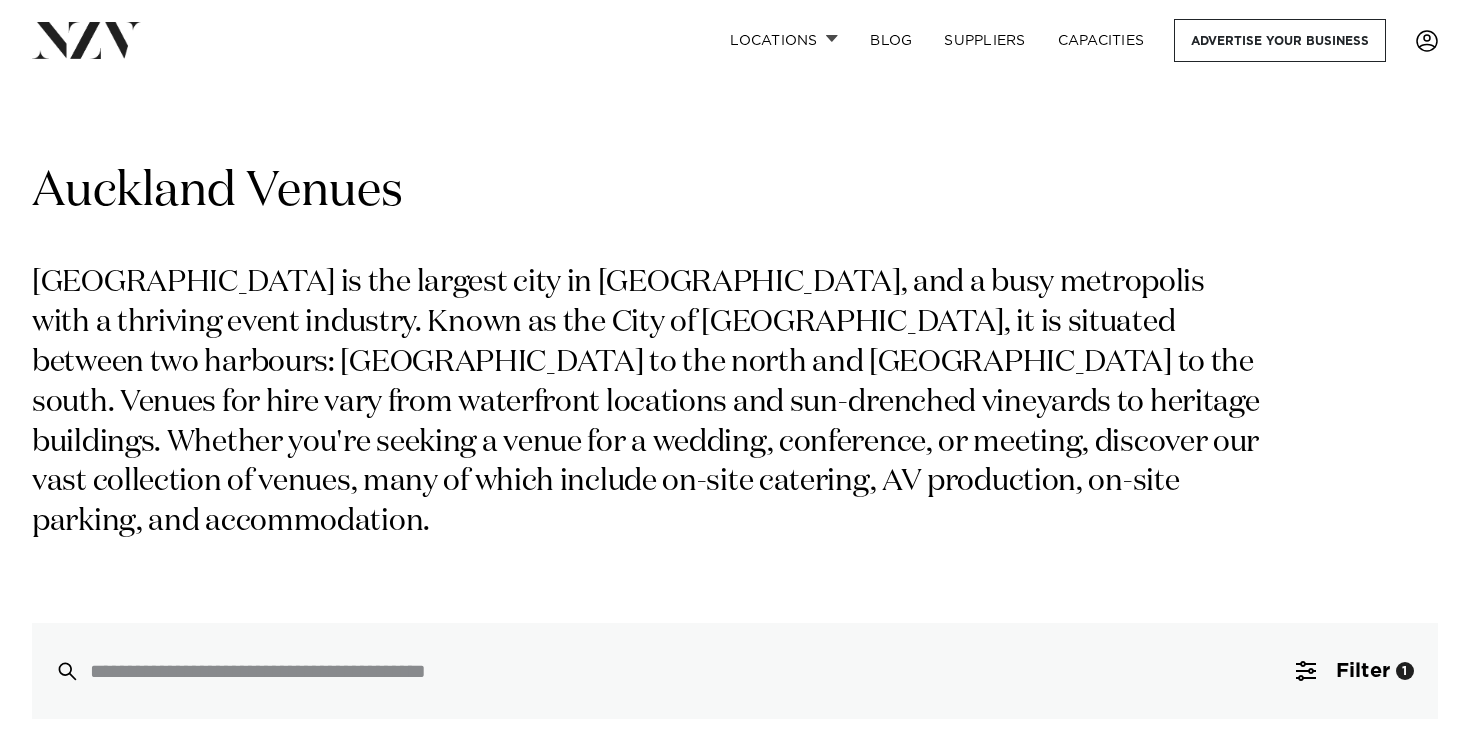 scroll, scrollTop: 364, scrollLeft: 0, axis: vertical 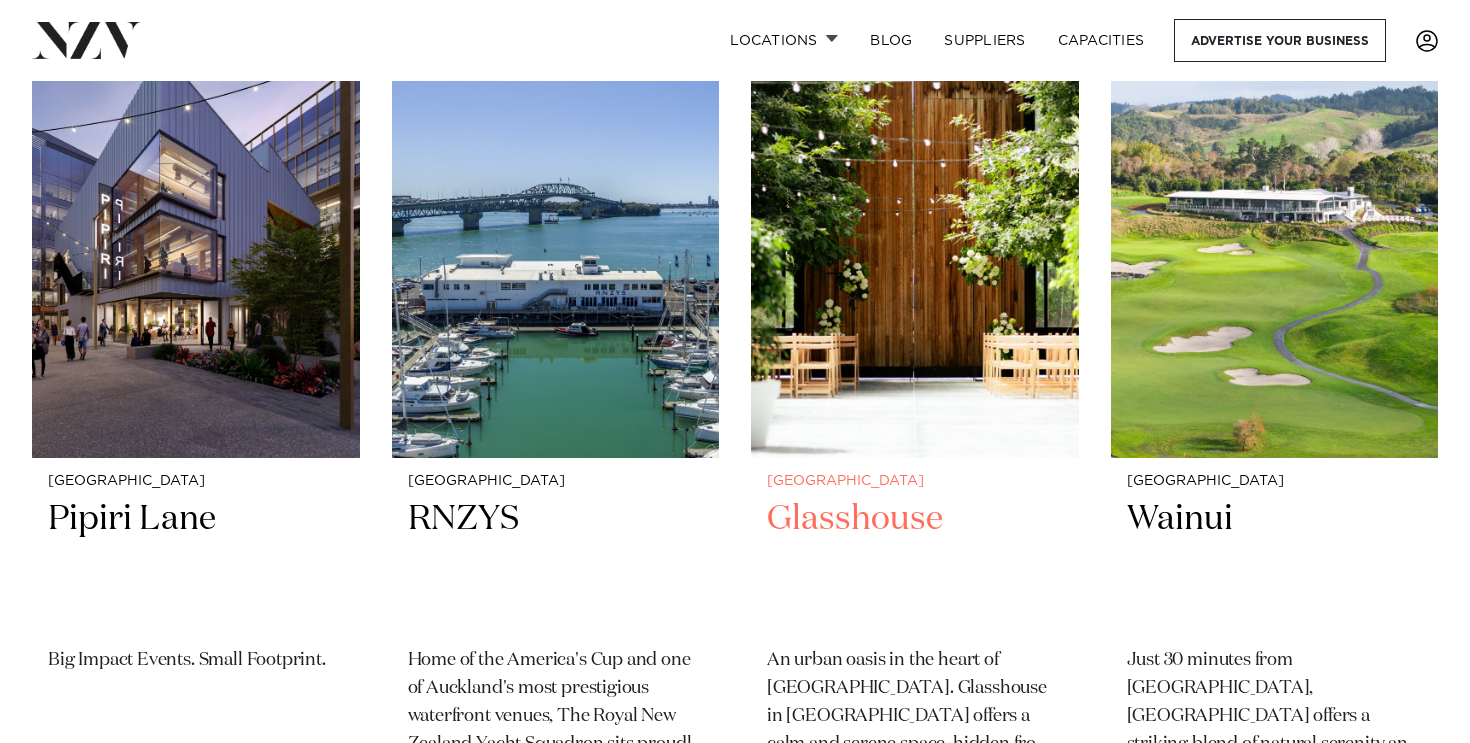 click on "Glasshouse" at bounding box center [915, 564] 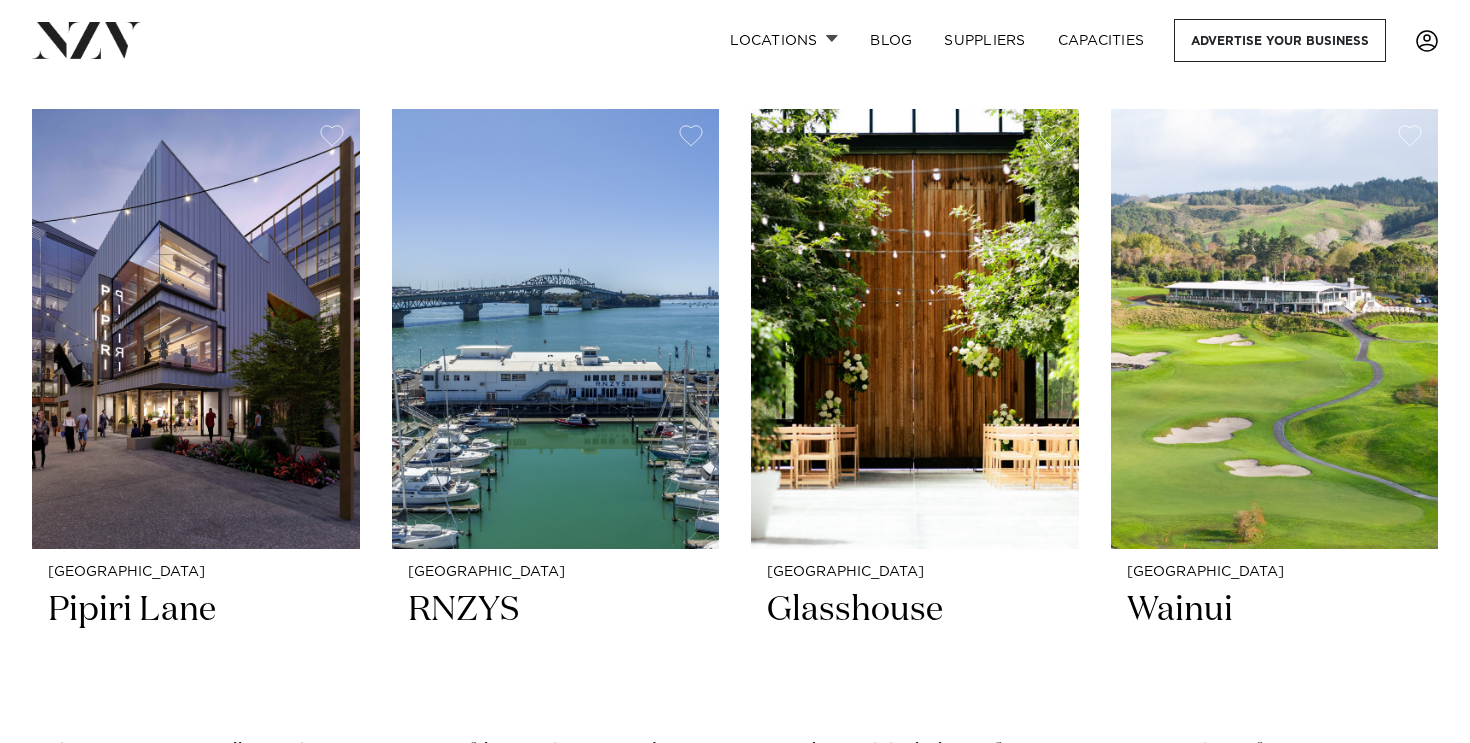scroll, scrollTop: 2513, scrollLeft: 0, axis: vertical 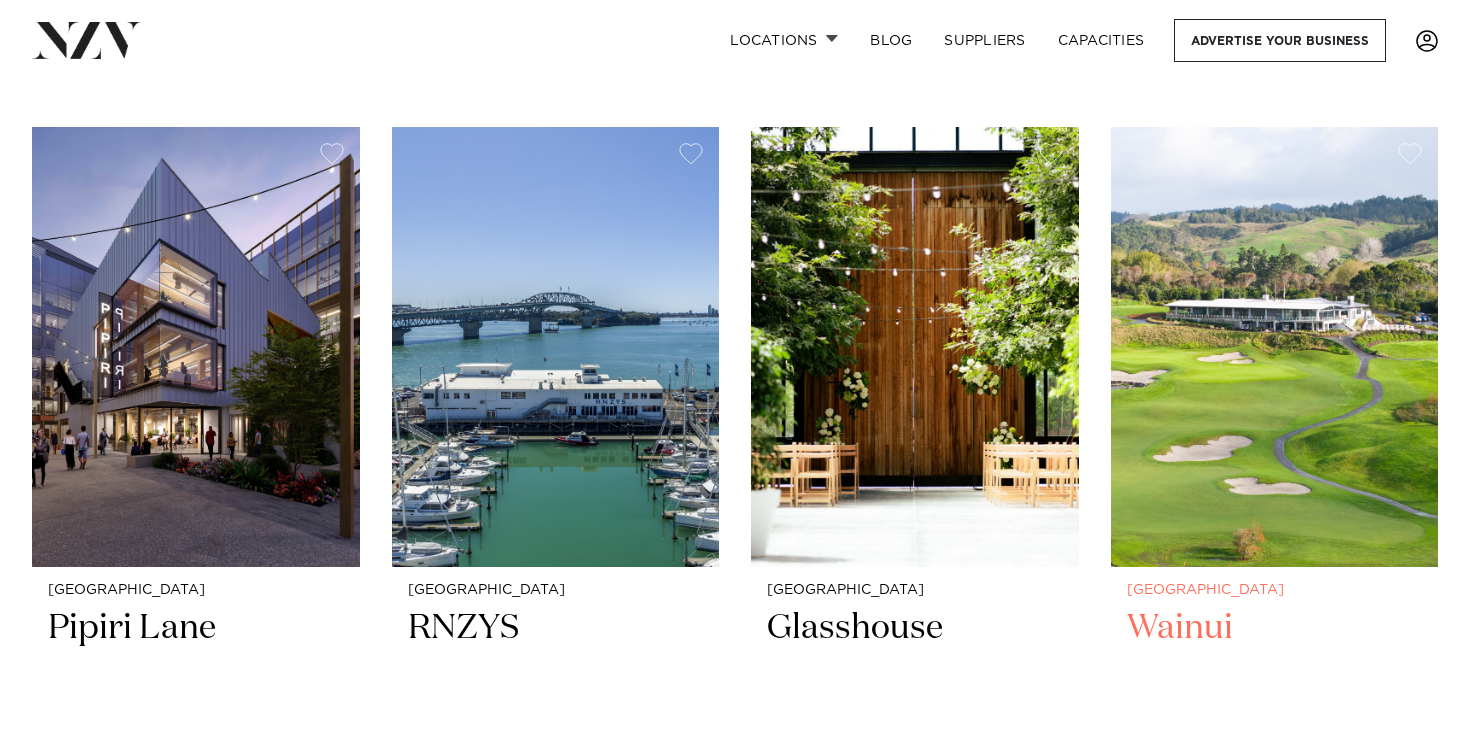 click on "Wainui" at bounding box center (1275, 673) 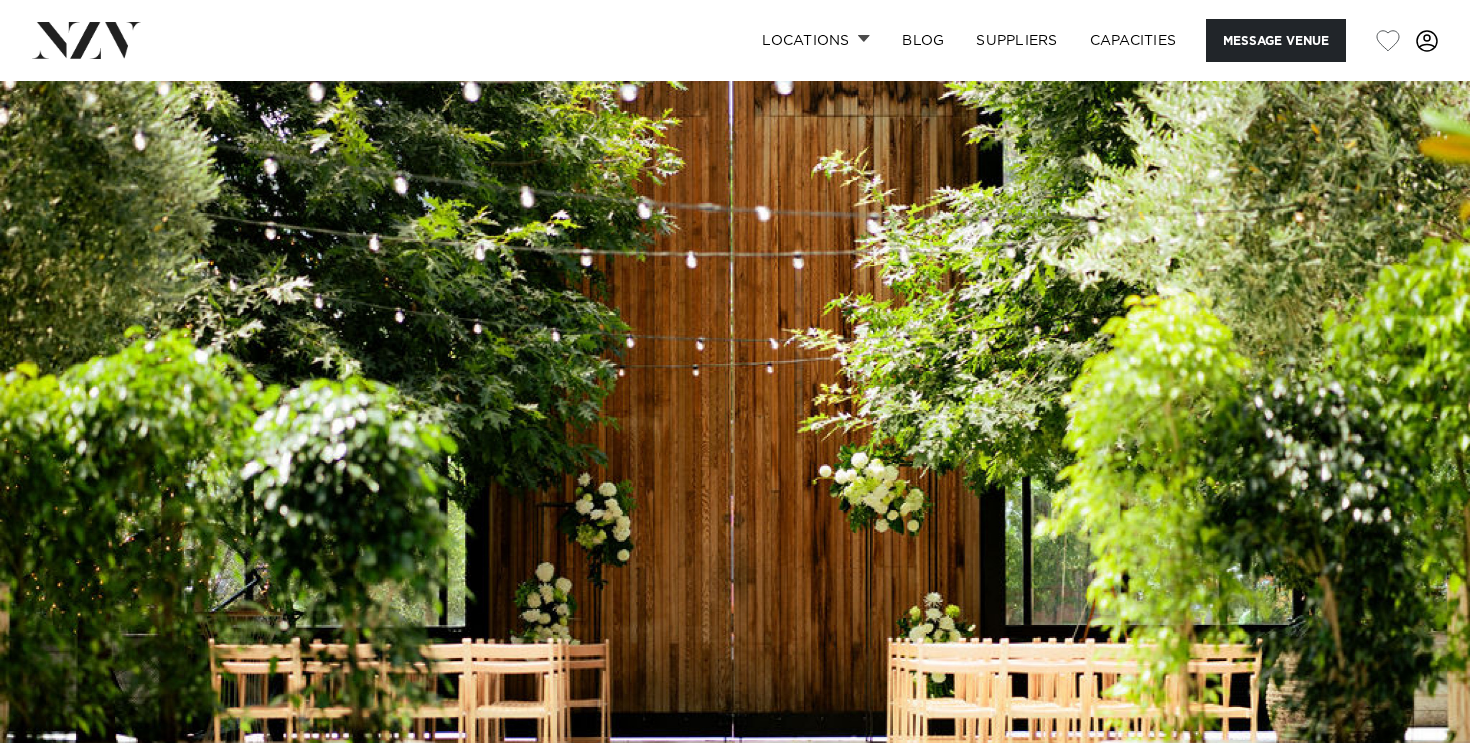scroll, scrollTop: 0, scrollLeft: 0, axis: both 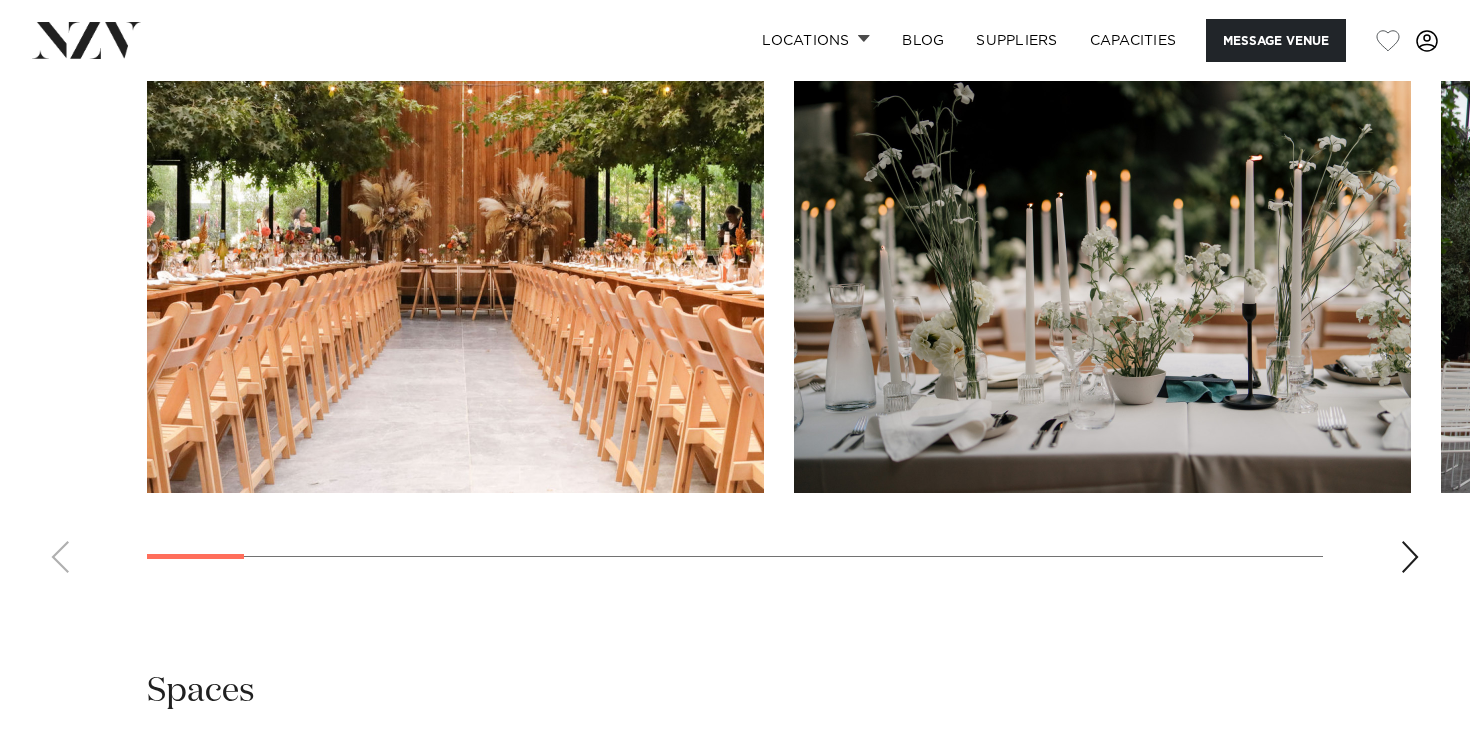 click at bounding box center (455, 266) 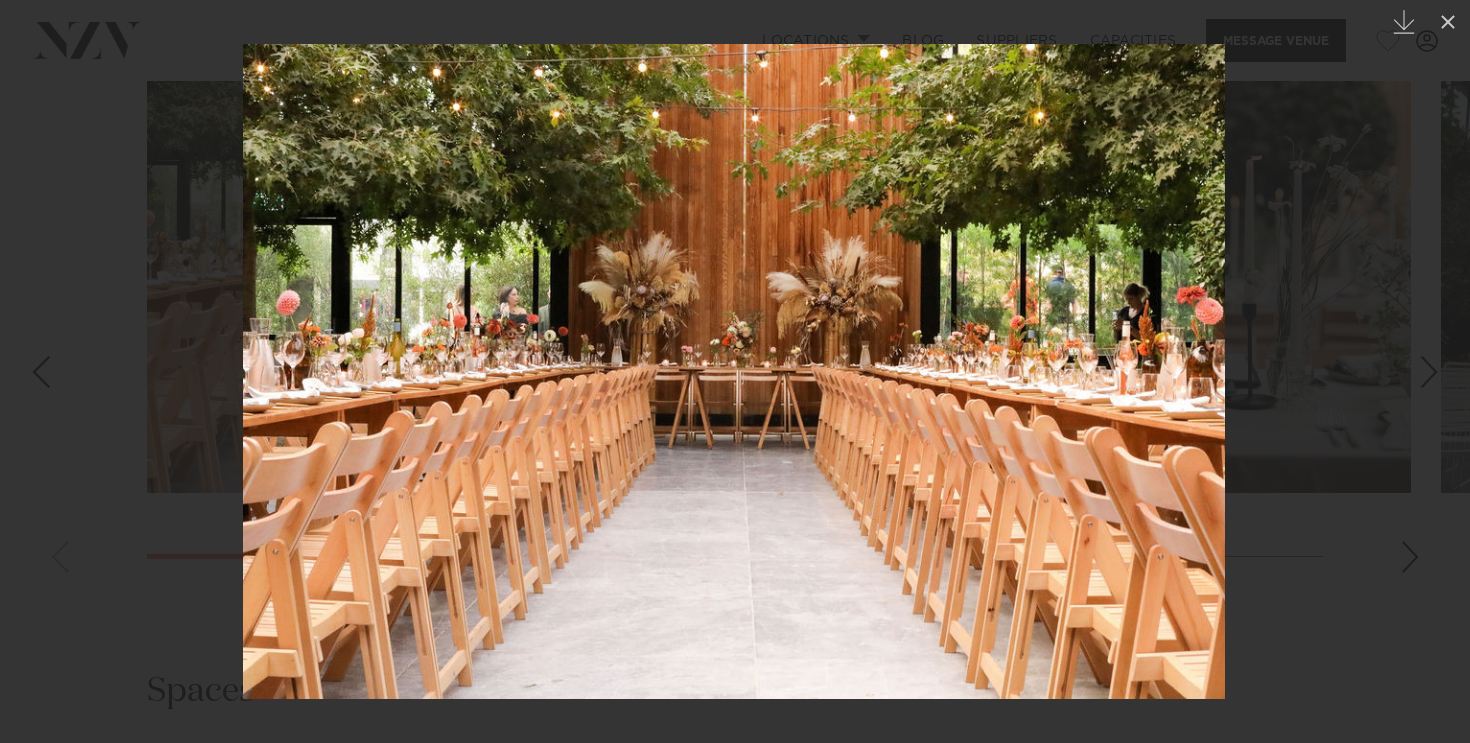 click at bounding box center [1429, 372] 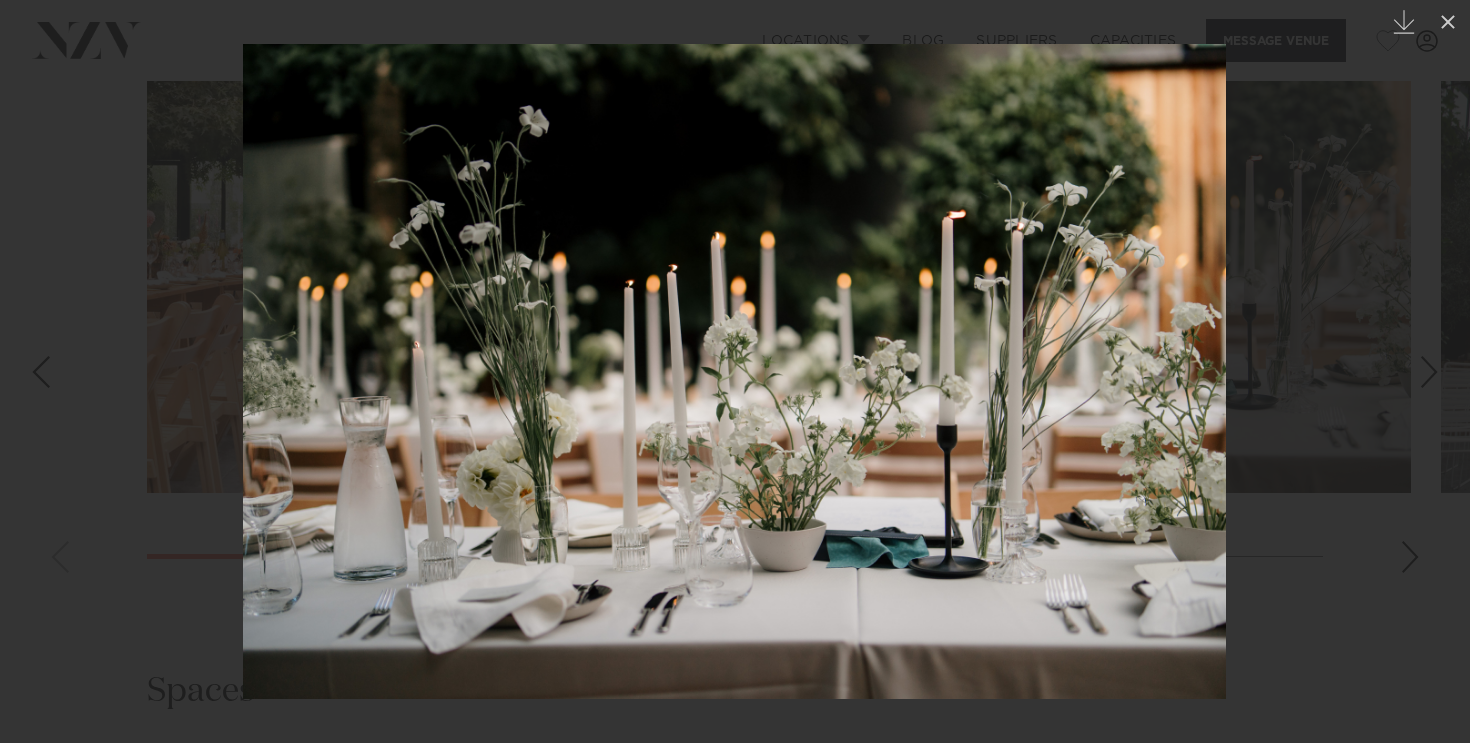 click at bounding box center [1429, 372] 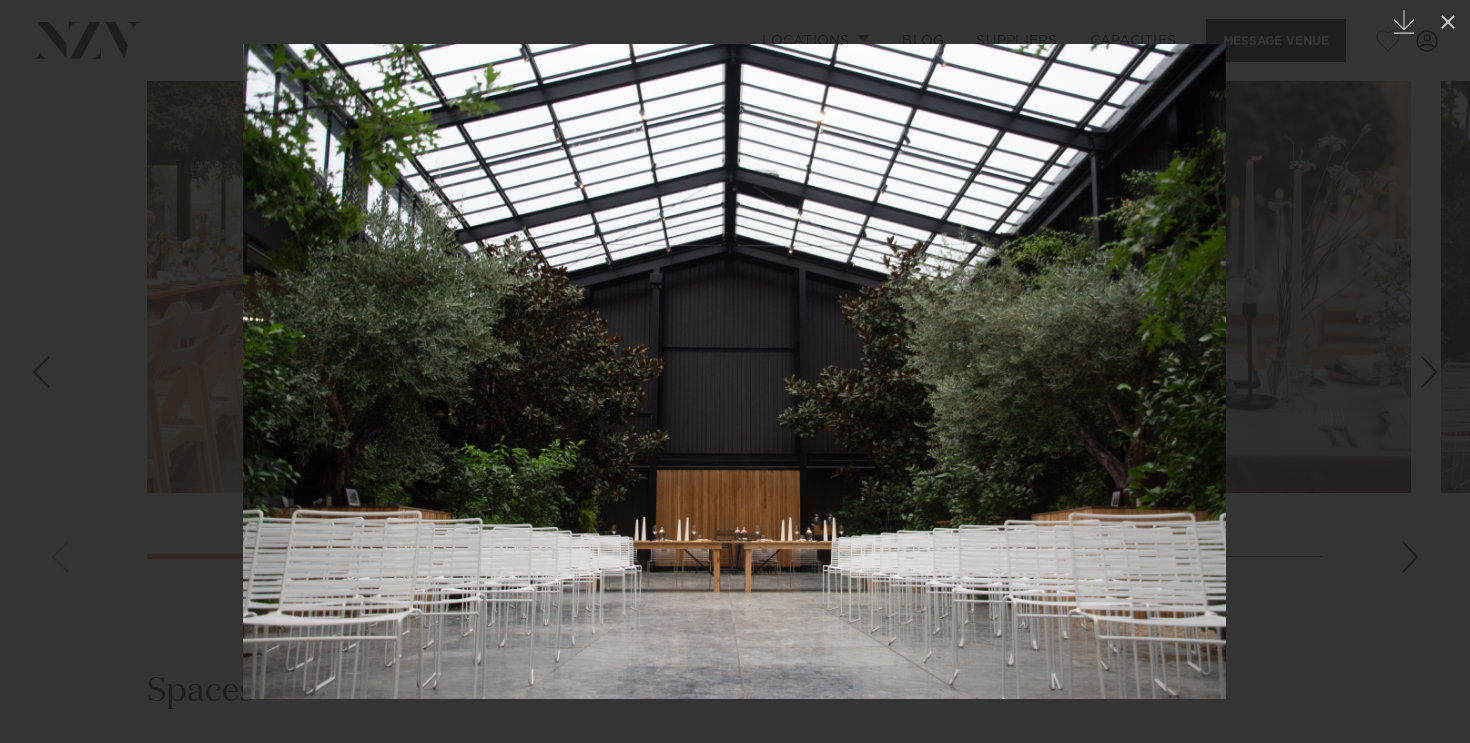 click at bounding box center (1429, 372) 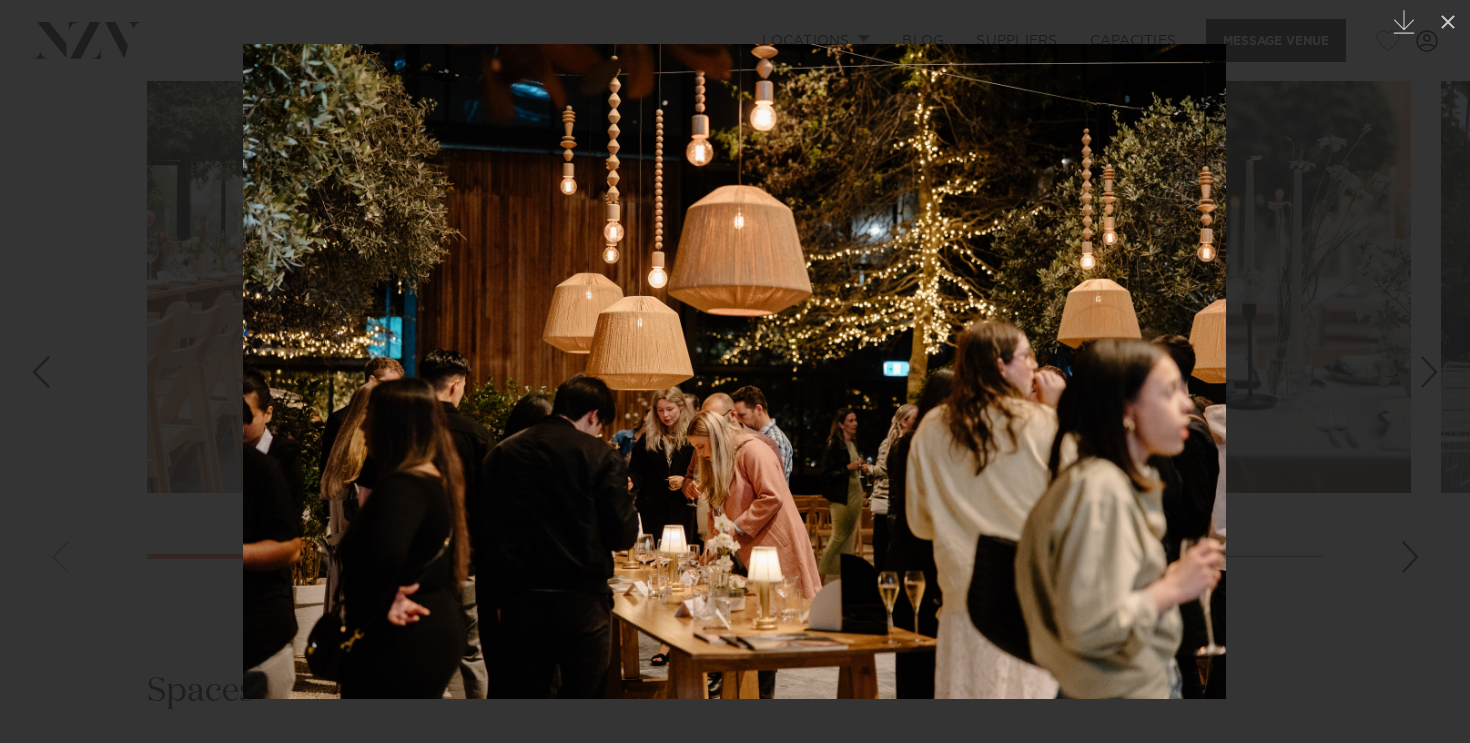 click at bounding box center [1429, 372] 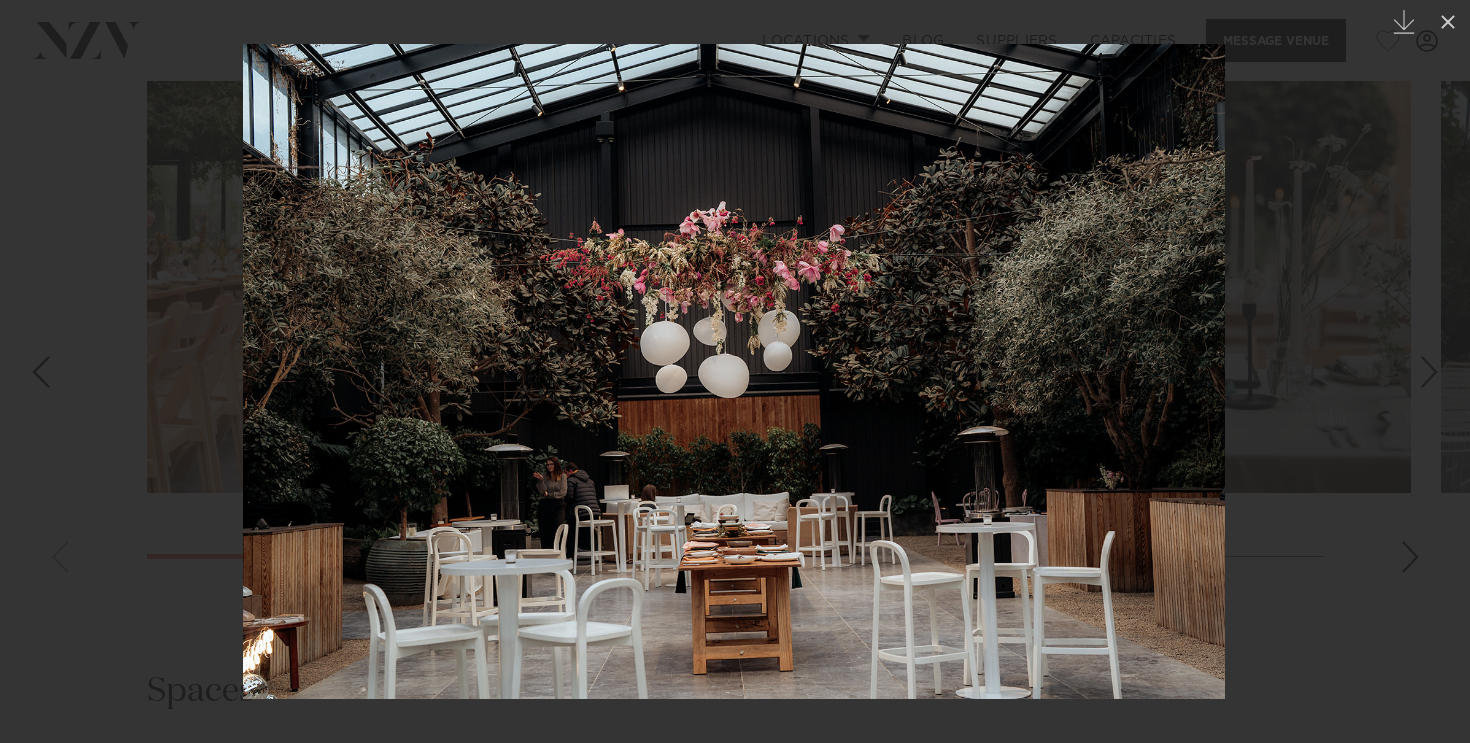 click at bounding box center [1429, 372] 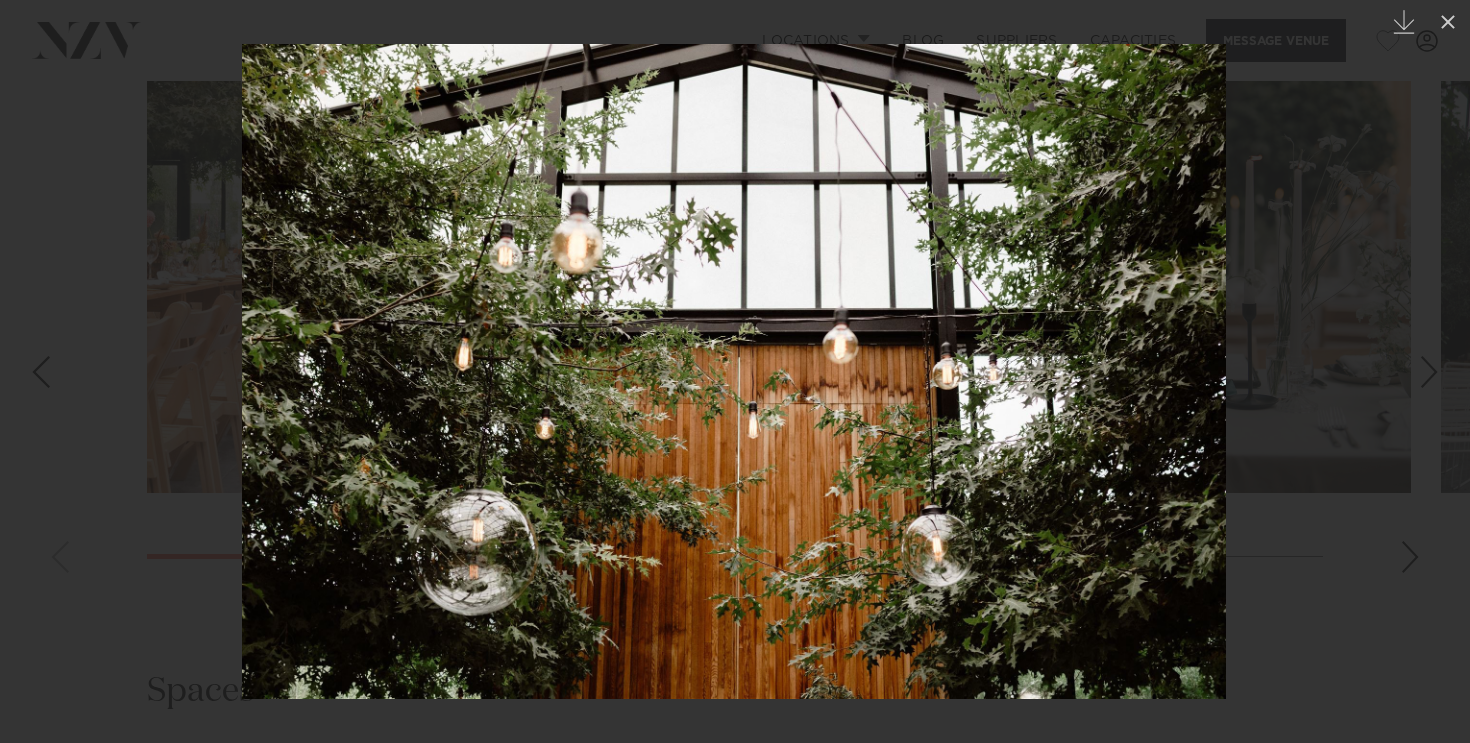 click at bounding box center (1429, 372) 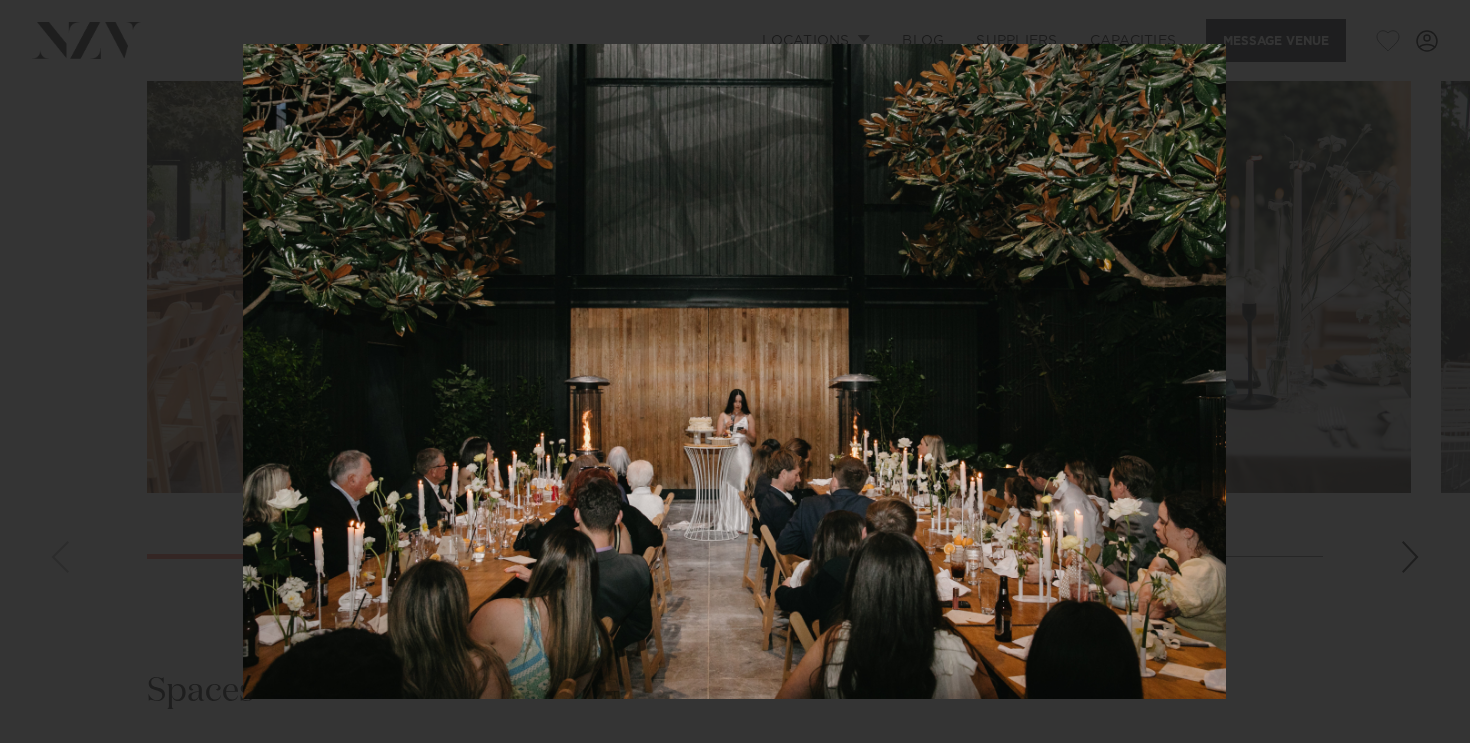 click on "7  /  22 Created with Sketch." at bounding box center (735, 371) 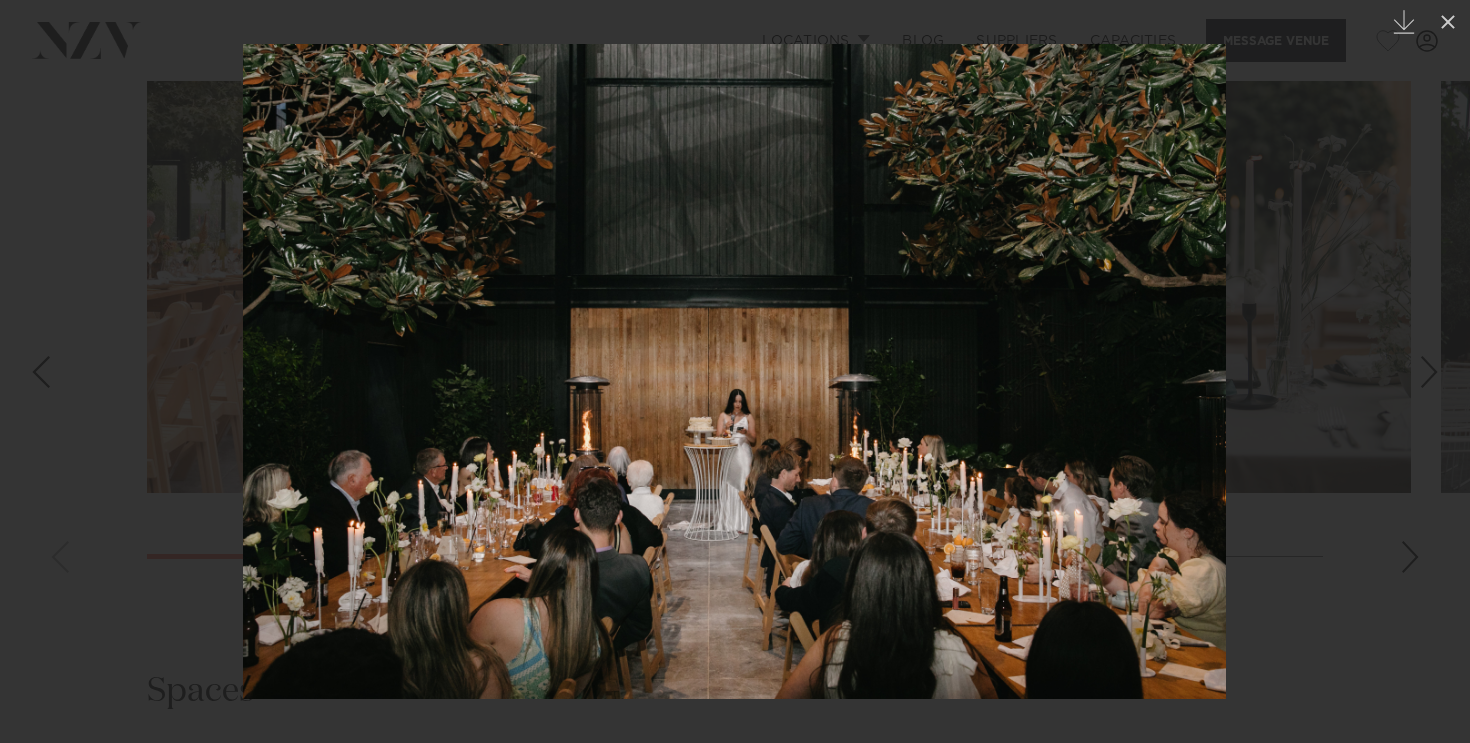 click at bounding box center [1429, 372] 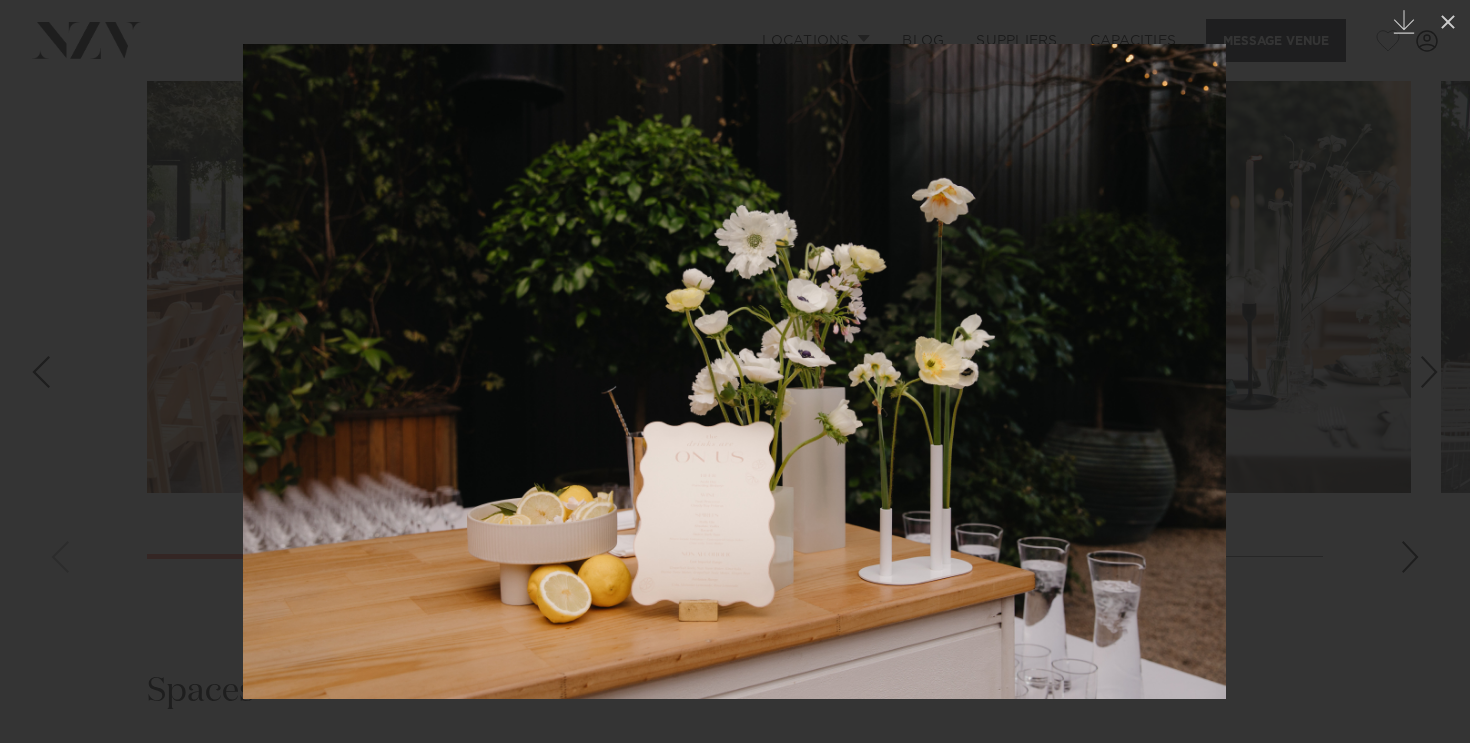 click at bounding box center (1429, 372) 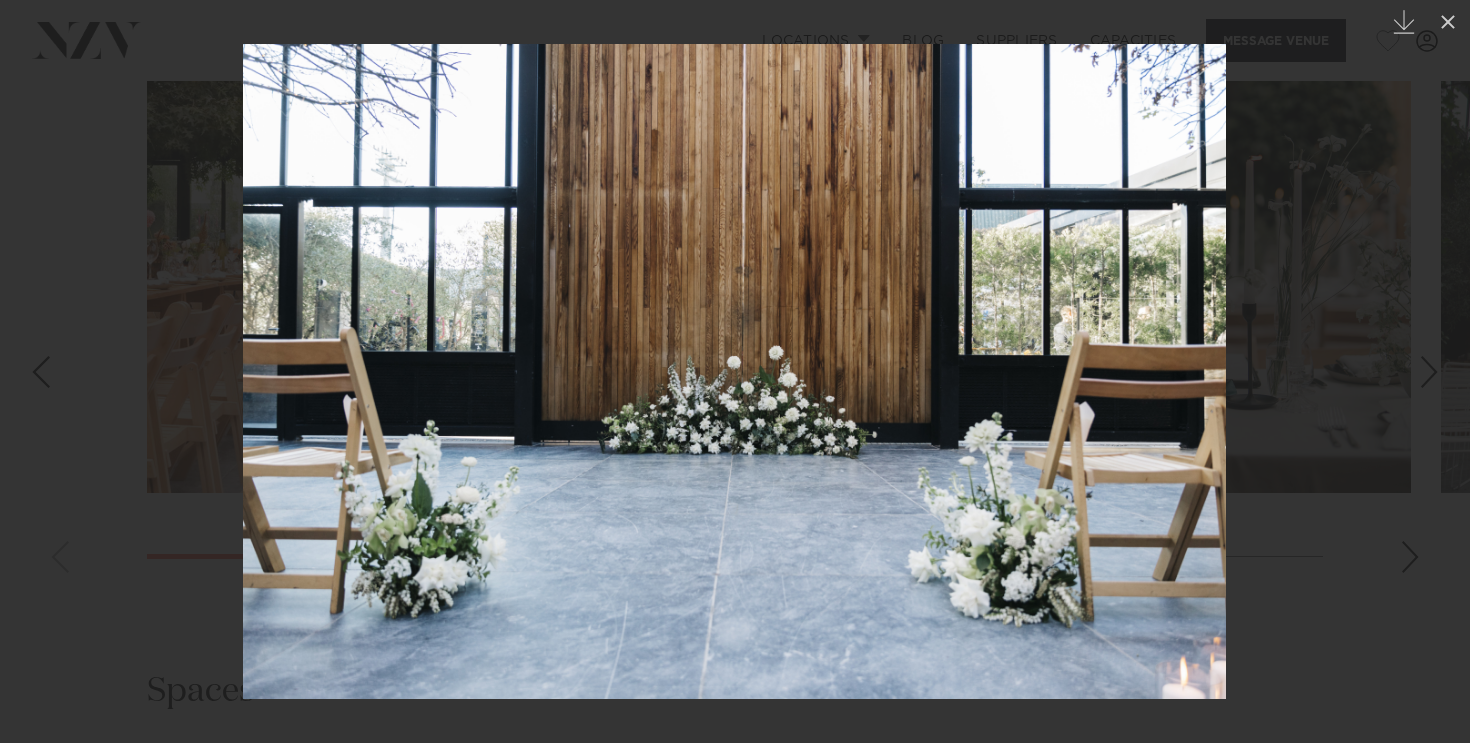 click at bounding box center [1429, 372] 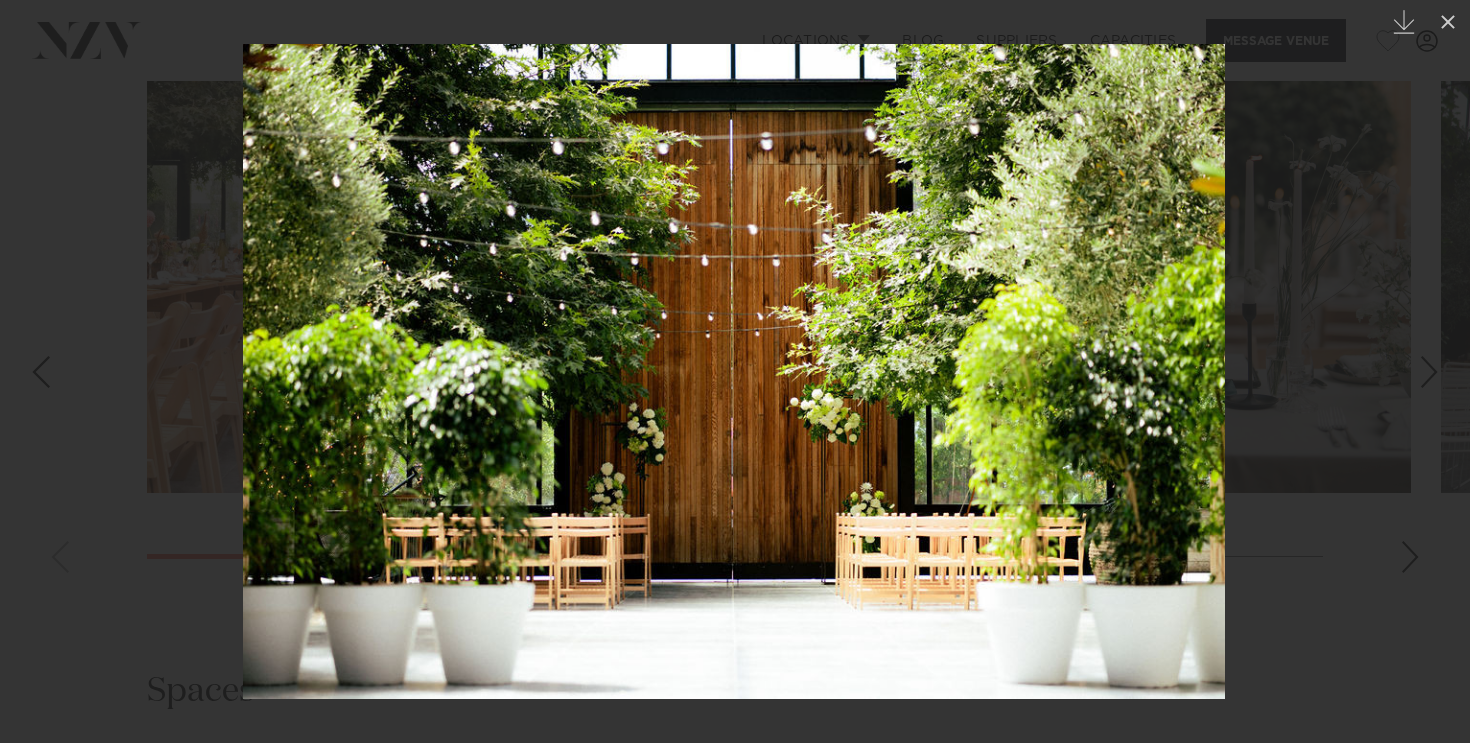 click at bounding box center [1429, 372] 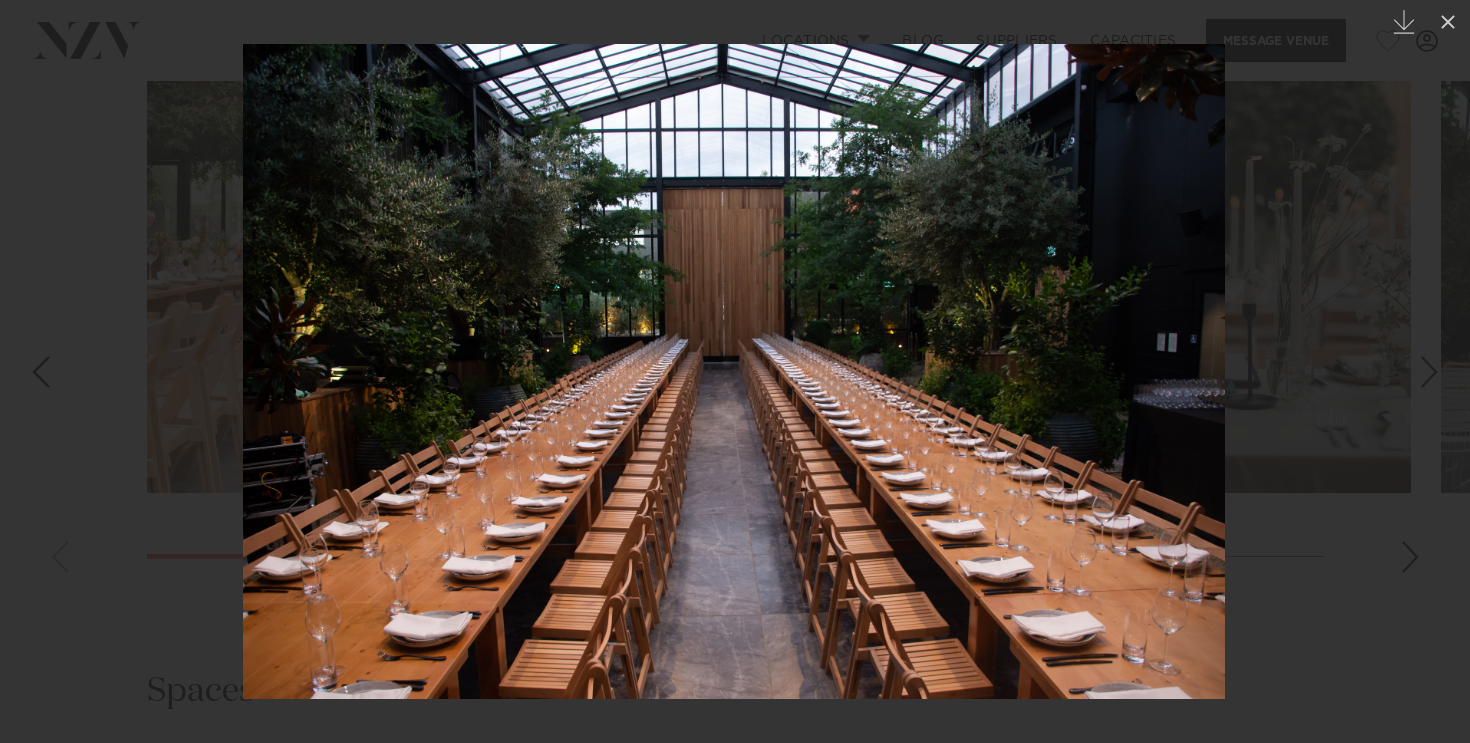 click at bounding box center (1429, 372) 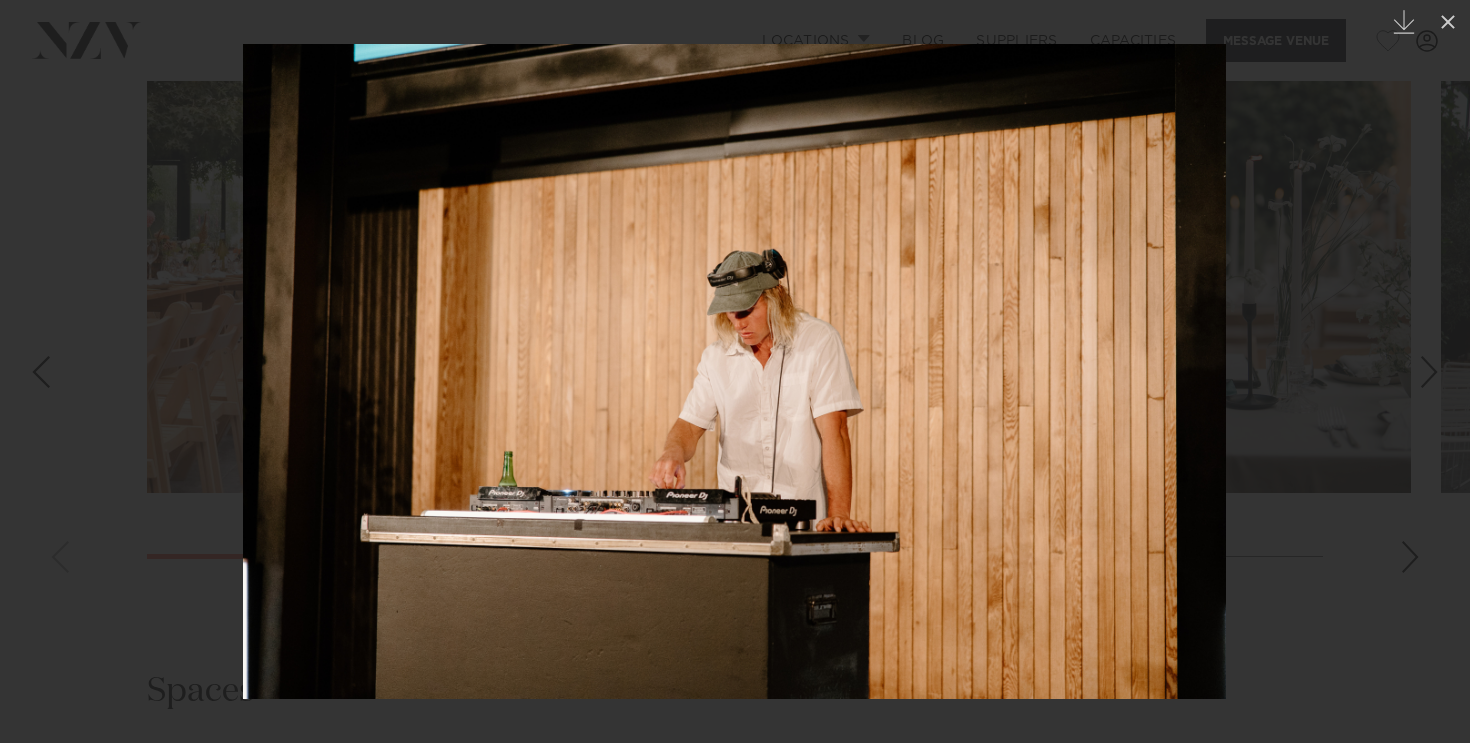 click at bounding box center (1429, 372) 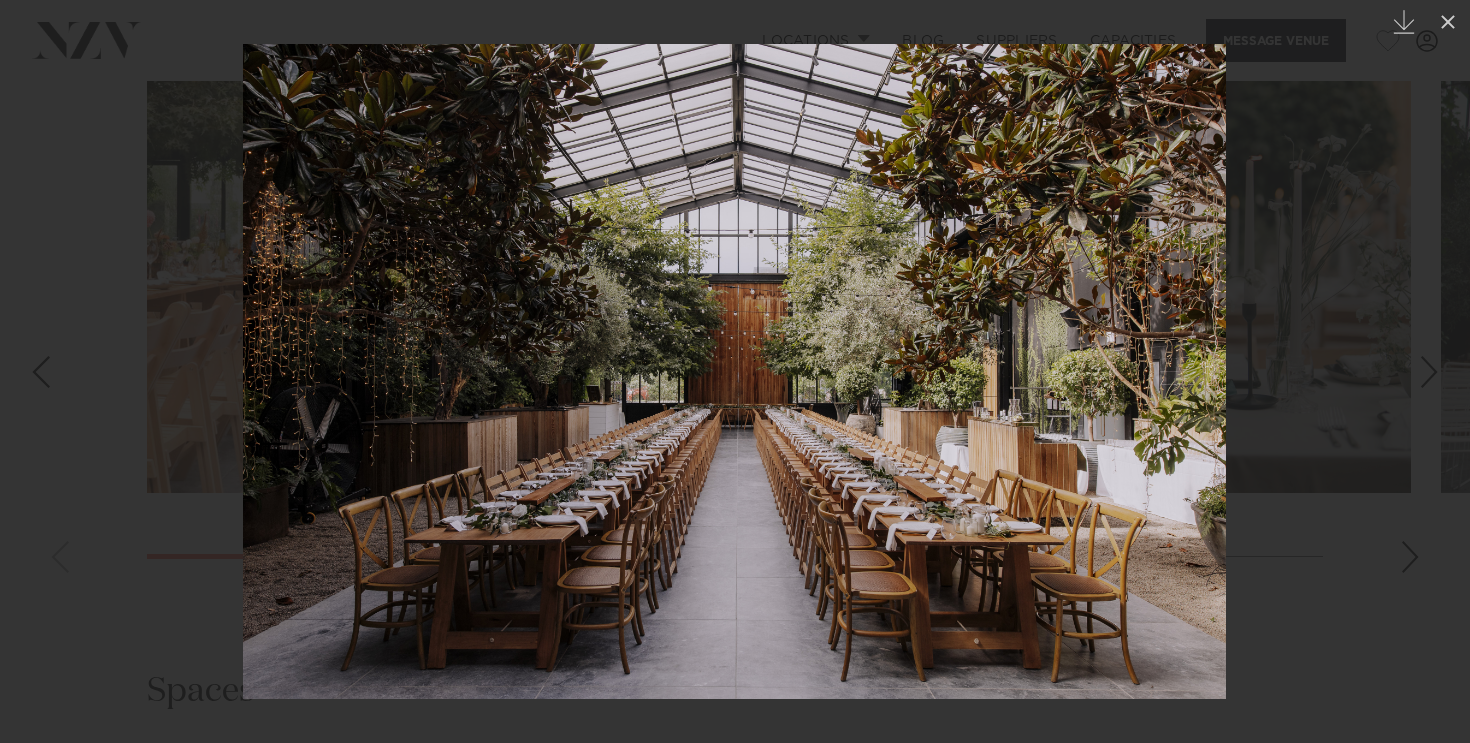 click at bounding box center (40, 372) 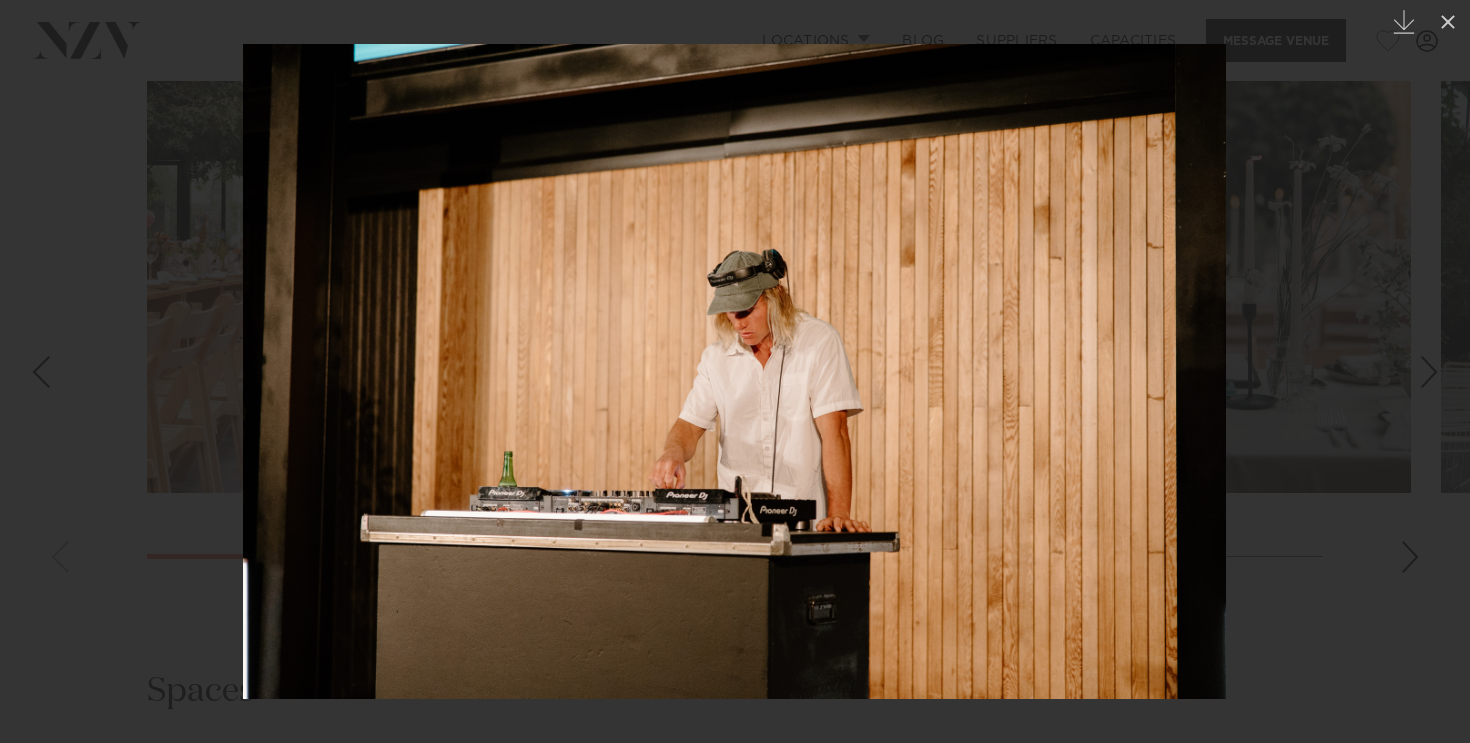 click at bounding box center [1429, 372] 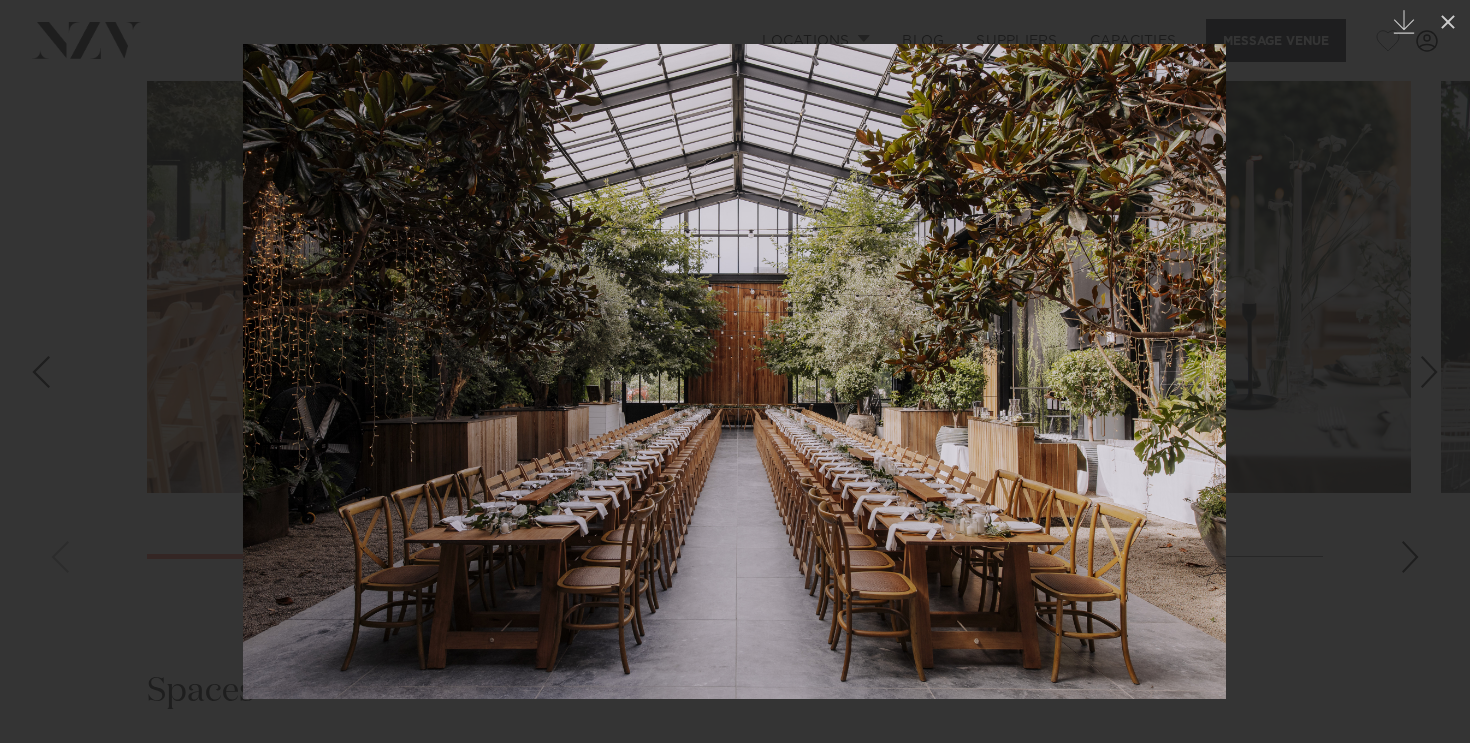 click at bounding box center [1429, 372] 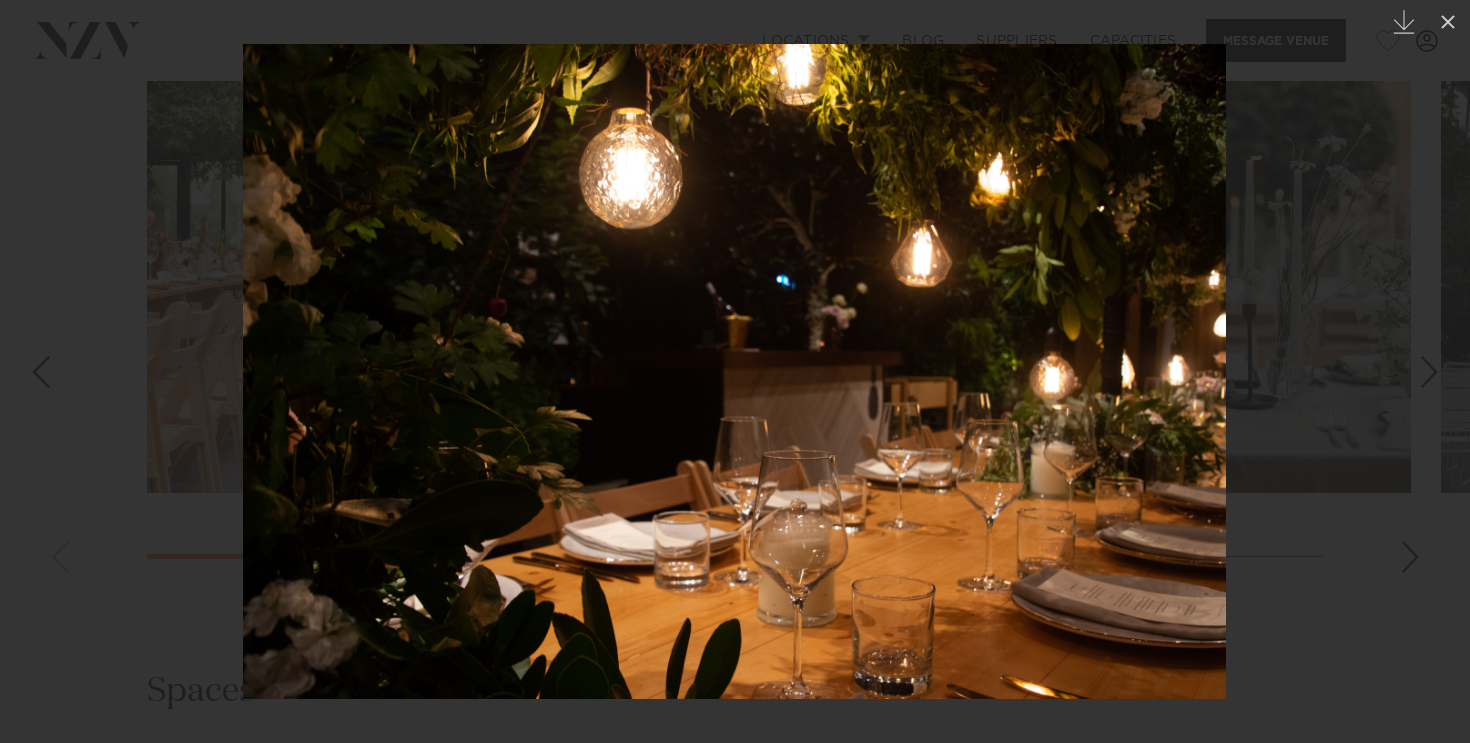 click at bounding box center [1429, 372] 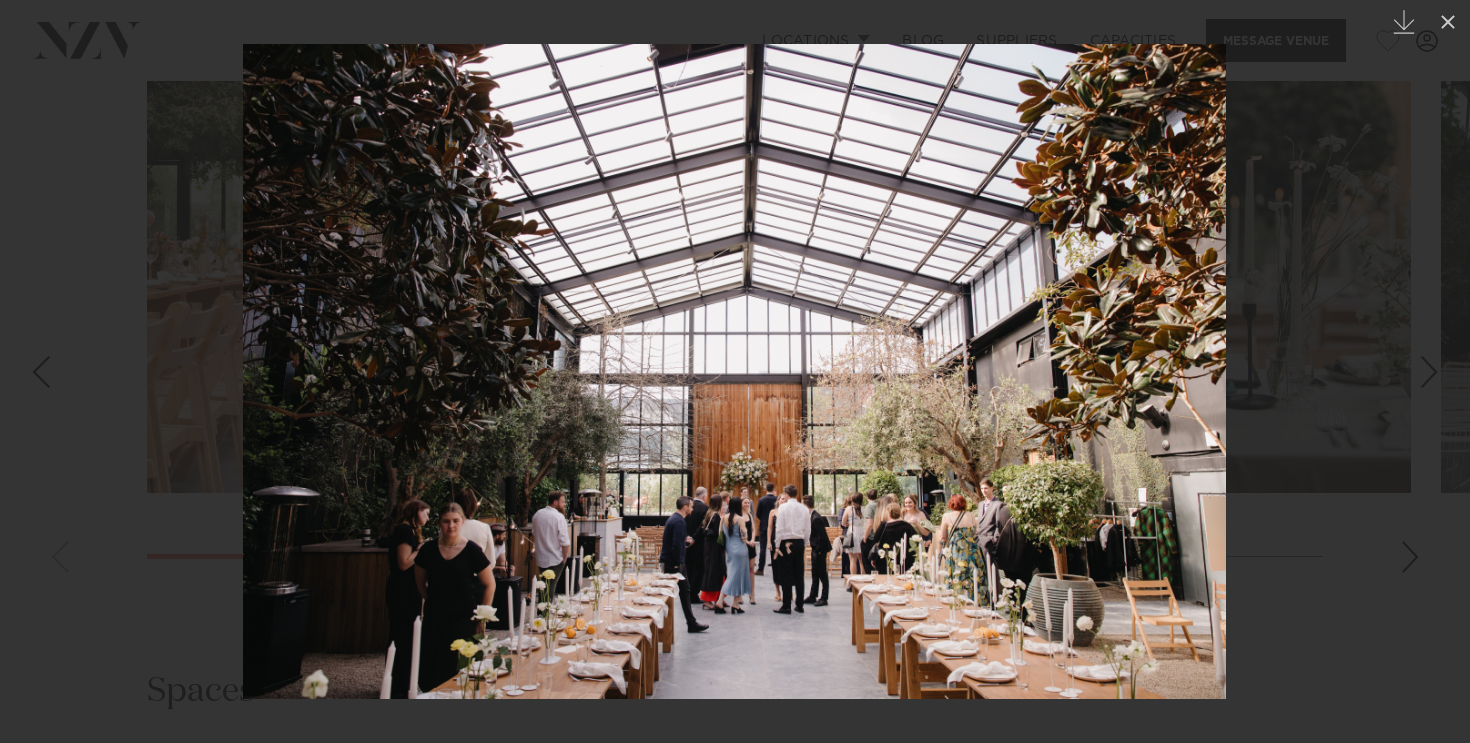 click at bounding box center (1429, 372) 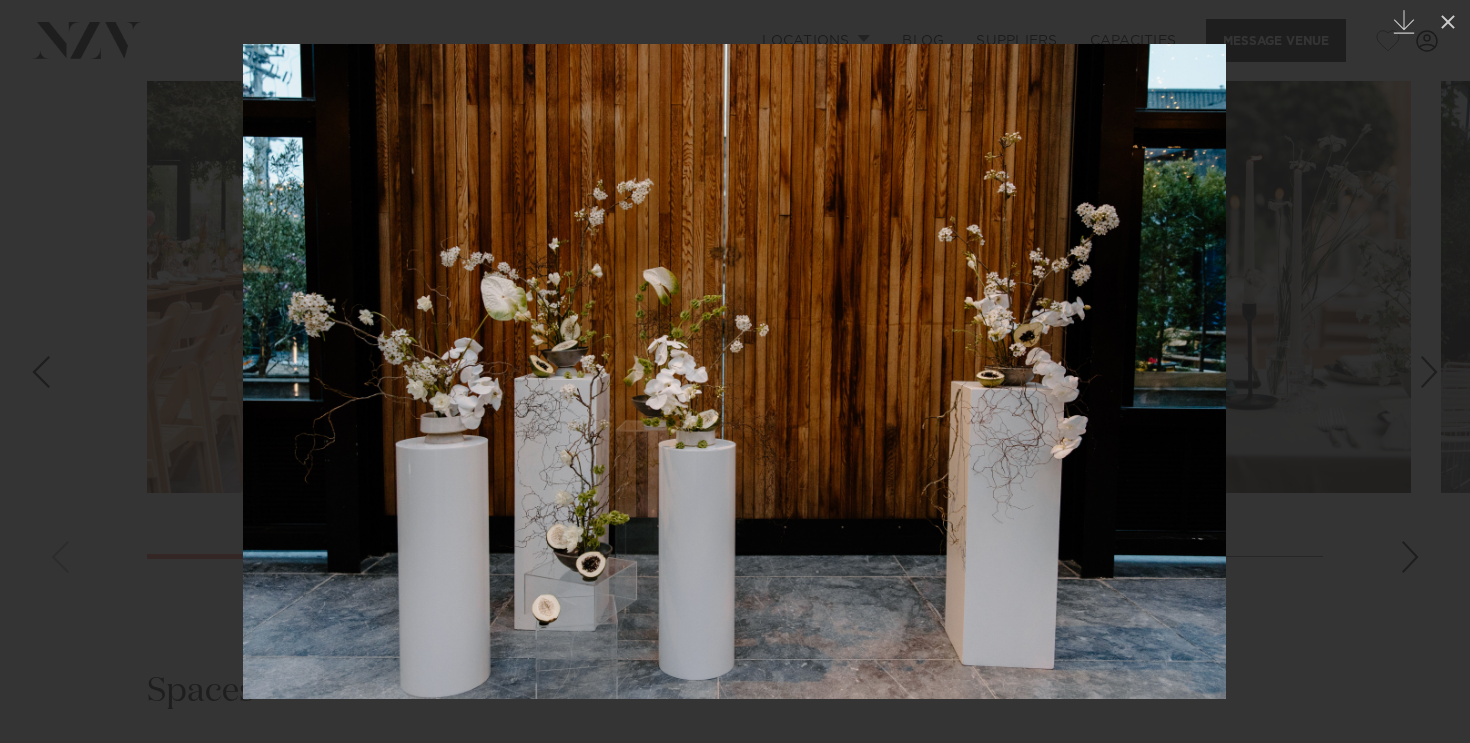 click at bounding box center (1429, 372) 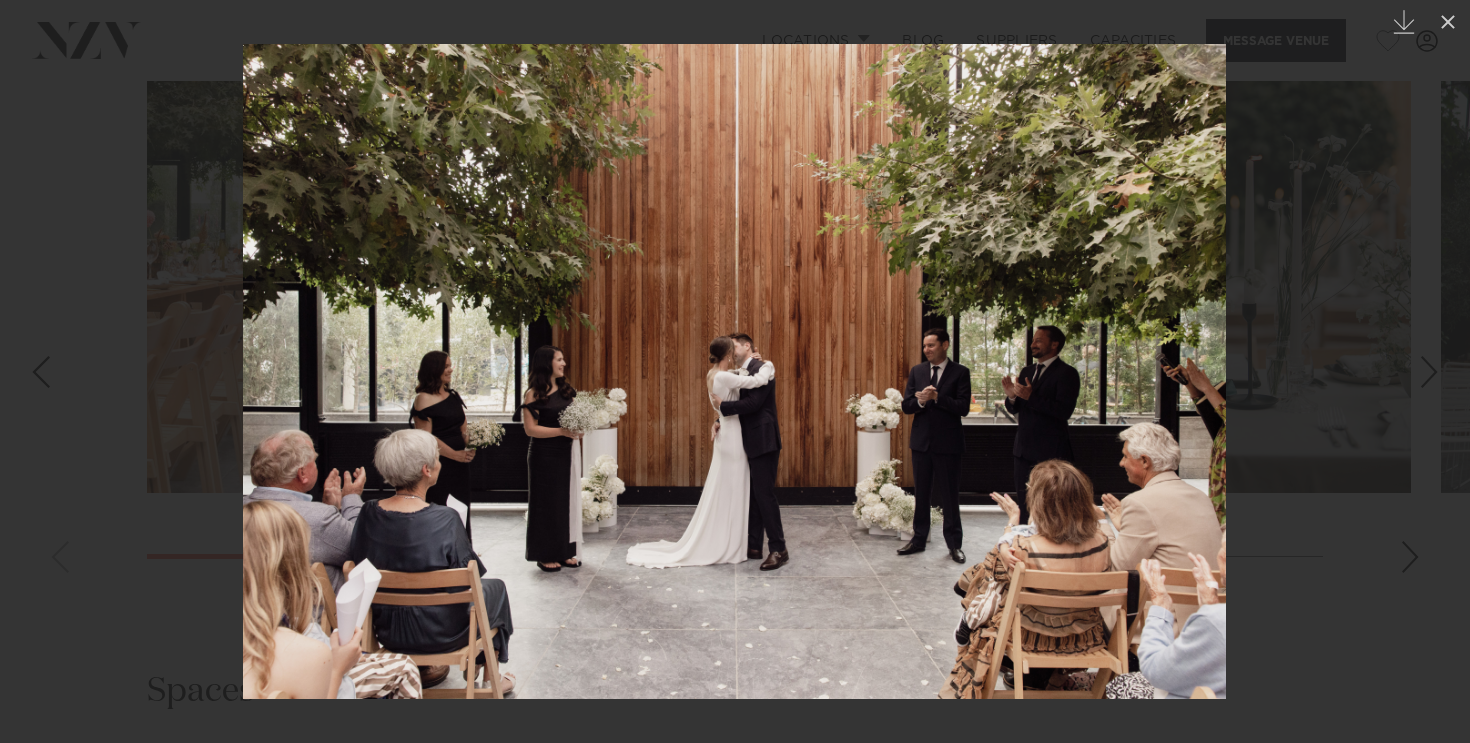 click at bounding box center [1429, 372] 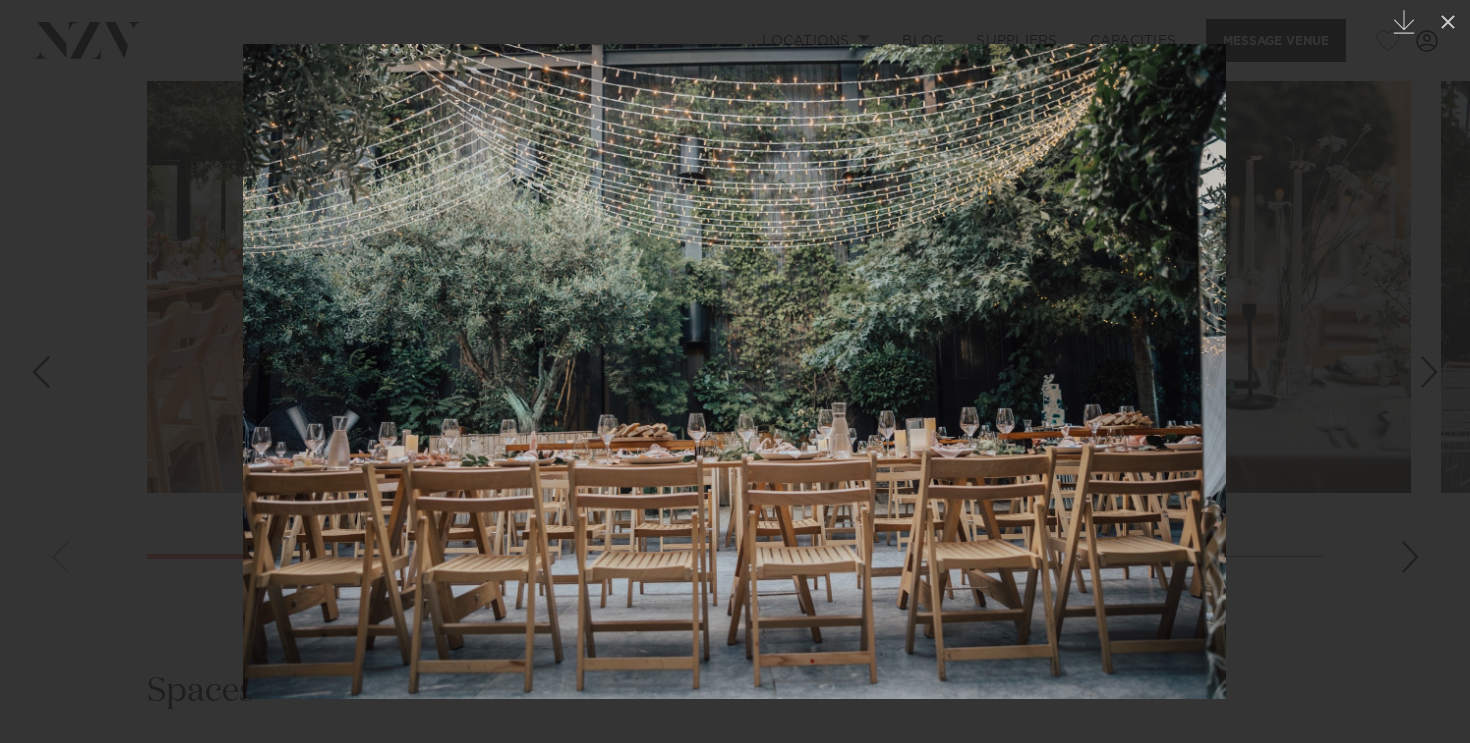 click at bounding box center (1429, 372) 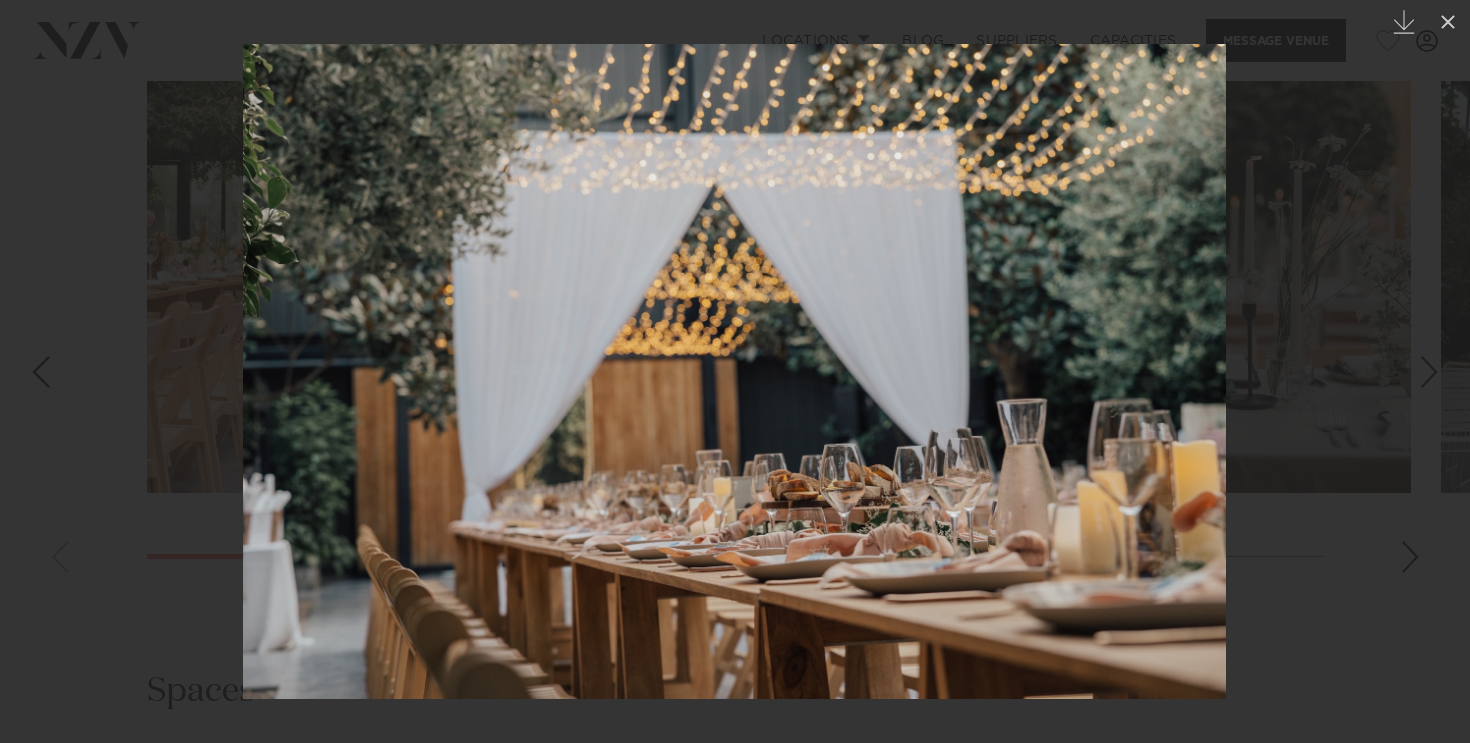 click at bounding box center [1429, 372] 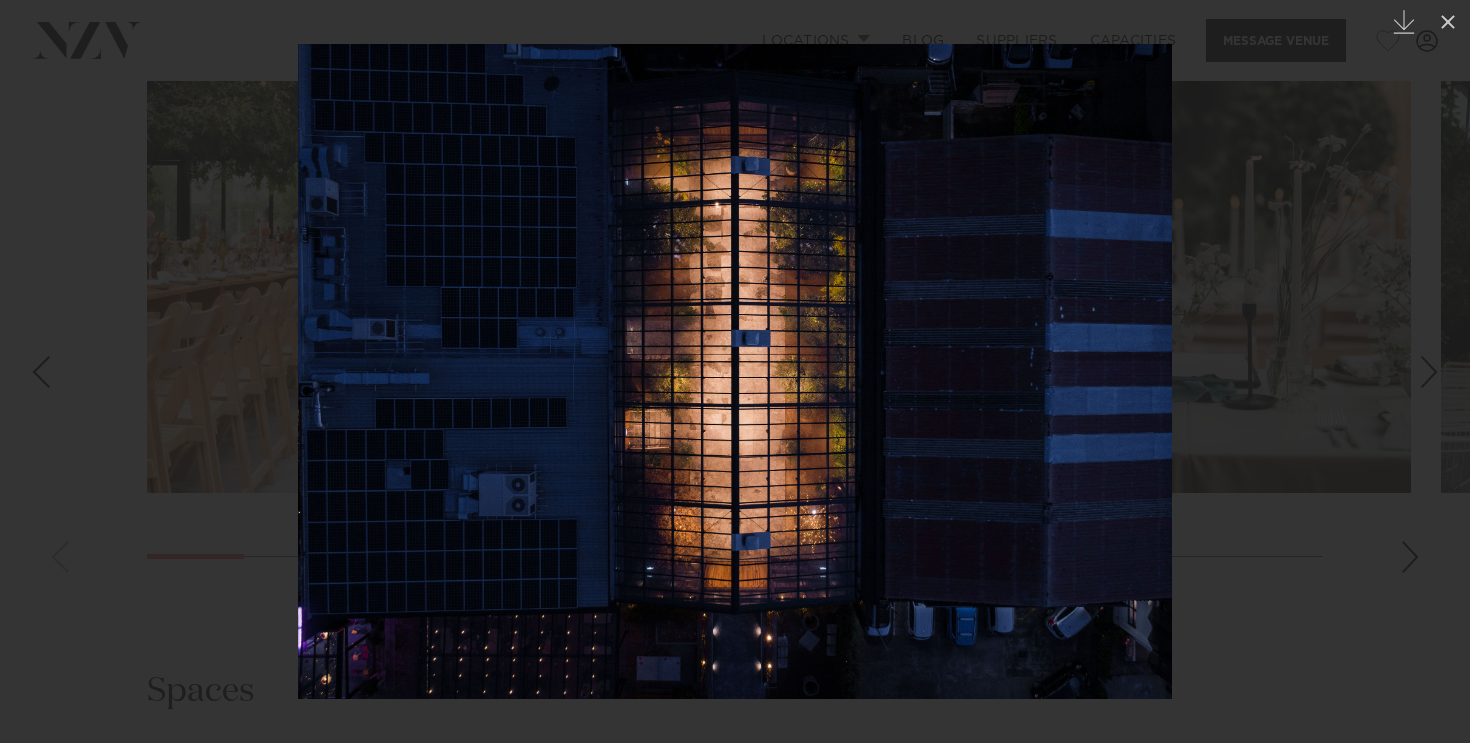 click at bounding box center [1429, 372] 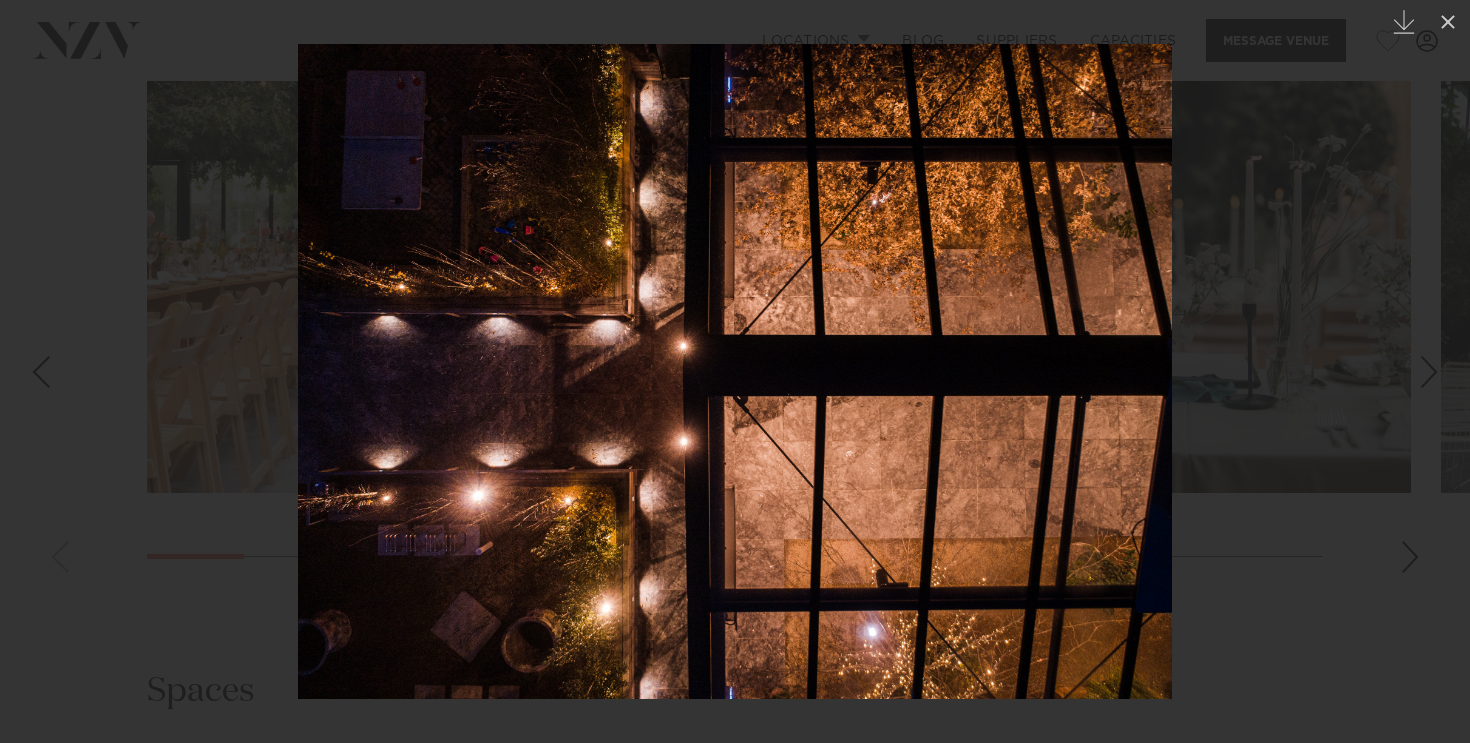 click at bounding box center [1429, 372] 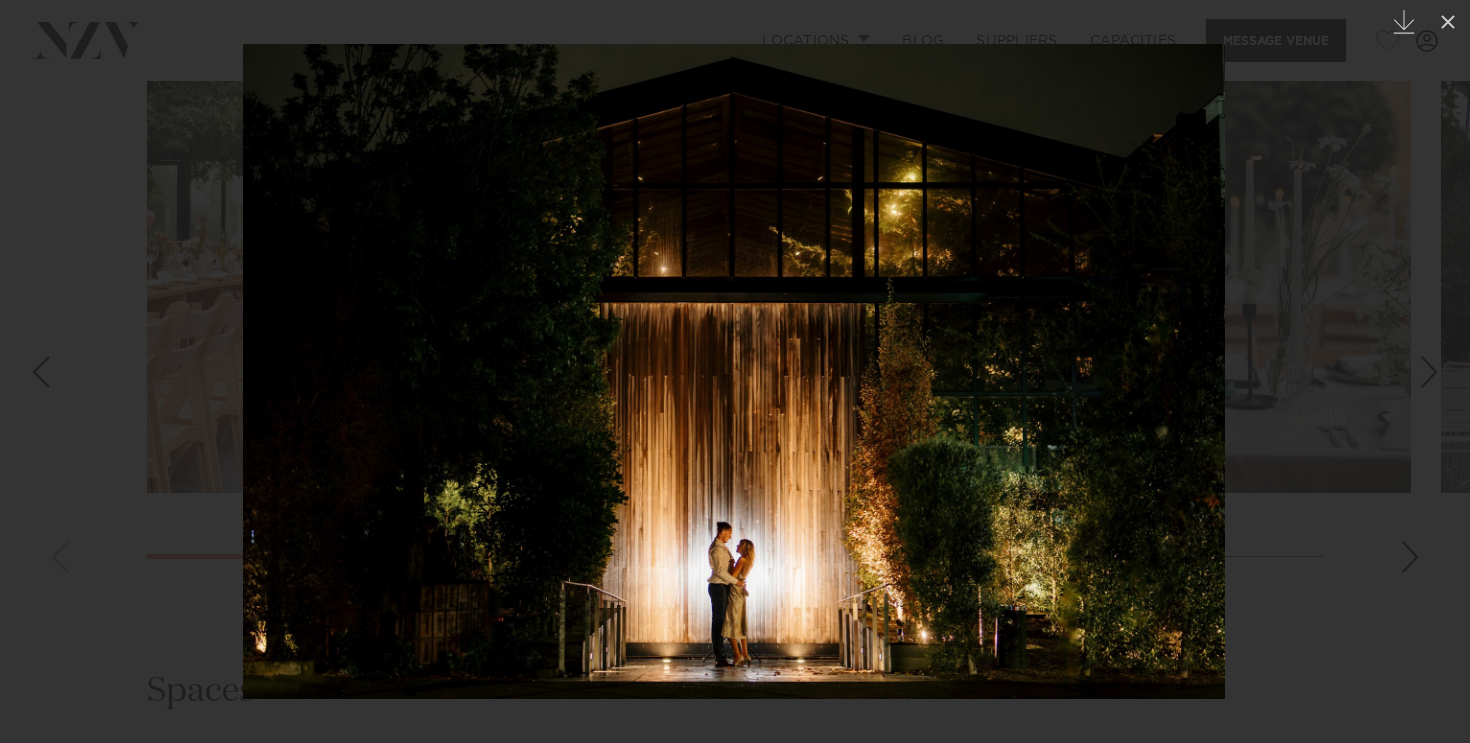 click at bounding box center (1429, 372) 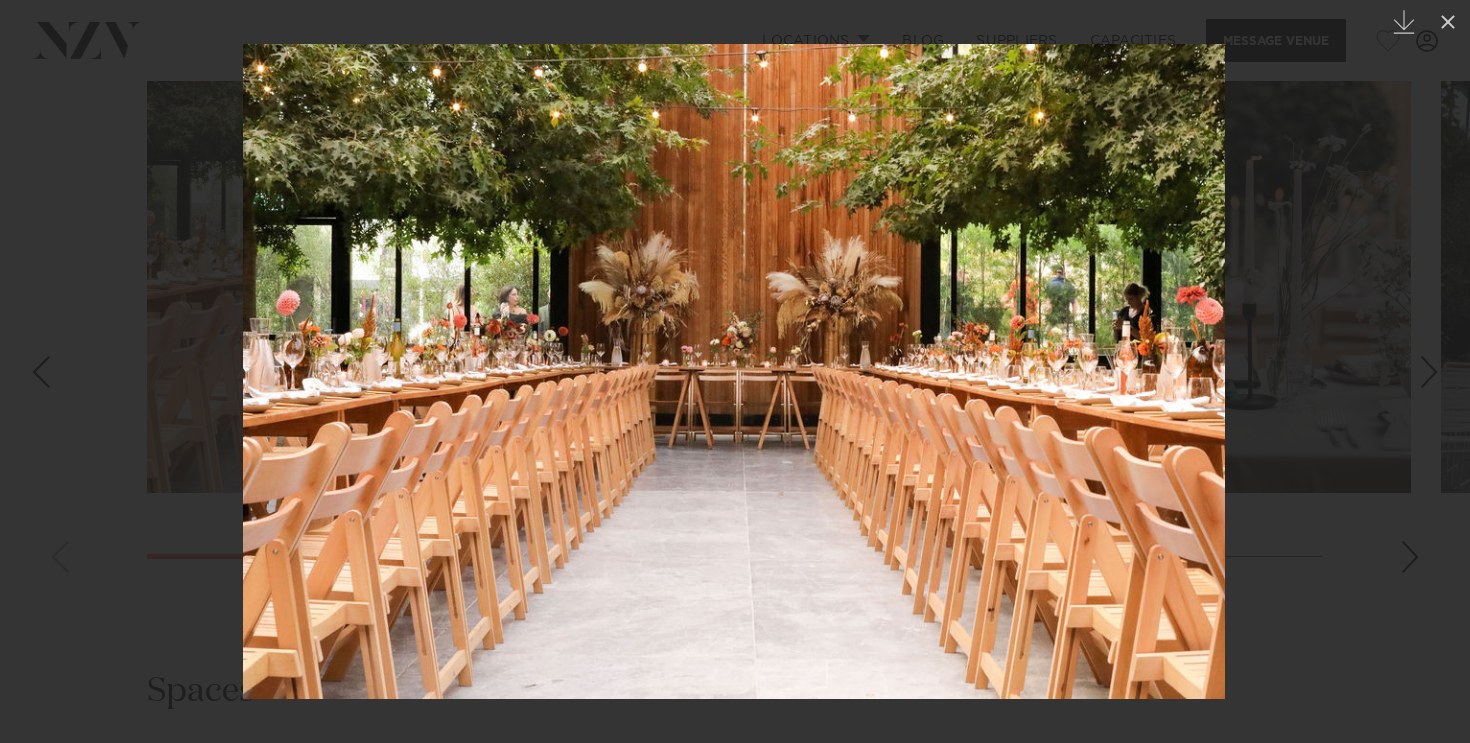click at bounding box center [1429, 372] 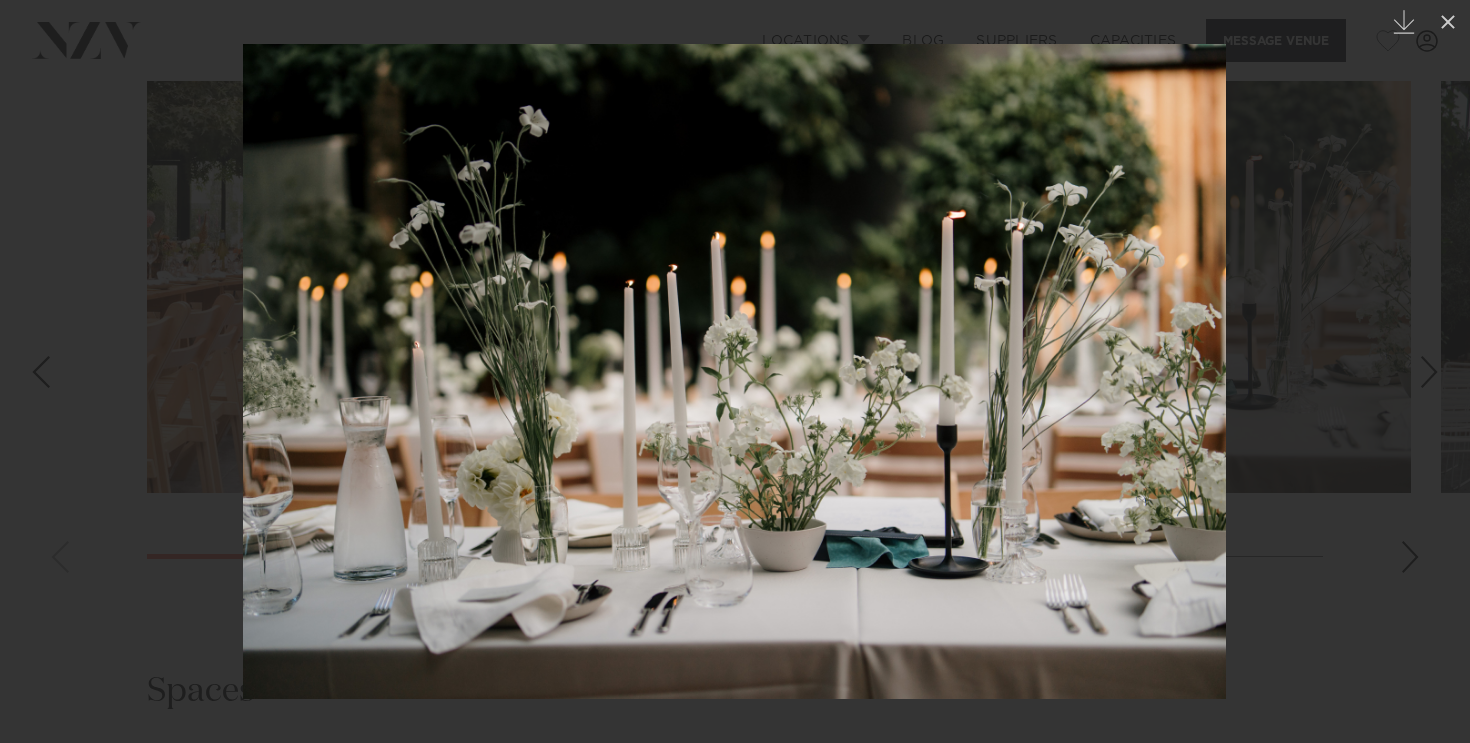 click at bounding box center [1429, 372] 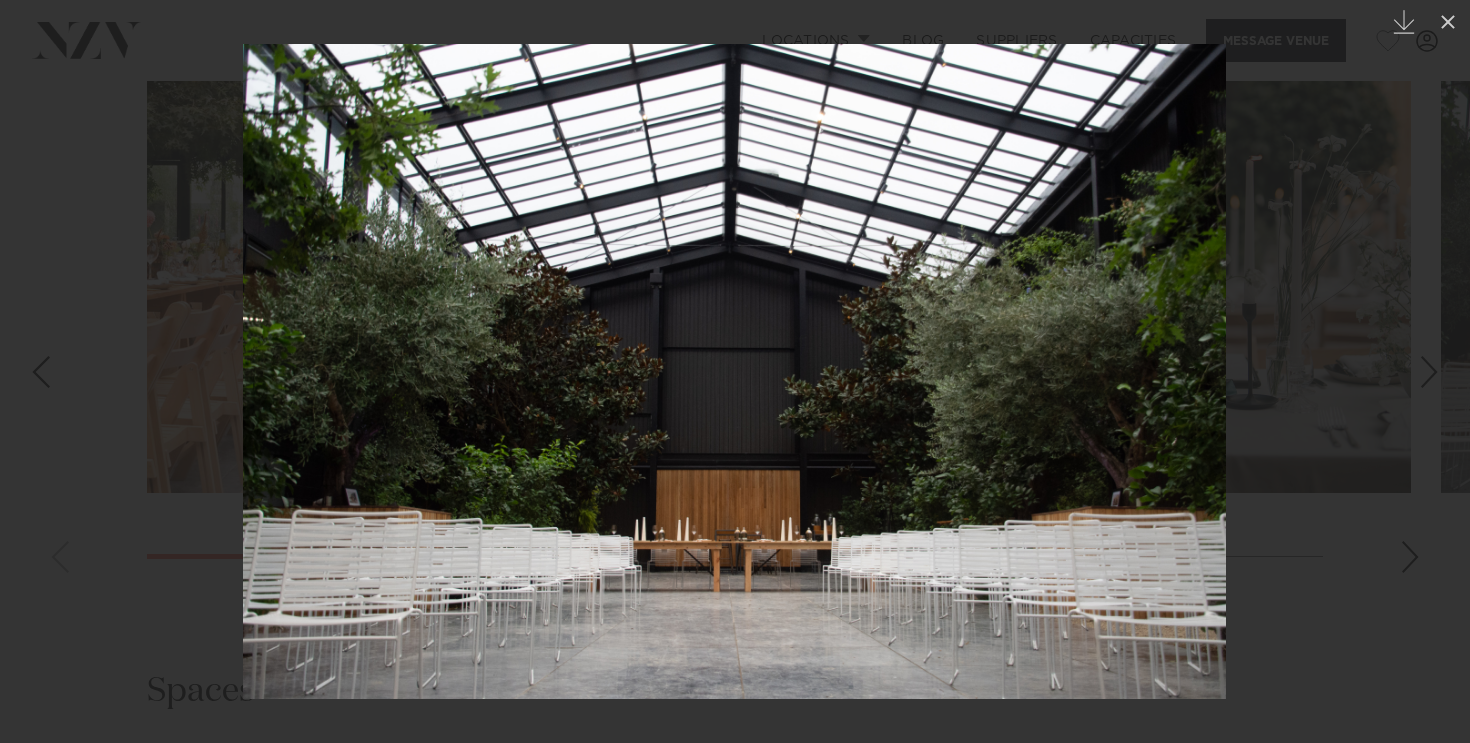 click at bounding box center [1429, 372] 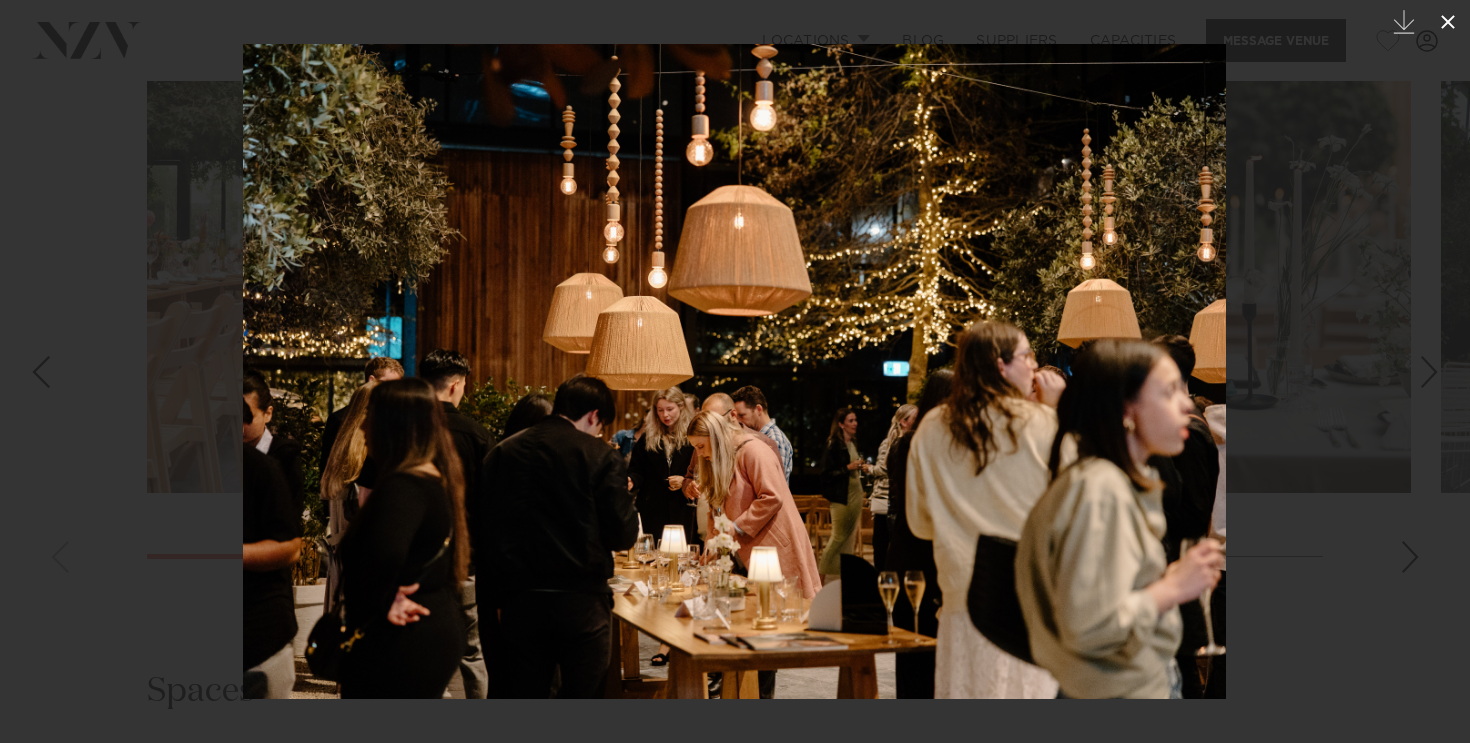 click 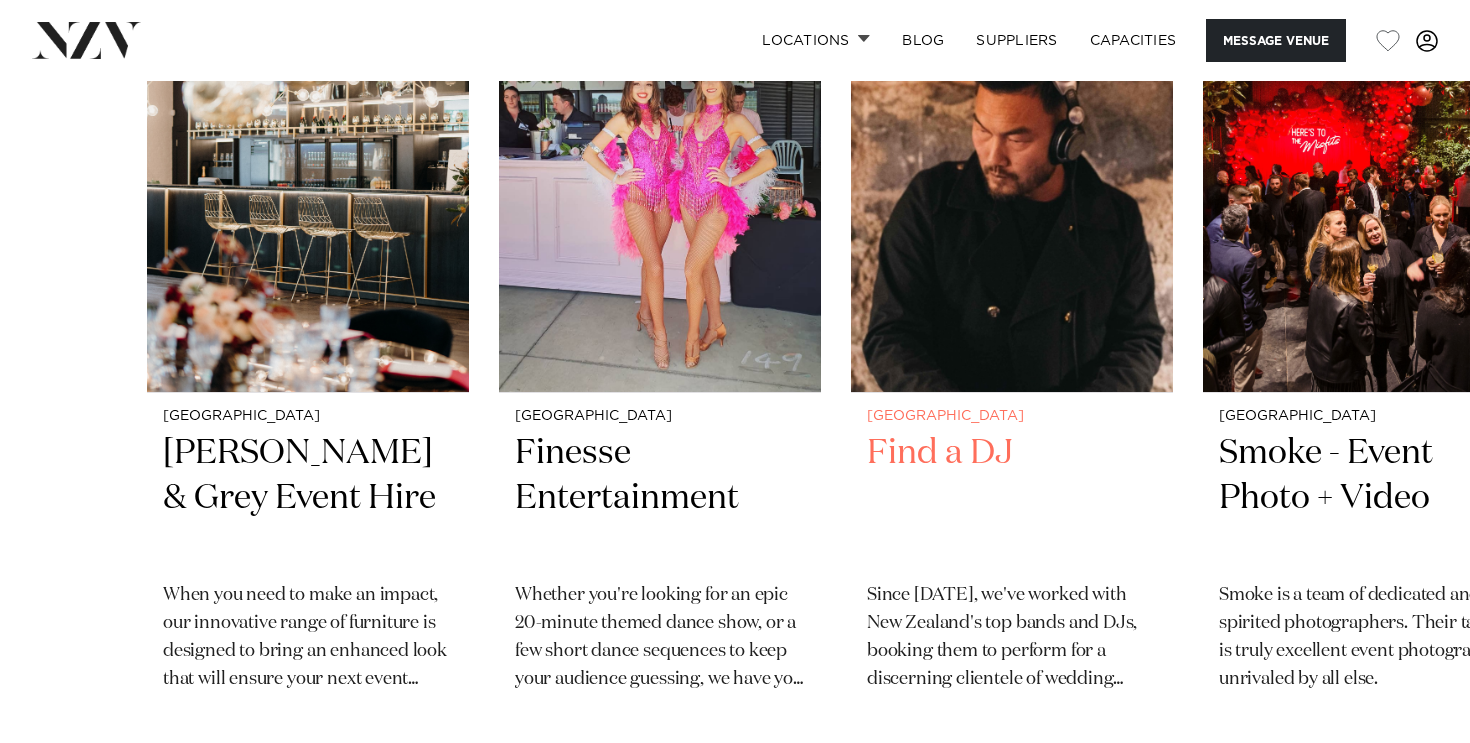 scroll, scrollTop: 3146, scrollLeft: 0, axis: vertical 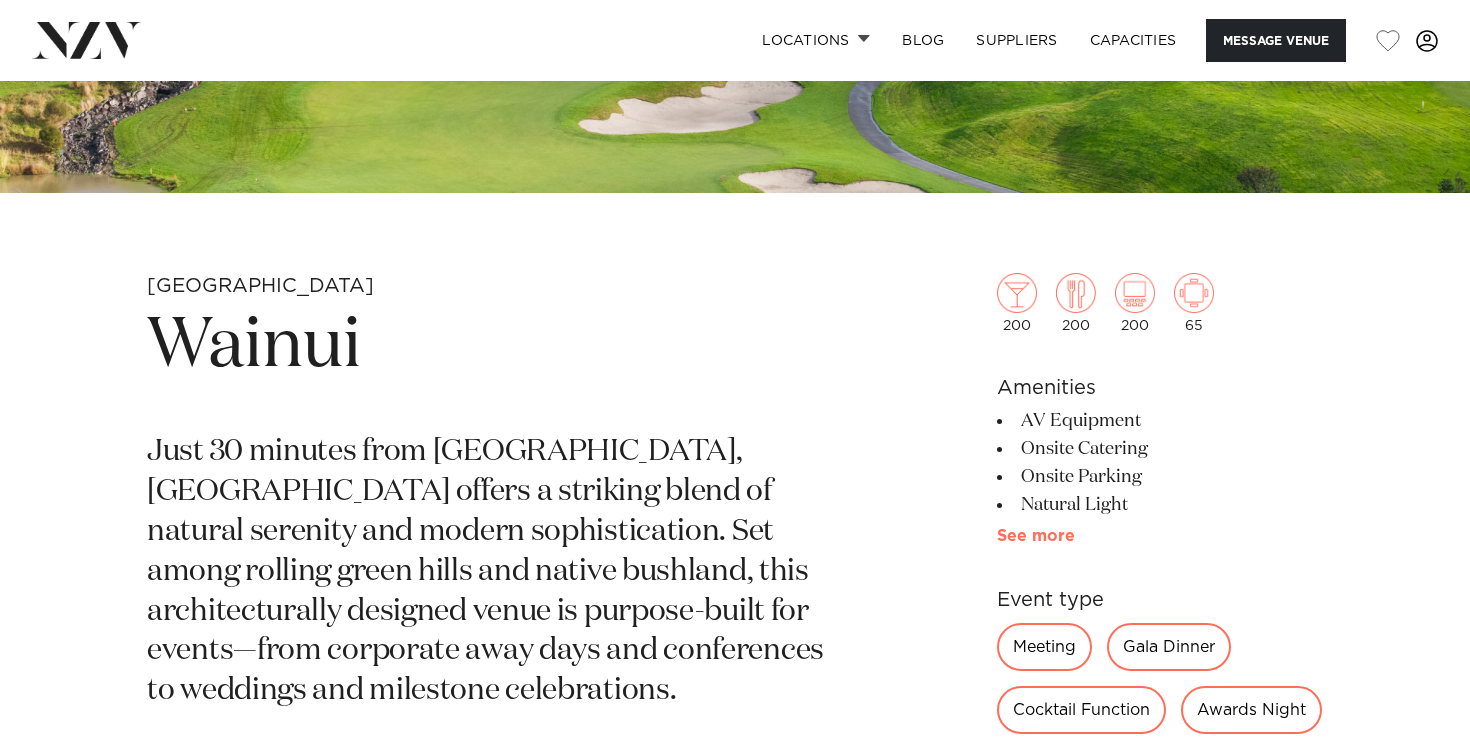click on "See more" at bounding box center (1075, 536) 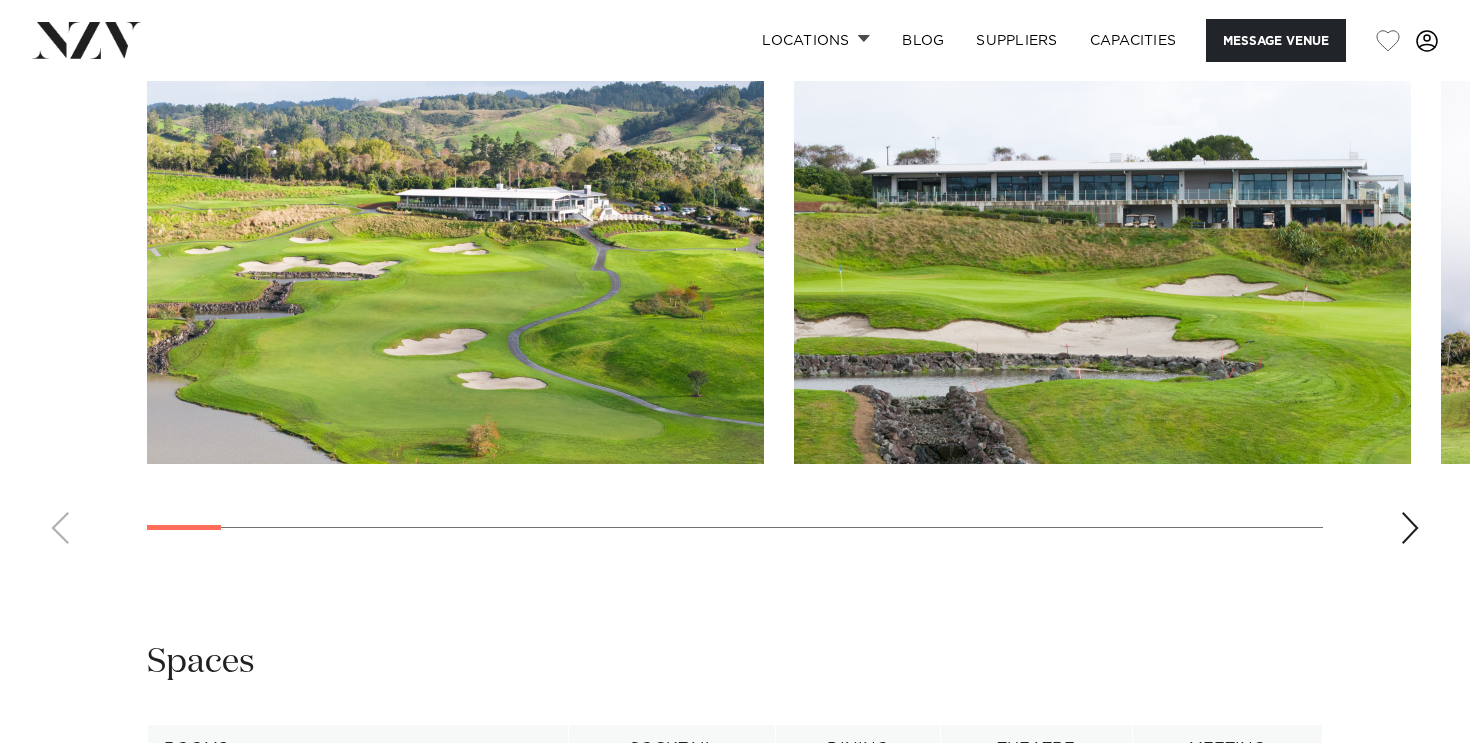 scroll, scrollTop: 2373, scrollLeft: 0, axis: vertical 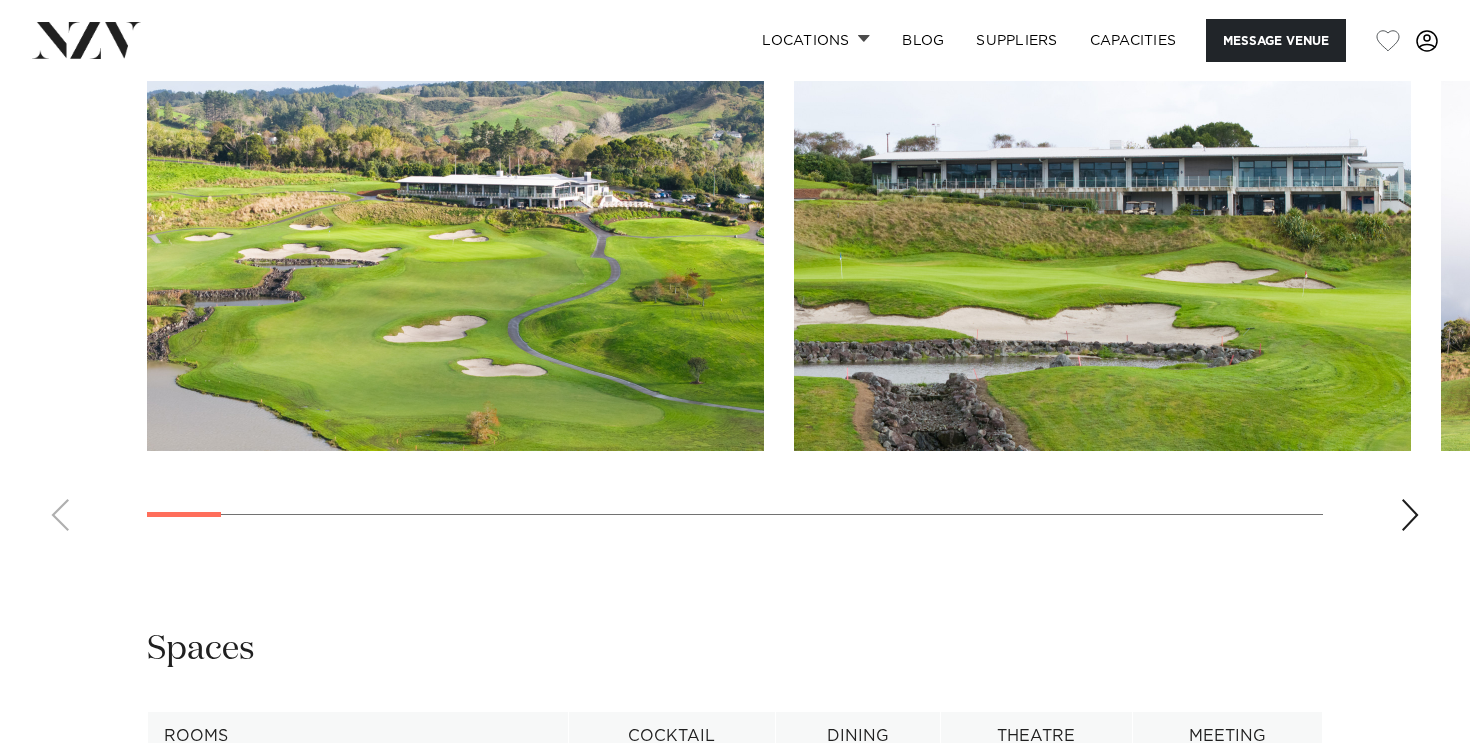 click at bounding box center (735, 272) 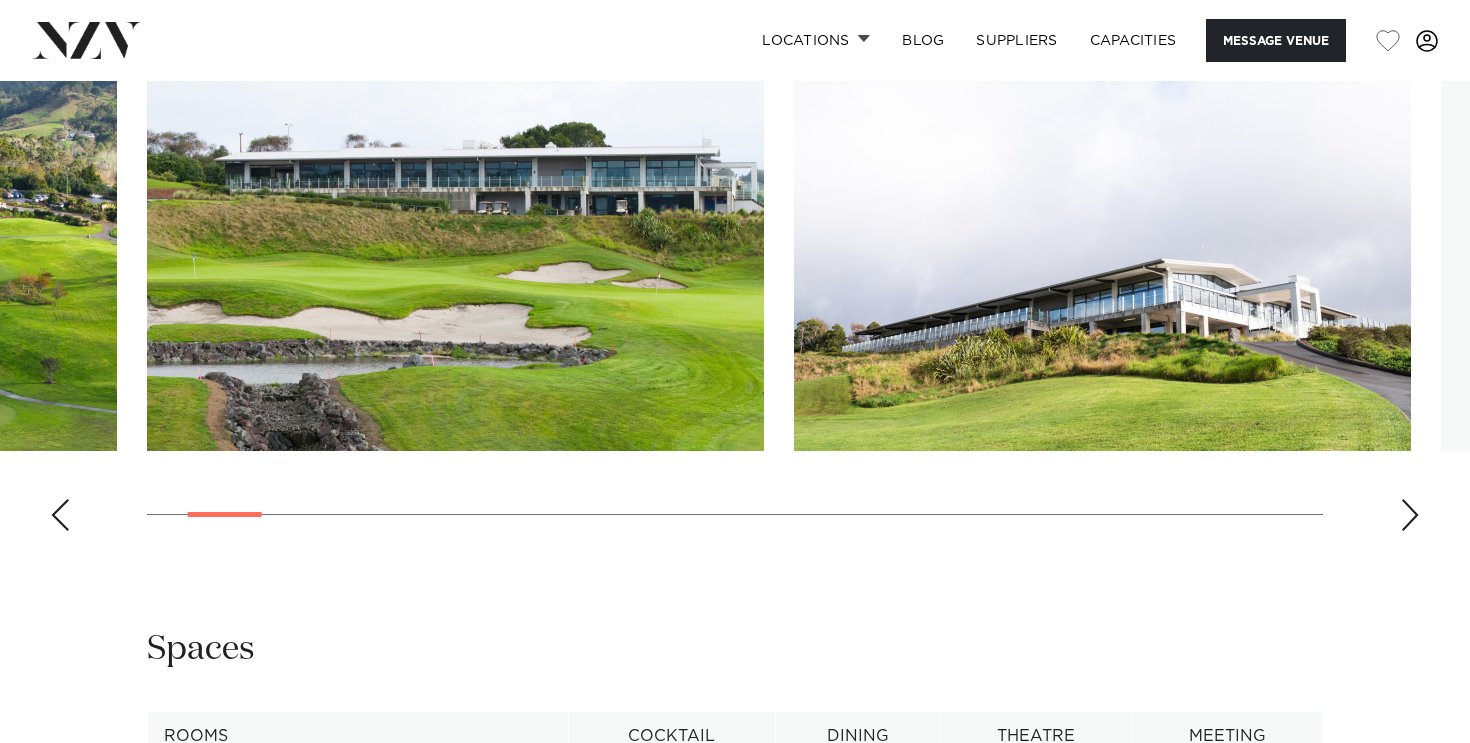 click at bounding box center (1410, 515) 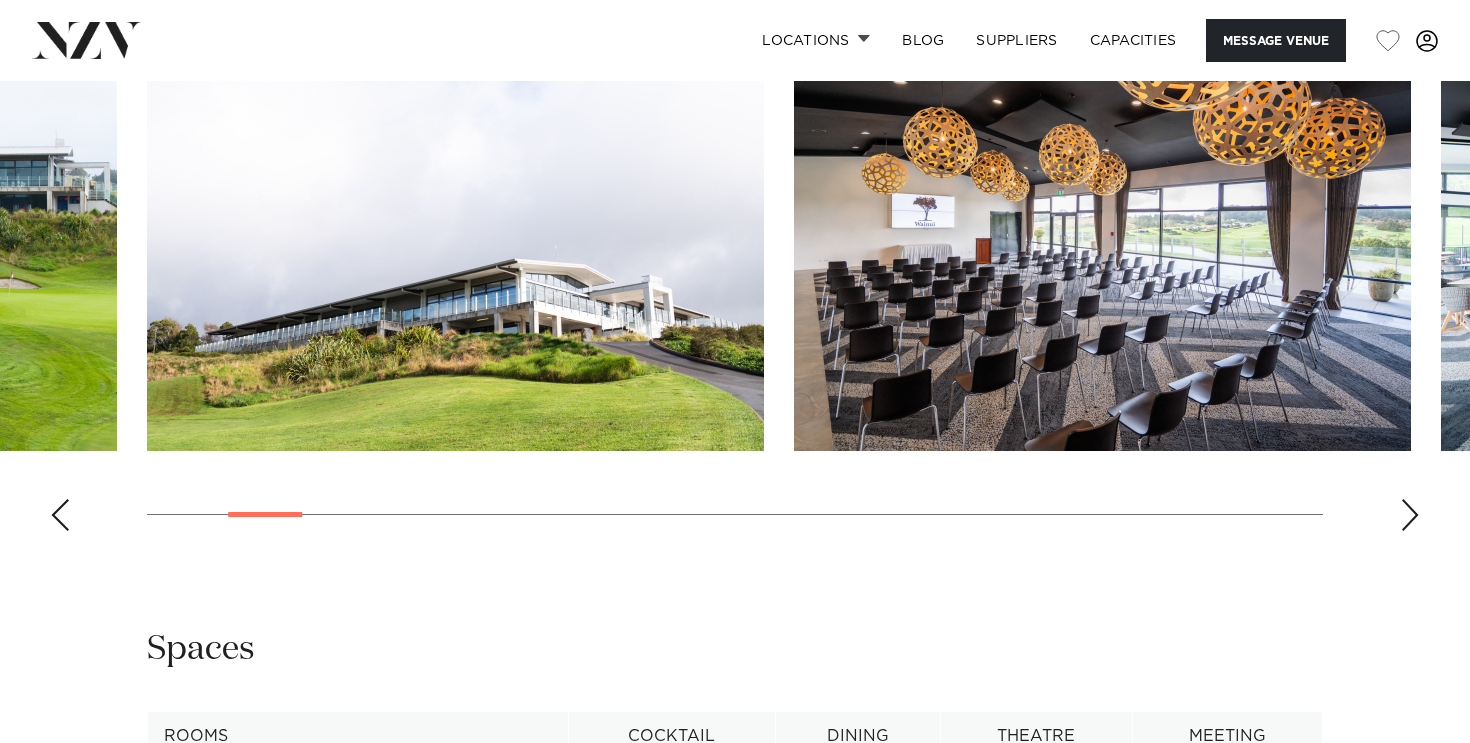click at bounding box center [1410, 515] 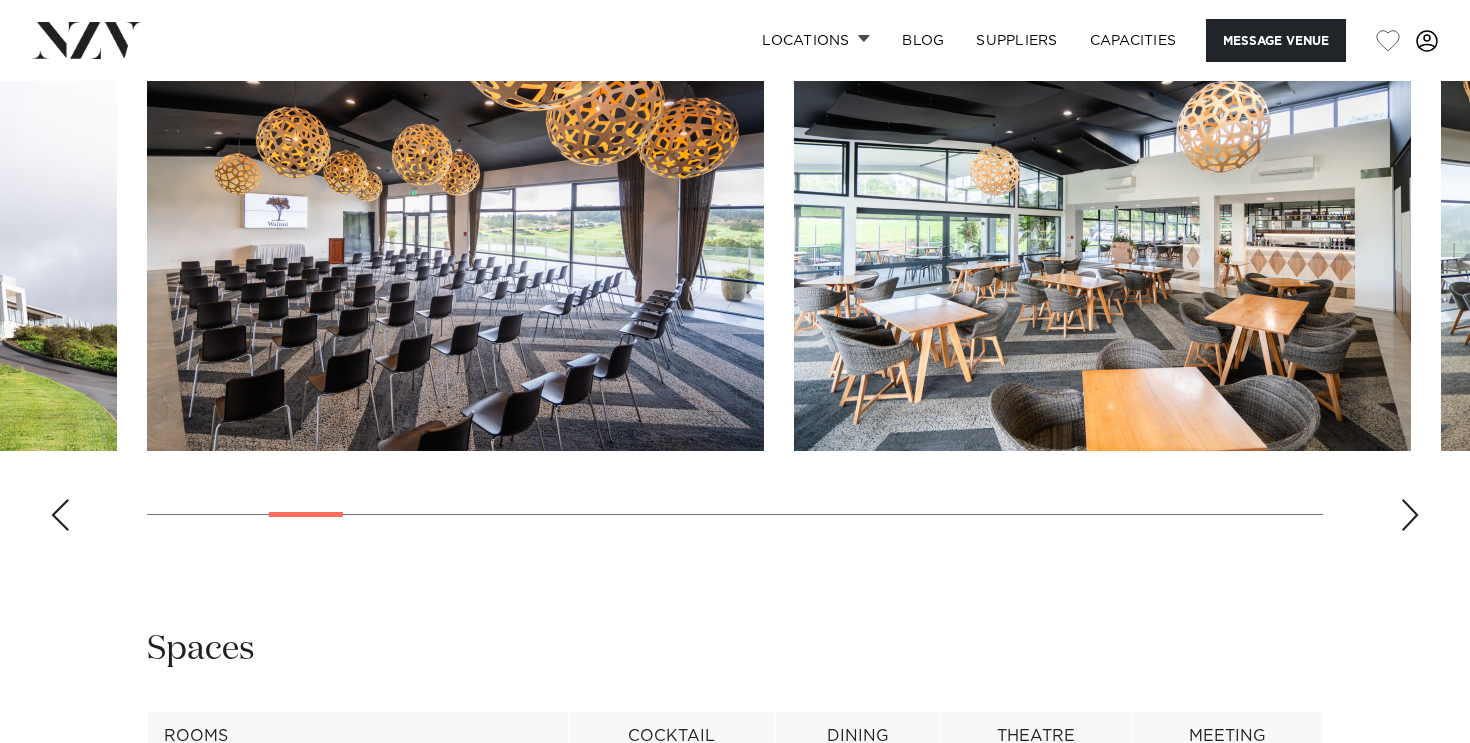 click at bounding box center [1410, 515] 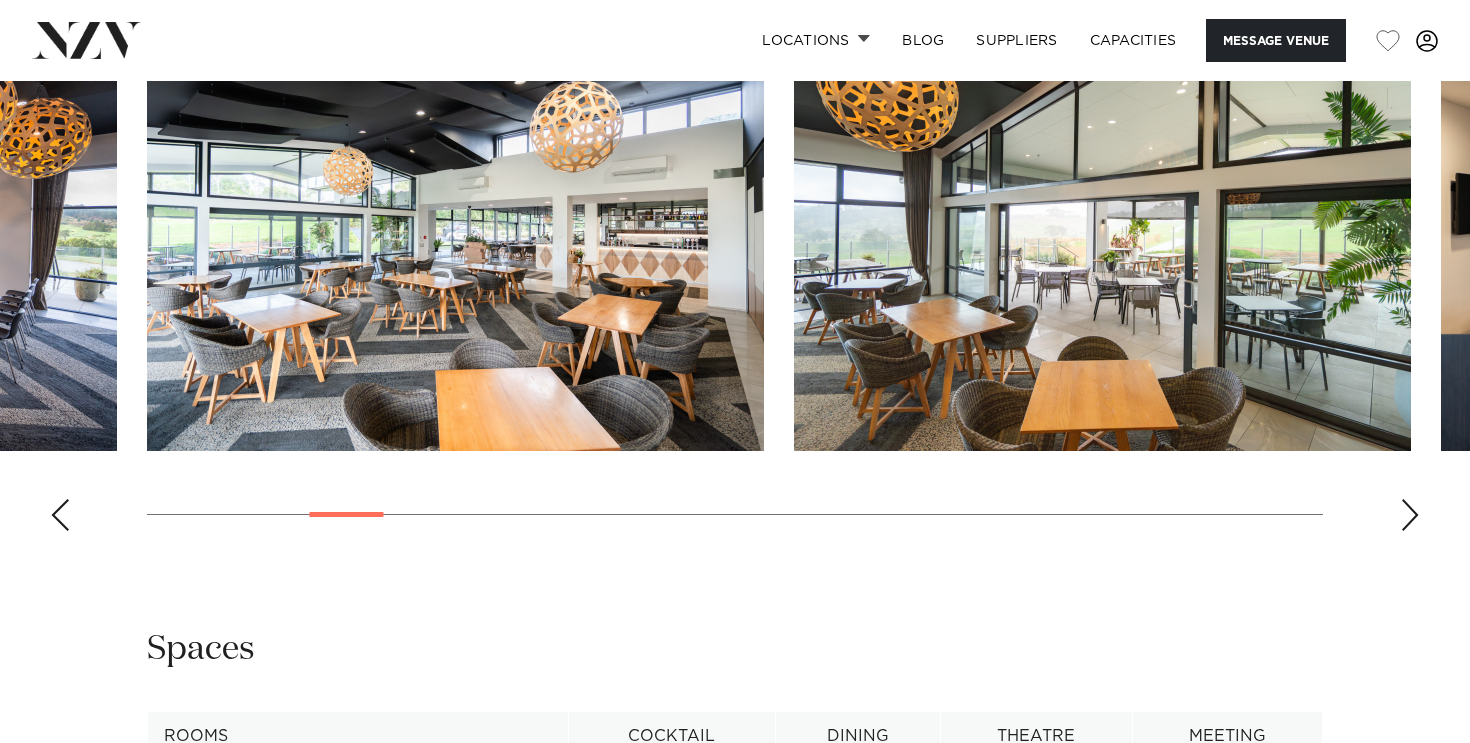 click at bounding box center [1410, 515] 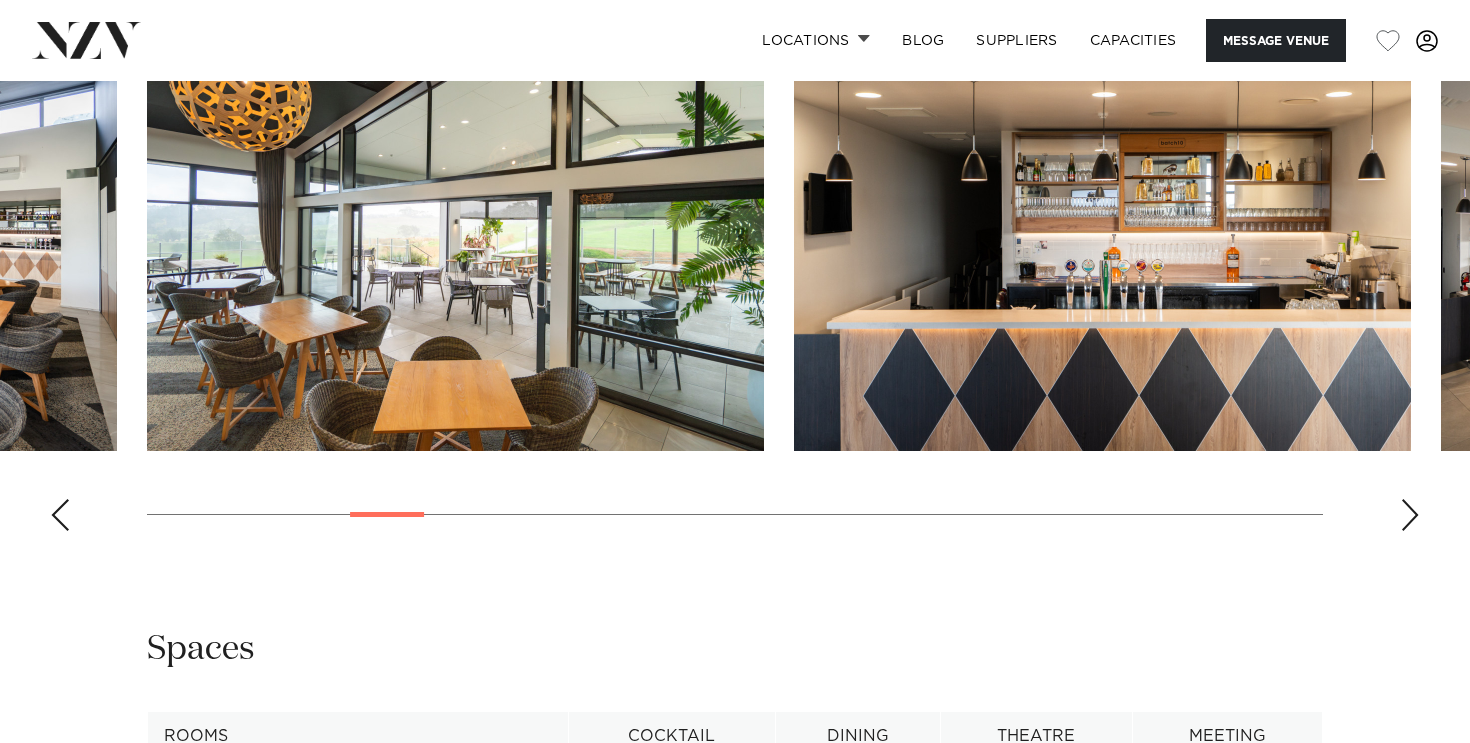 click at bounding box center [1410, 515] 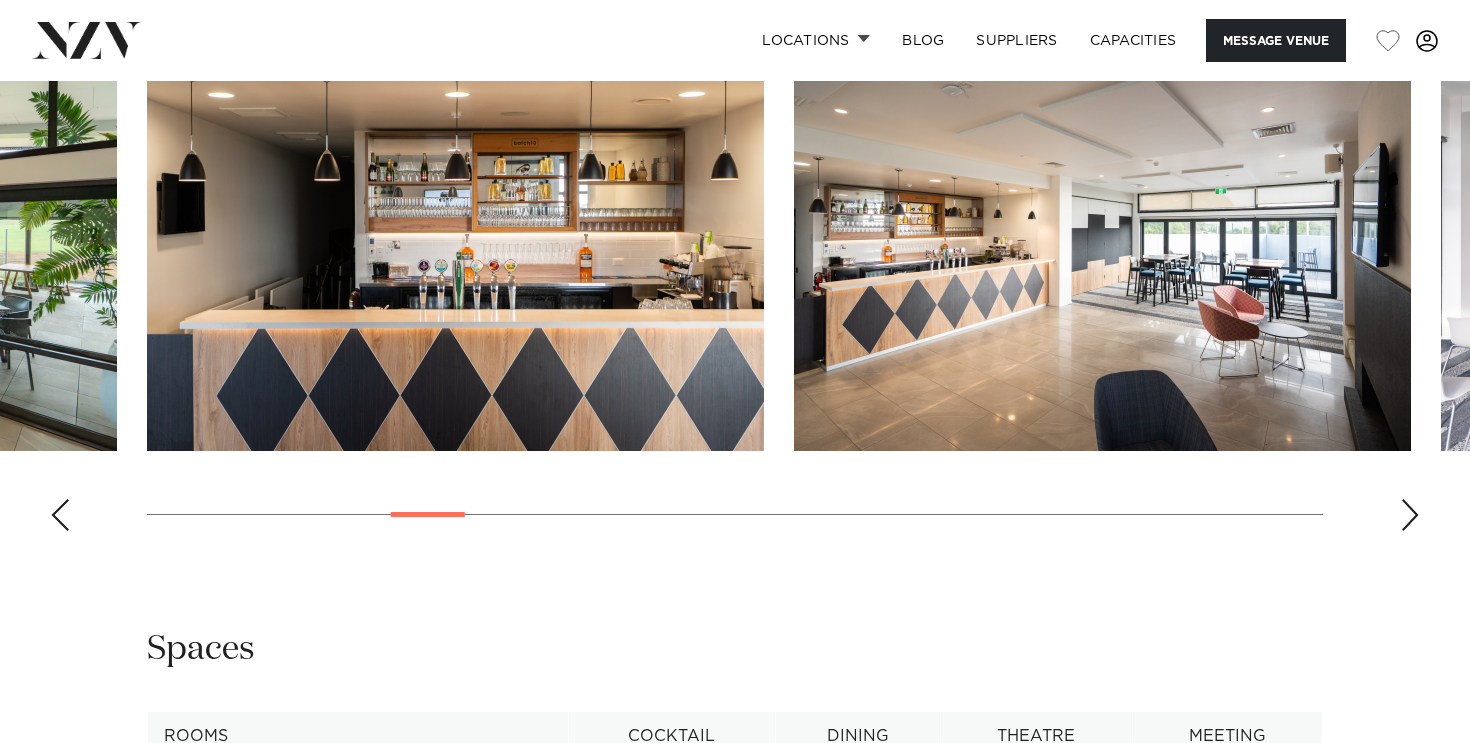 click at bounding box center (1410, 515) 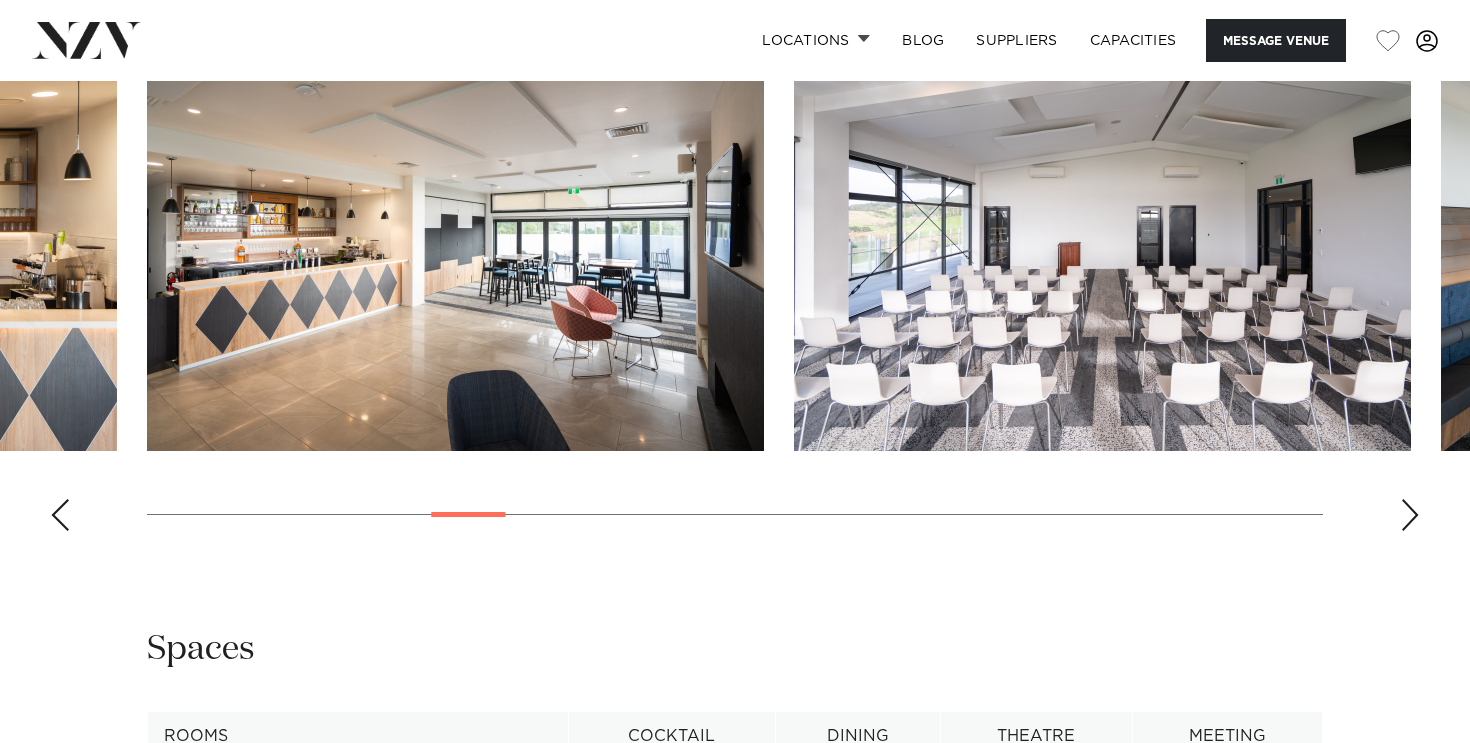 click at bounding box center [1410, 515] 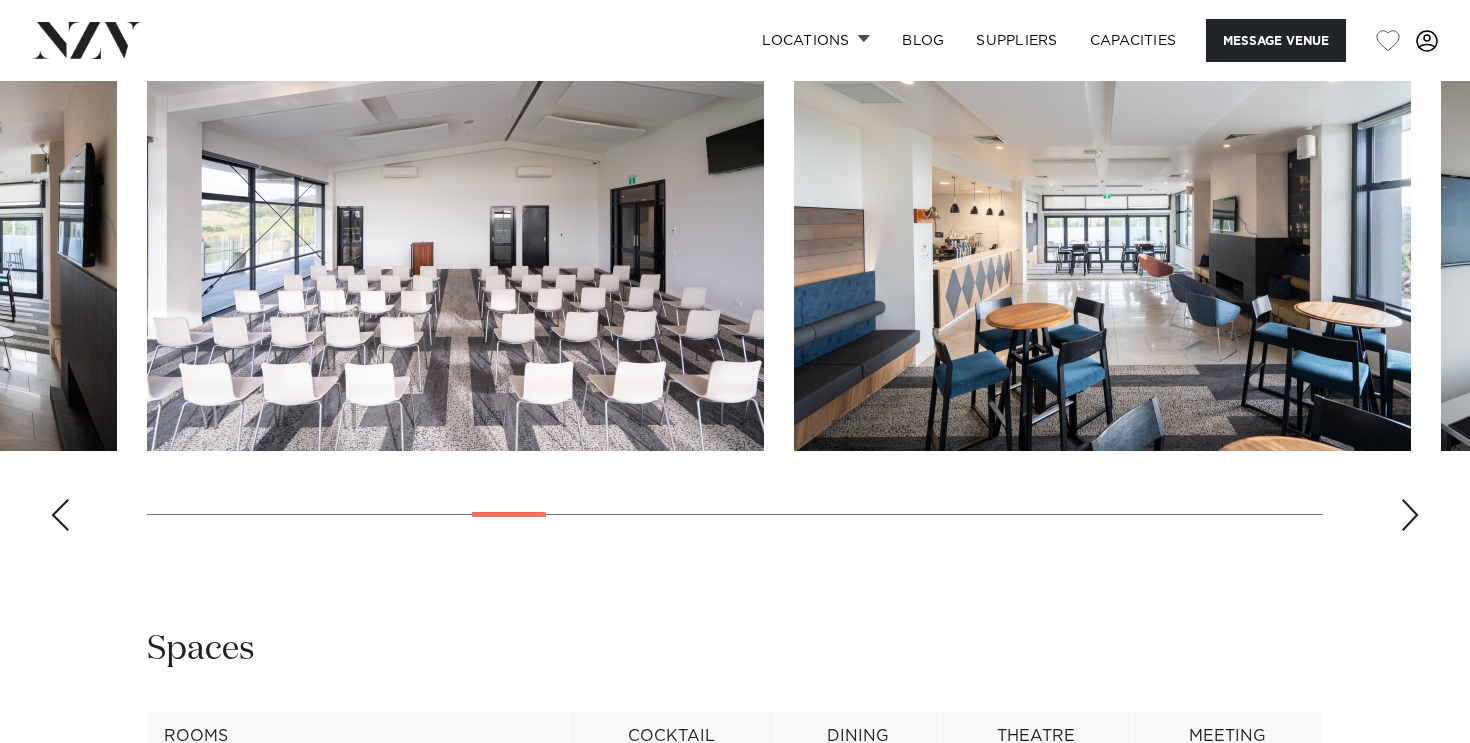 click at bounding box center (735, 272) 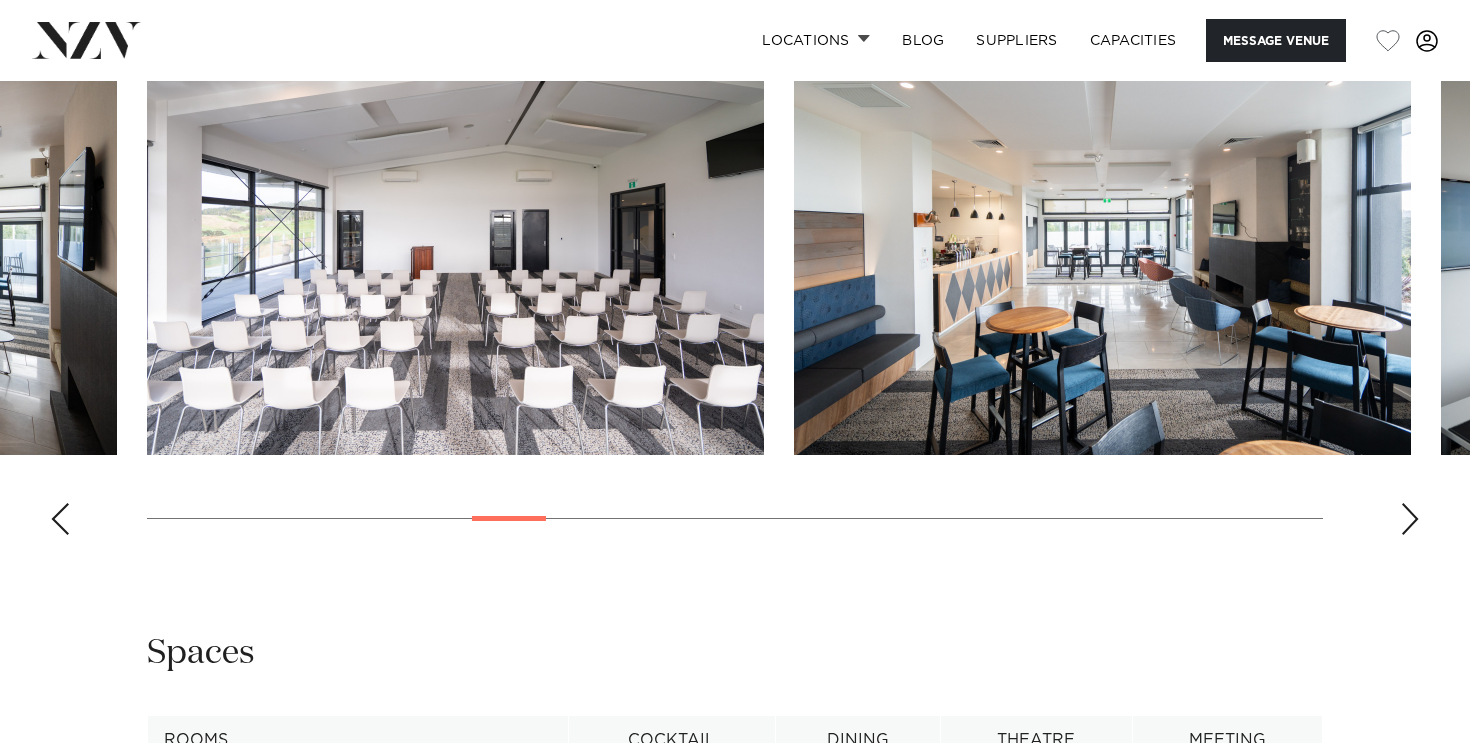 scroll, scrollTop: 2486, scrollLeft: 0, axis: vertical 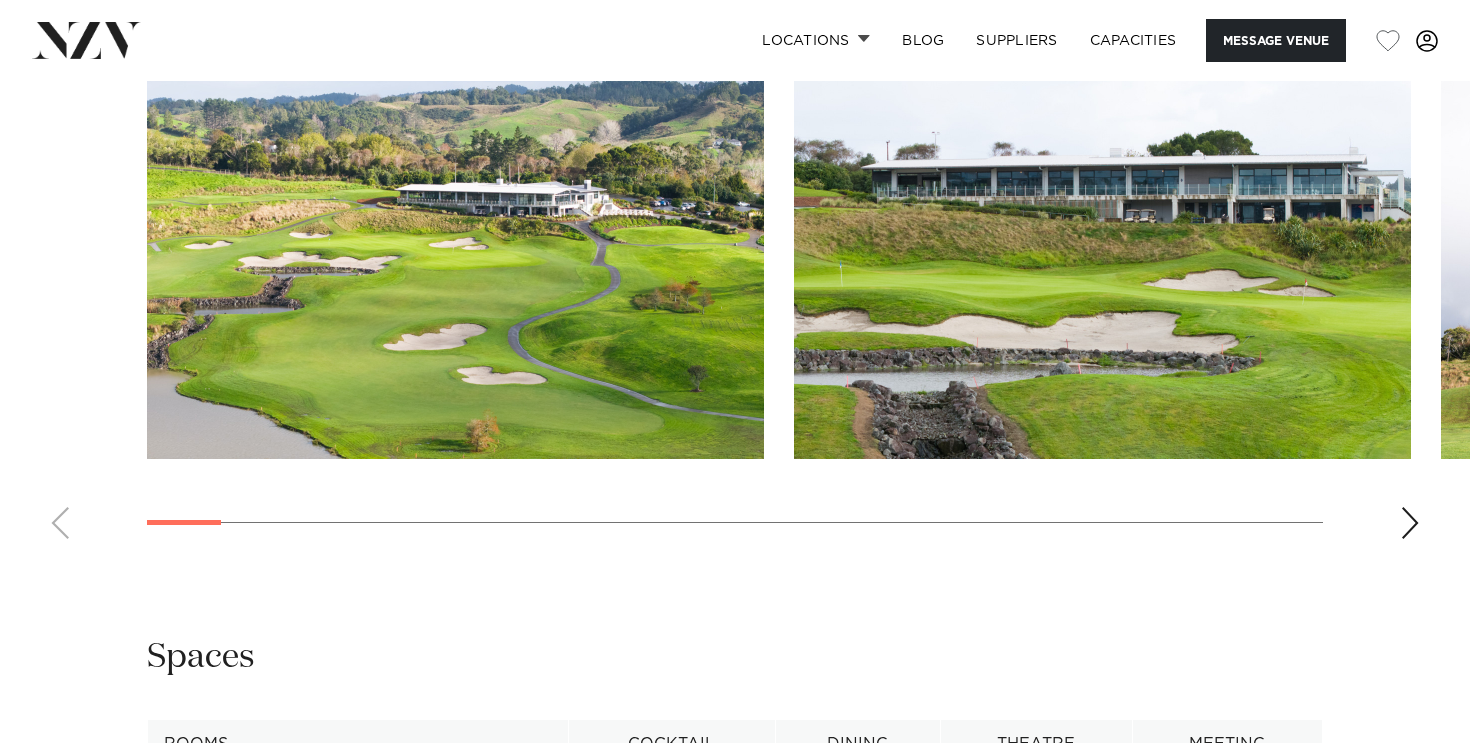 click at bounding box center [1410, 523] 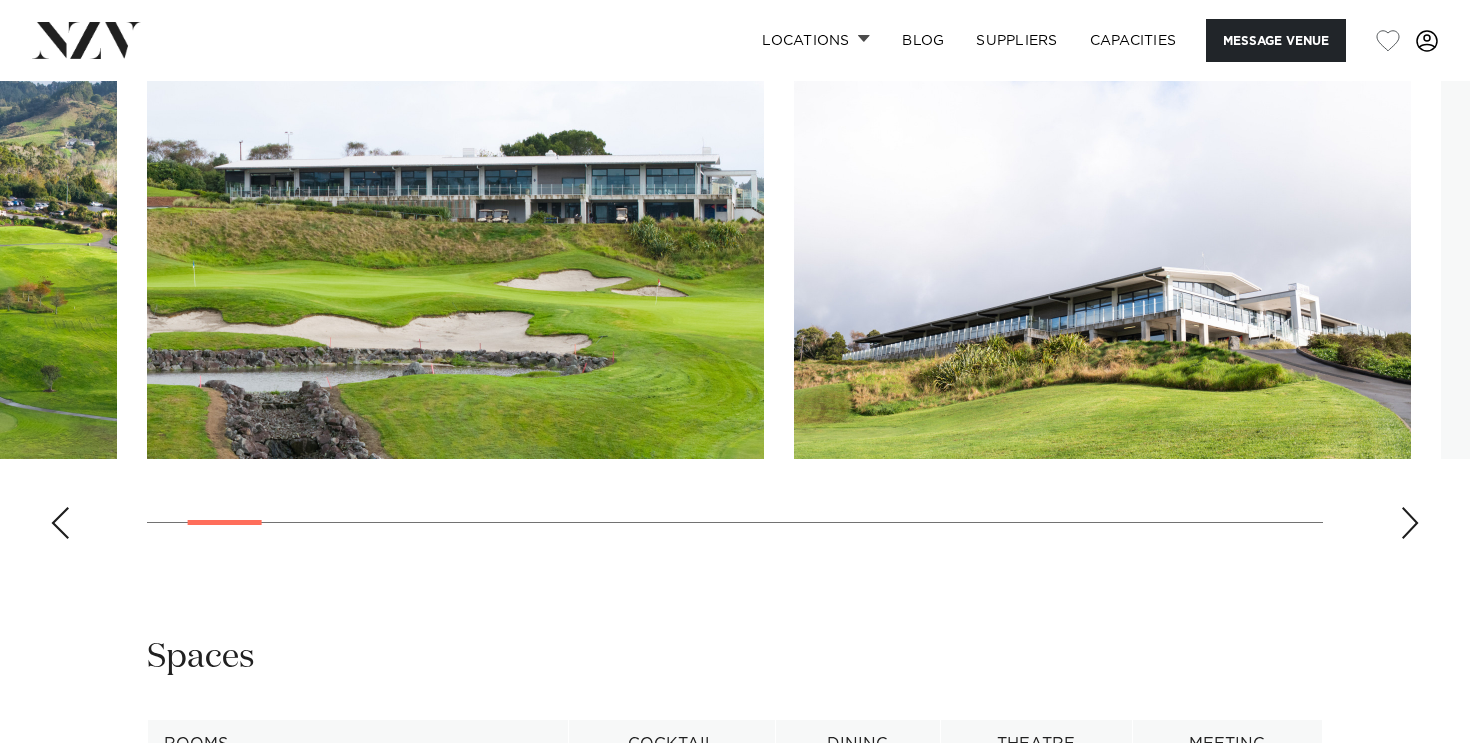 click at bounding box center (1410, 523) 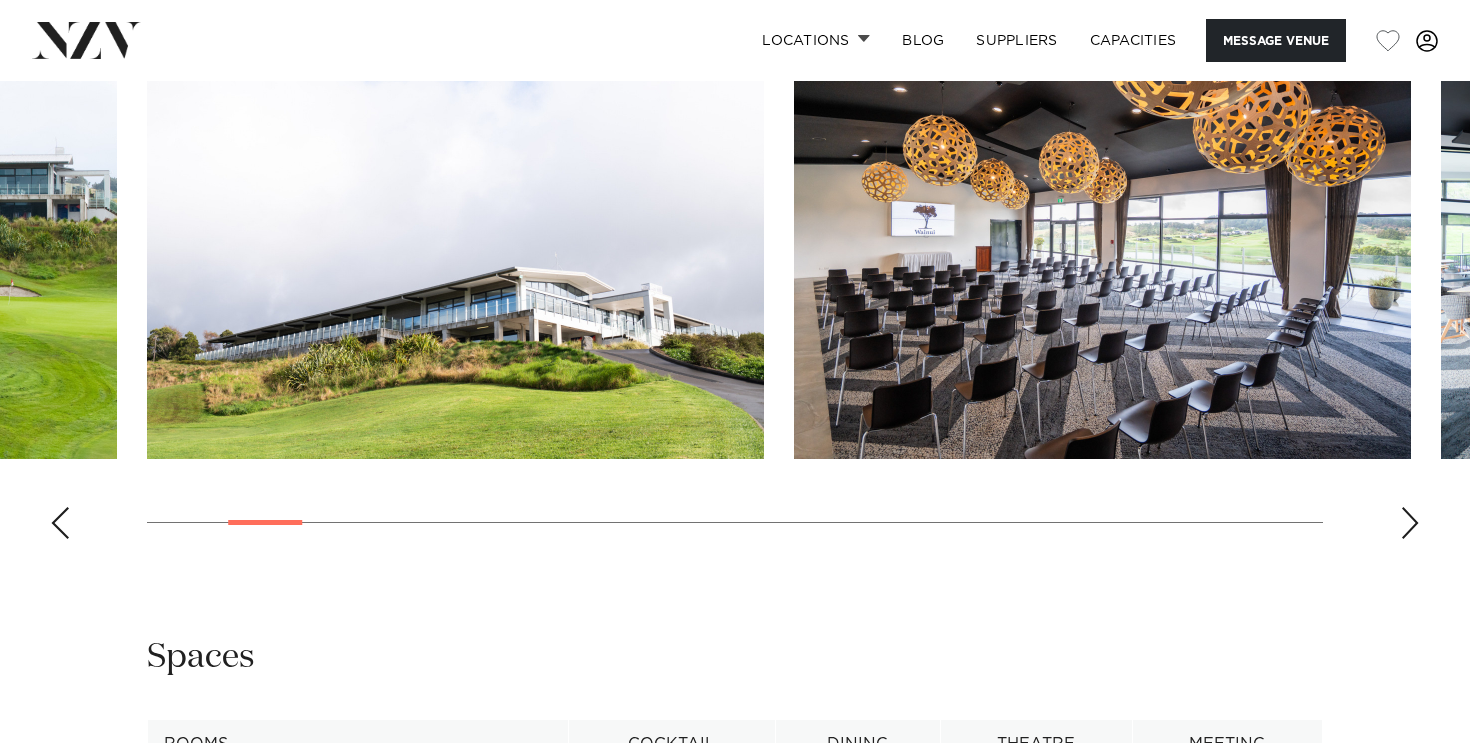 click at bounding box center [1410, 523] 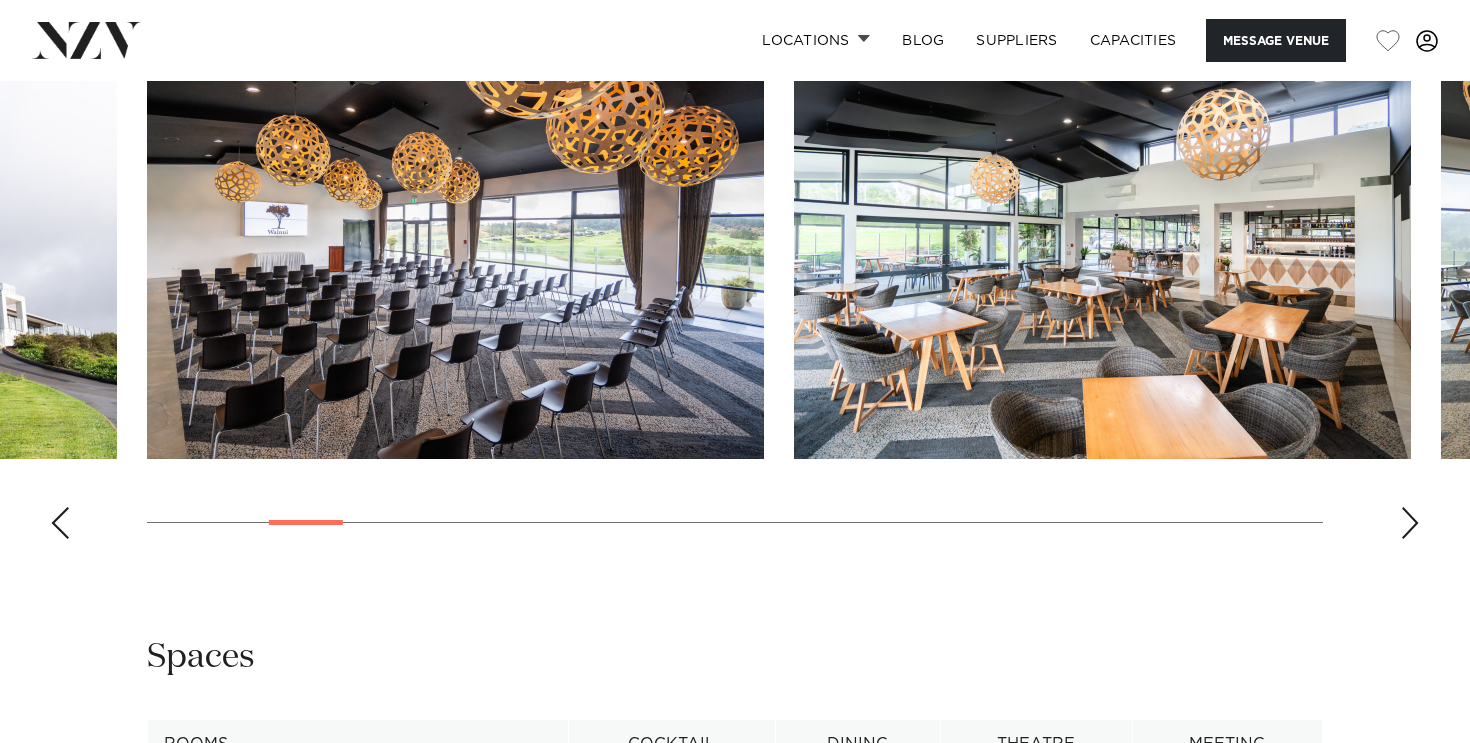click at bounding box center [1410, 523] 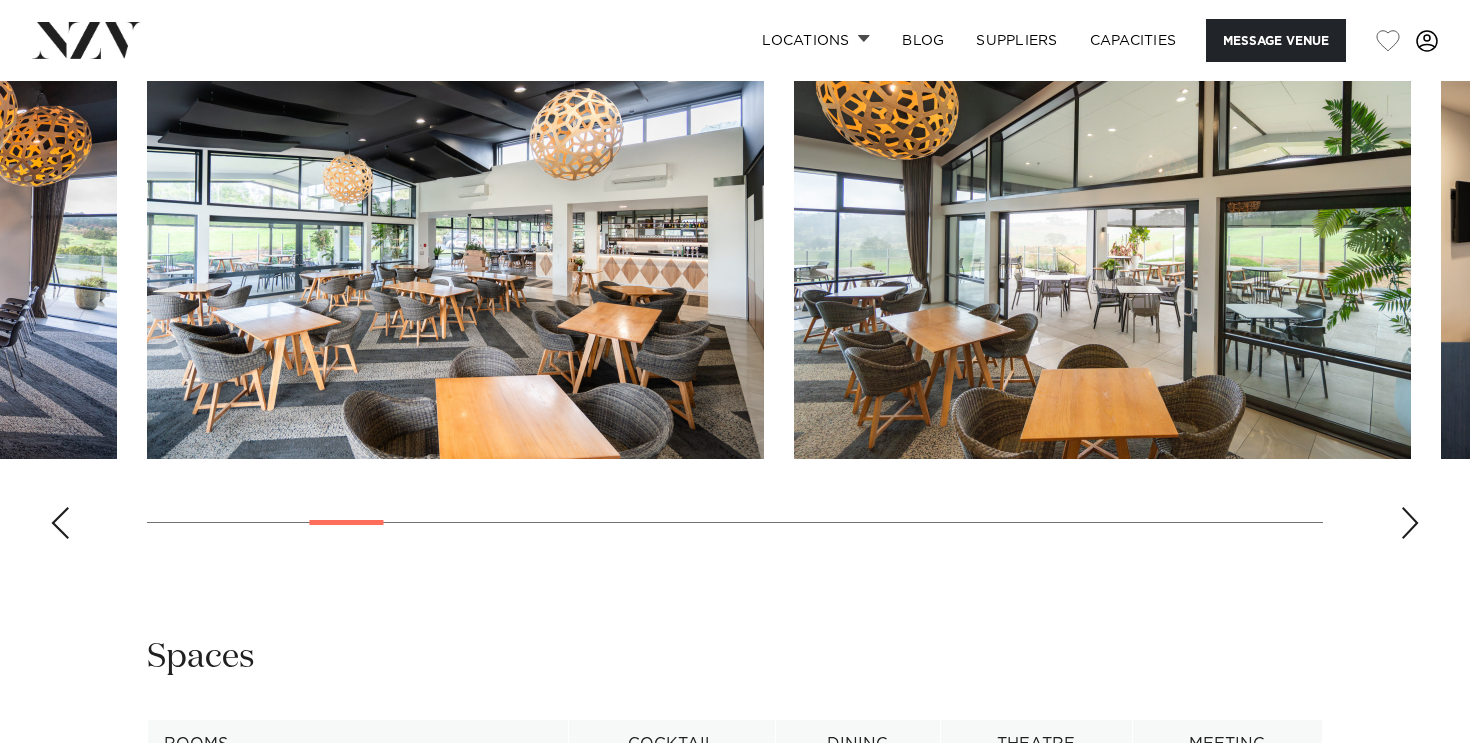click at bounding box center [1410, 523] 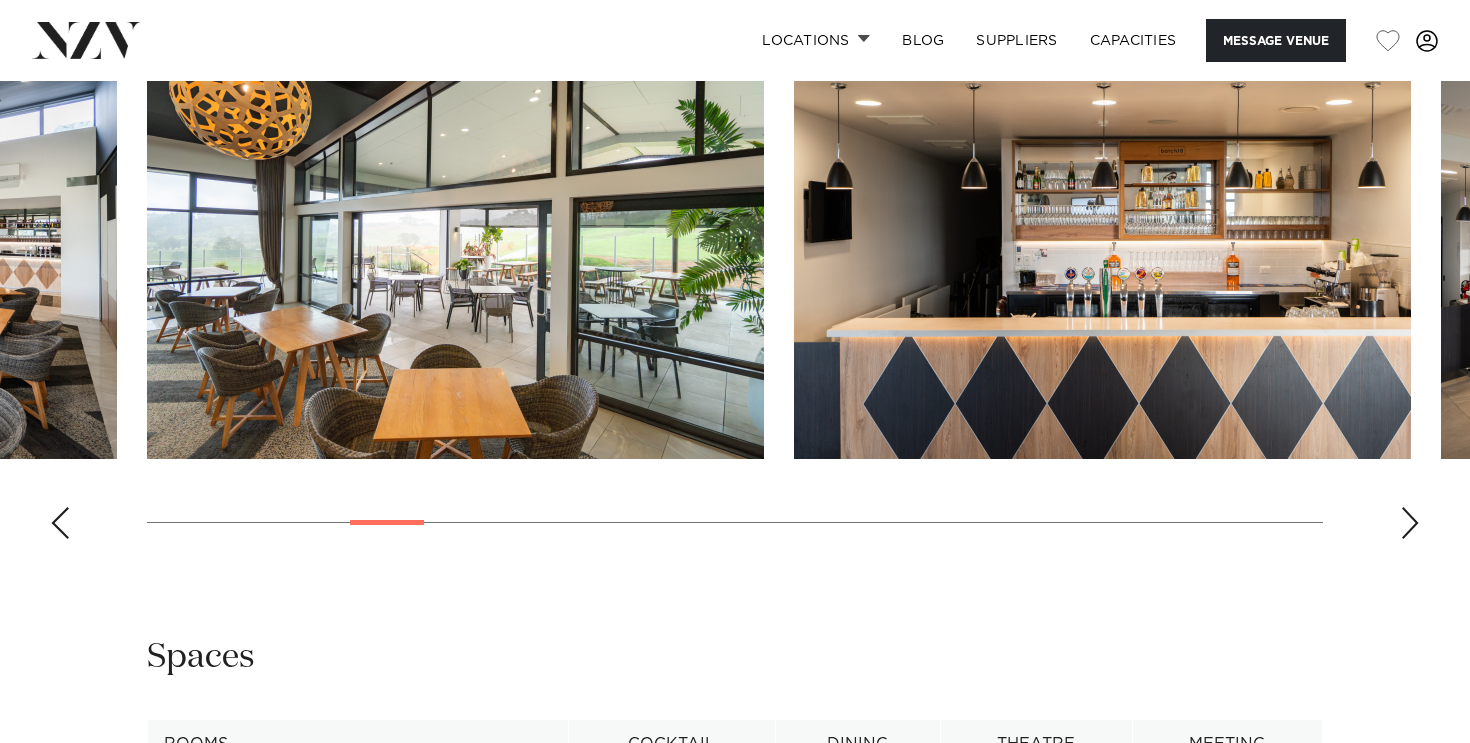 click at bounding box center (1410, 523) 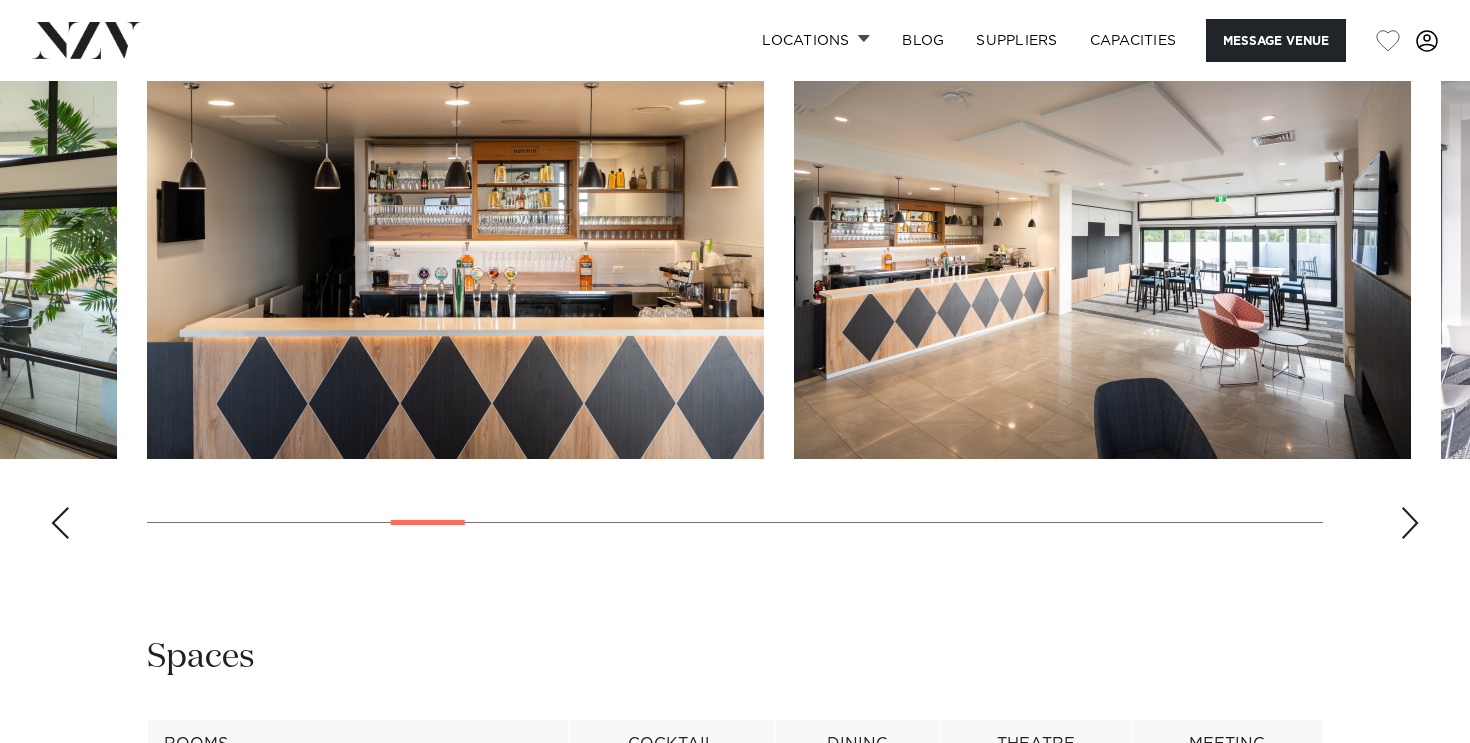 click at bounding box center [1410, 523] 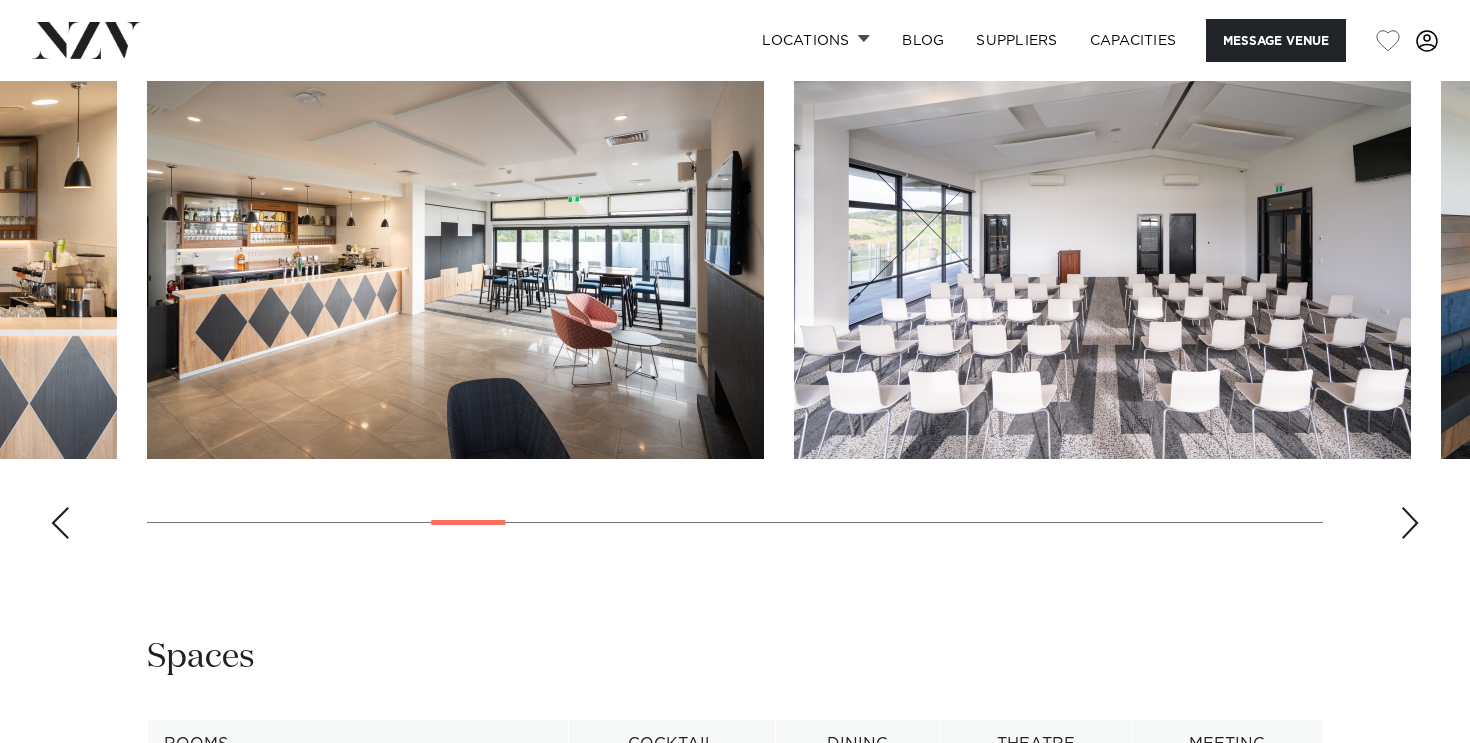 click at bounding box center [1410, 523] 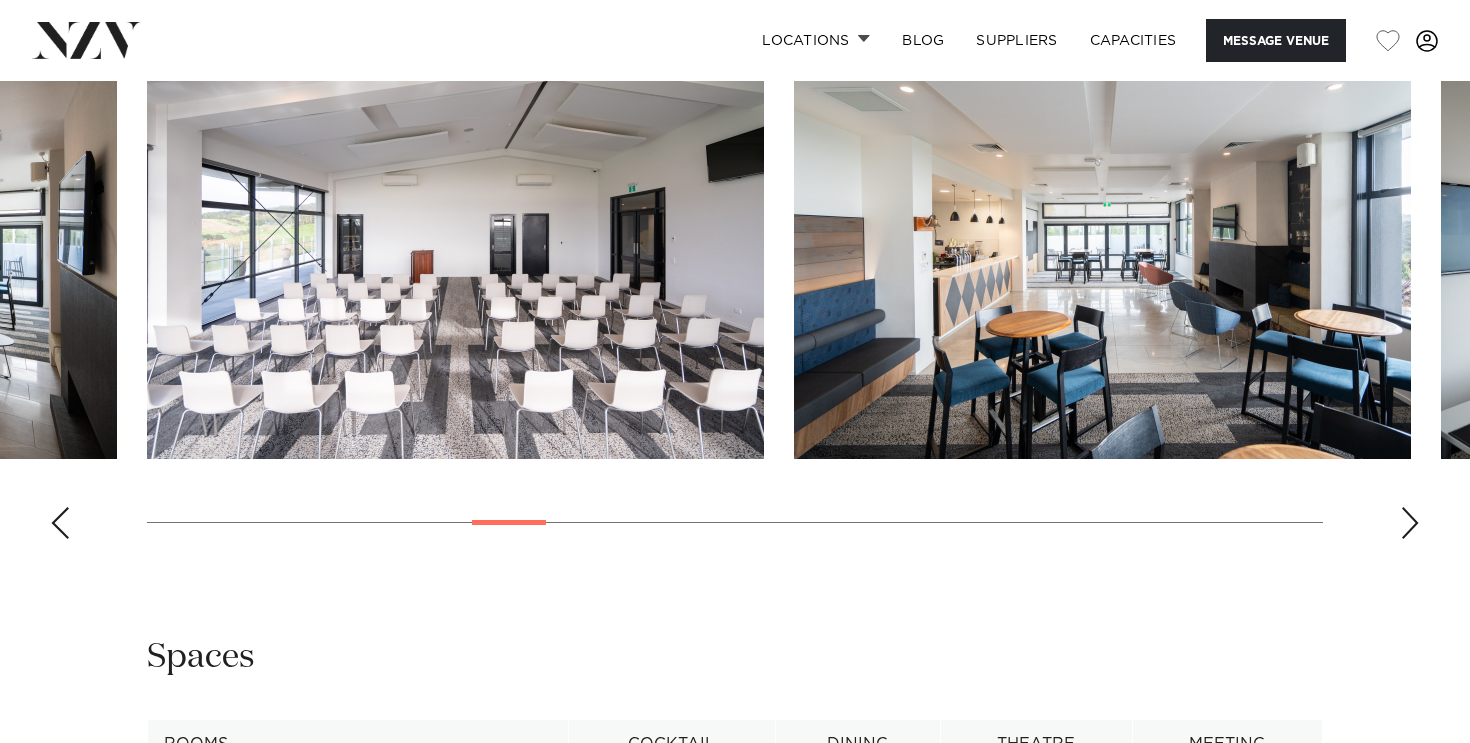 click at bounding box center [1410, 523] 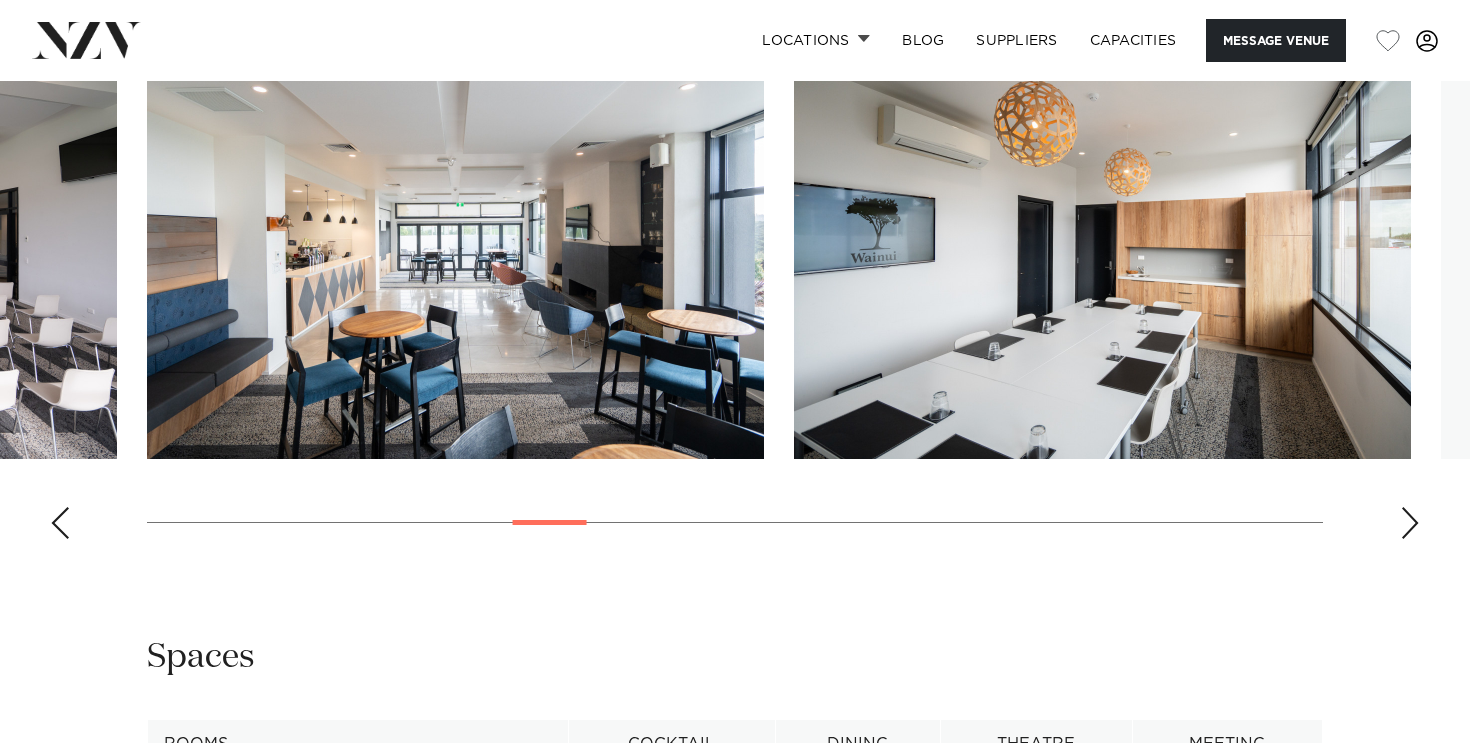 click at bounding box center [1410, 523] 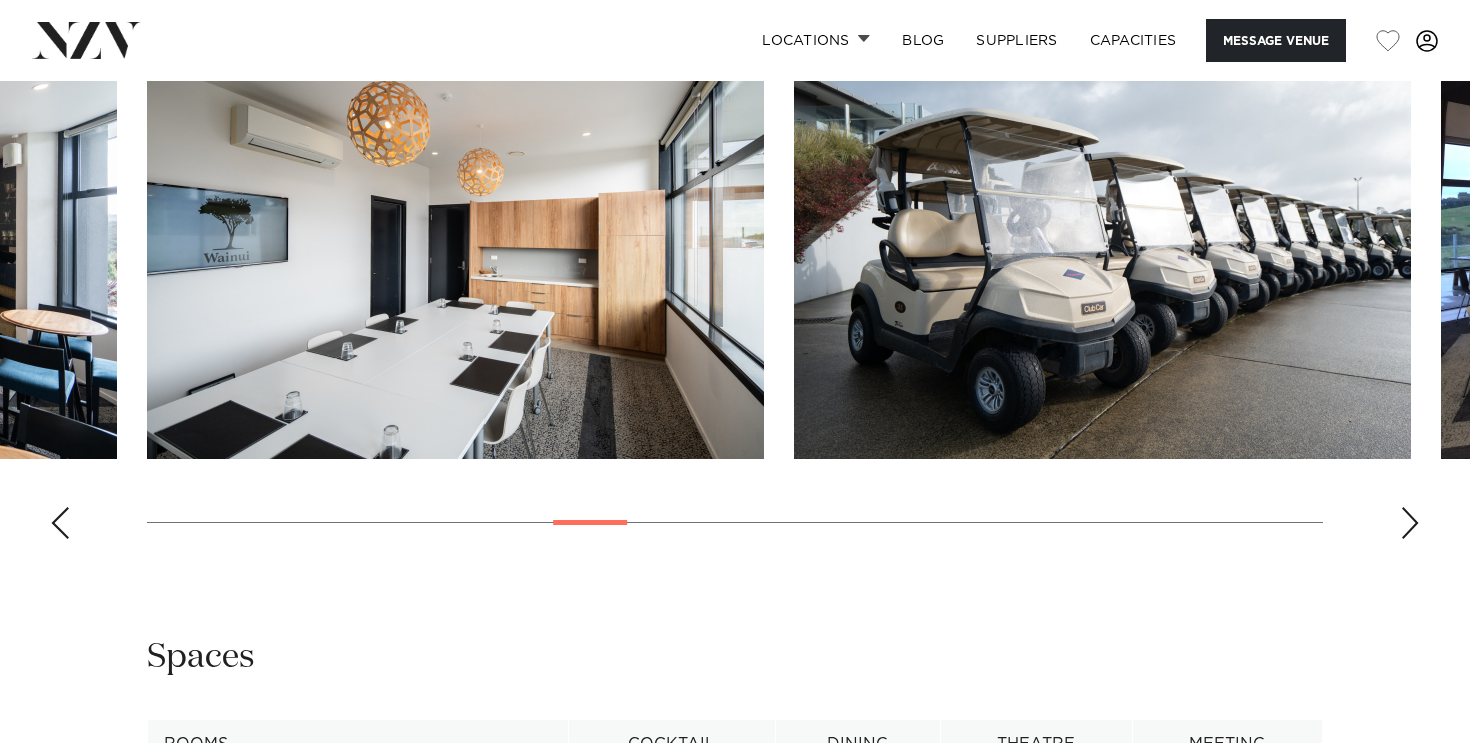 click at bounding box center [1410, 523] 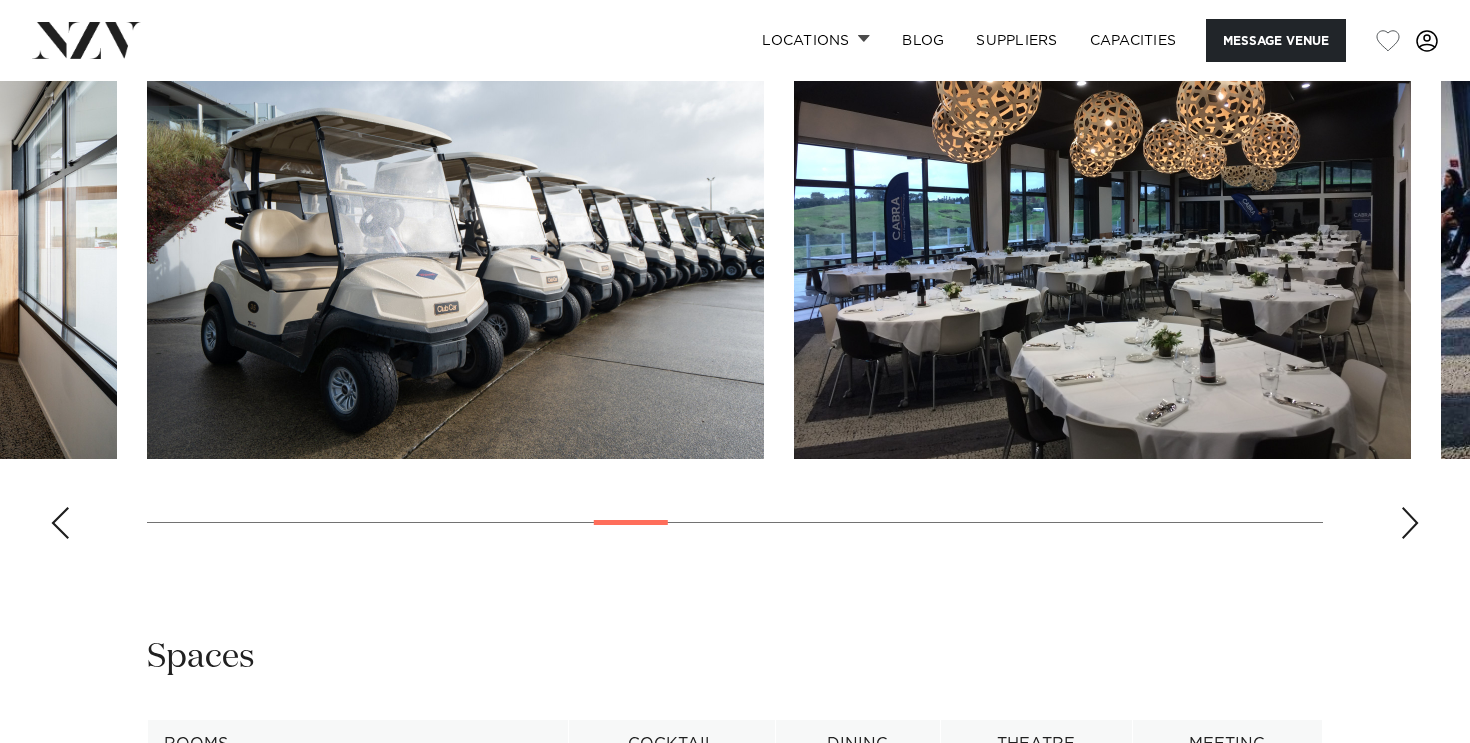 click at bounding box center [1102, 232] 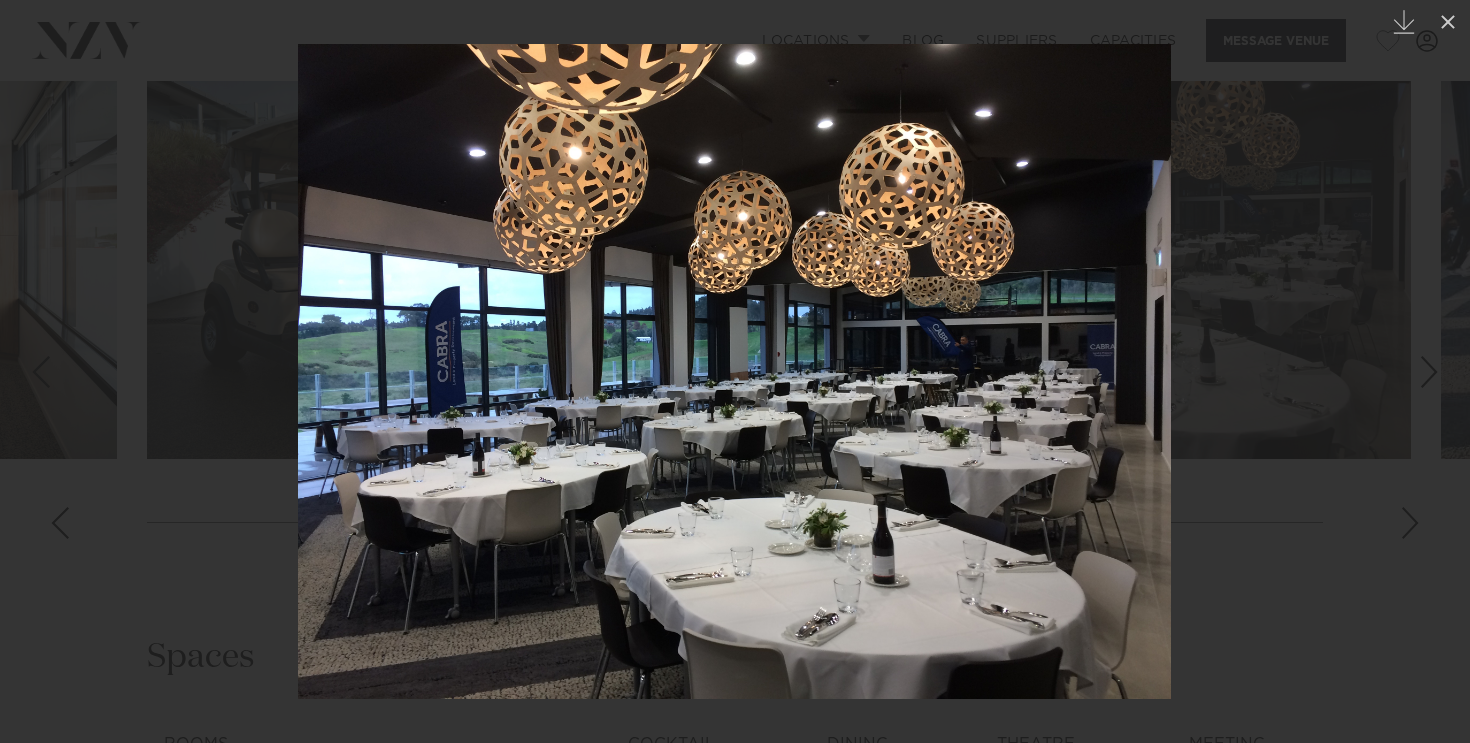 click at bounding box center [735, 371] 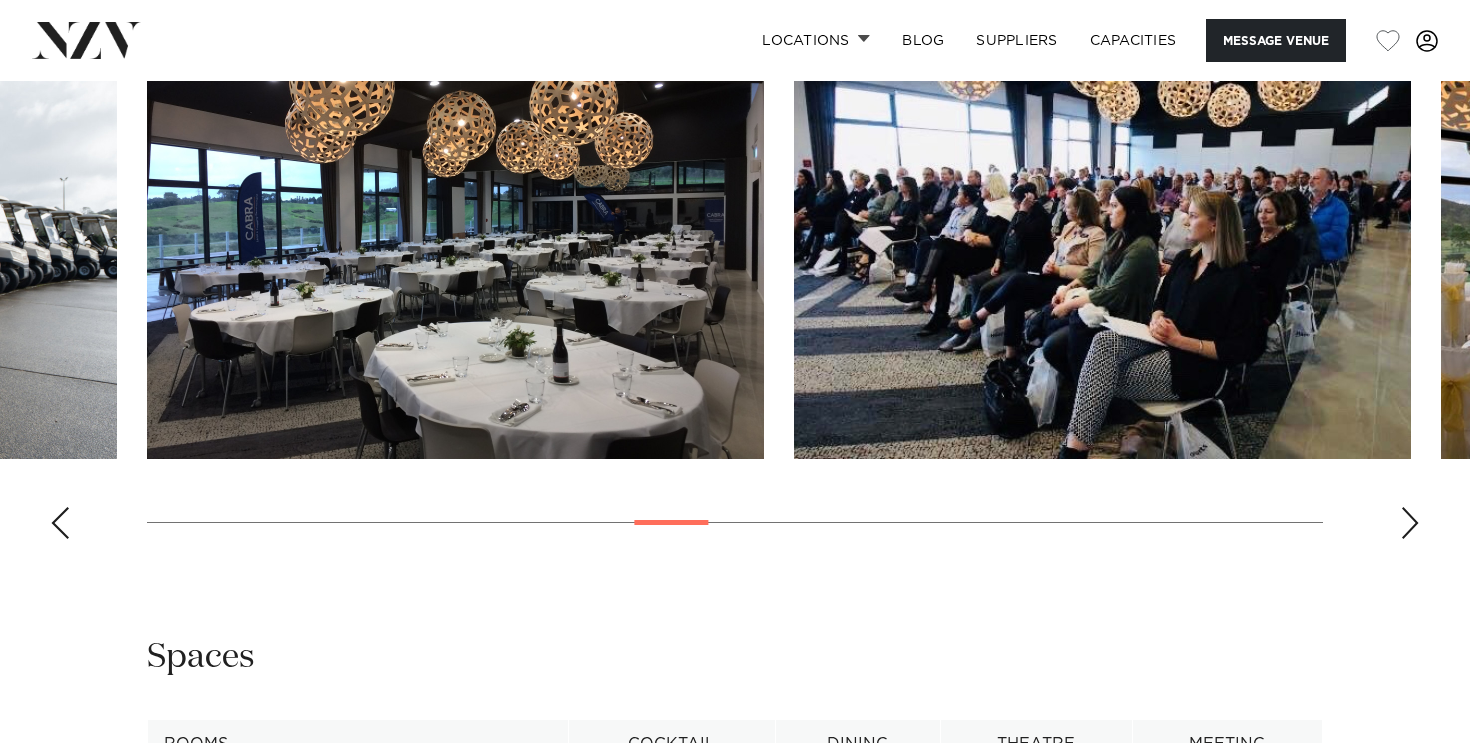 click at bounding box center (1410, 523) 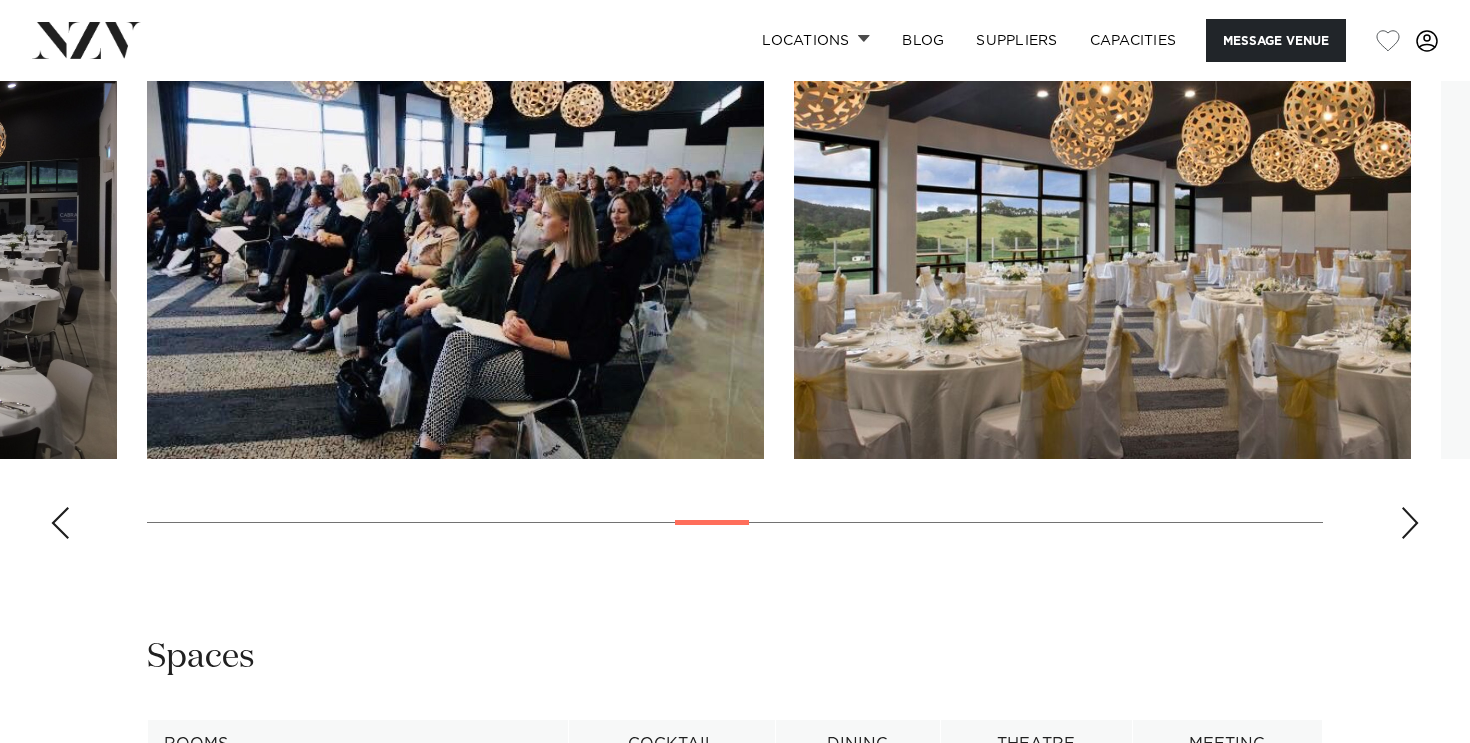 click at bounding box center [1410, 523] 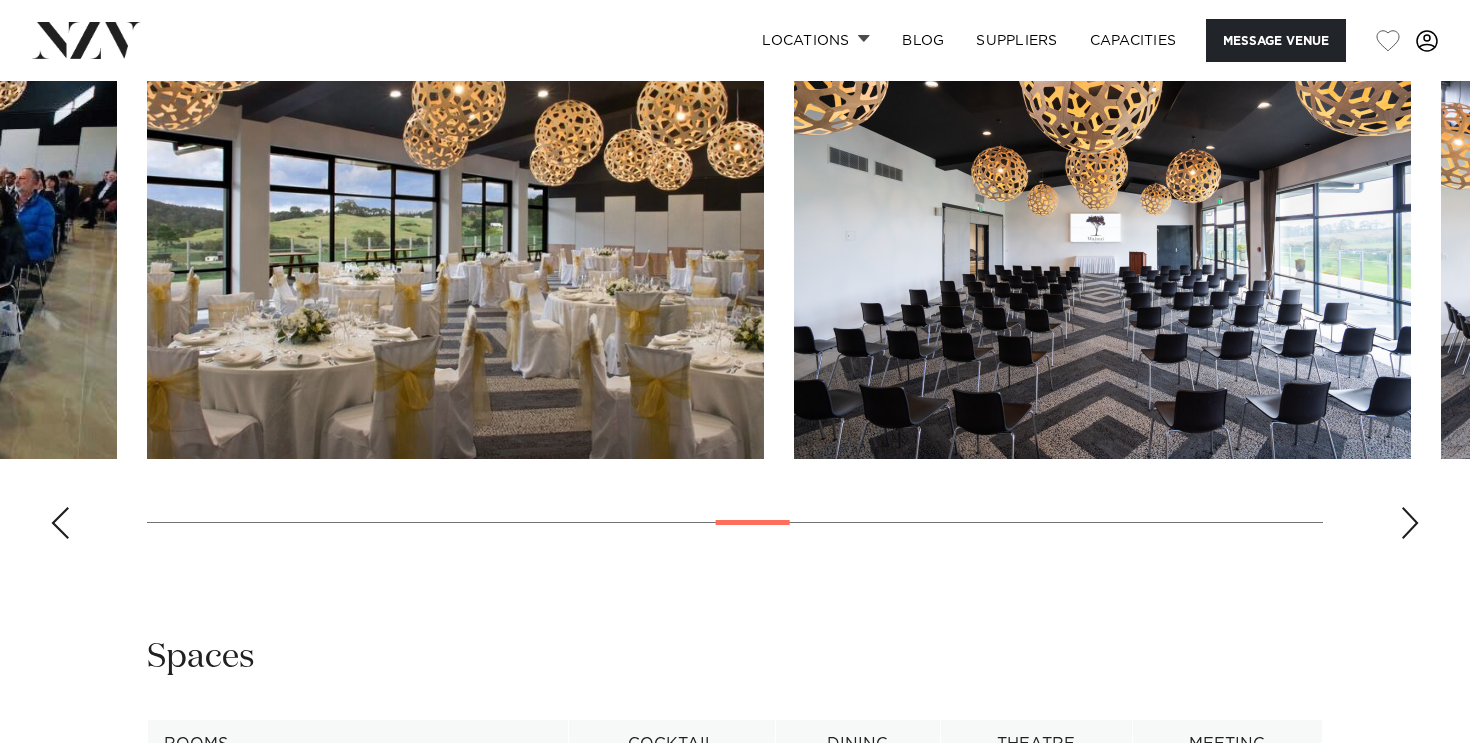 click at bounding box center [455, 232] 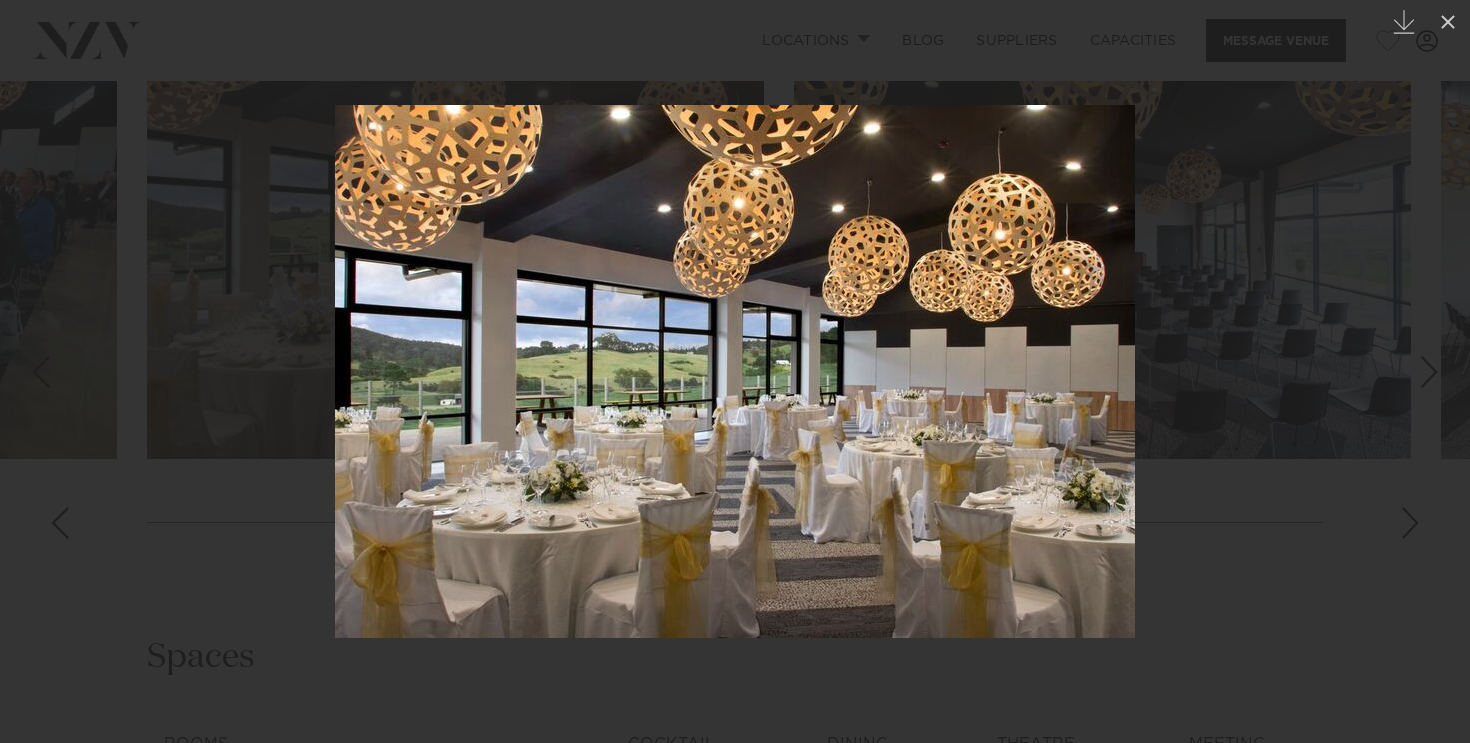click at bounding box center (735, 371) 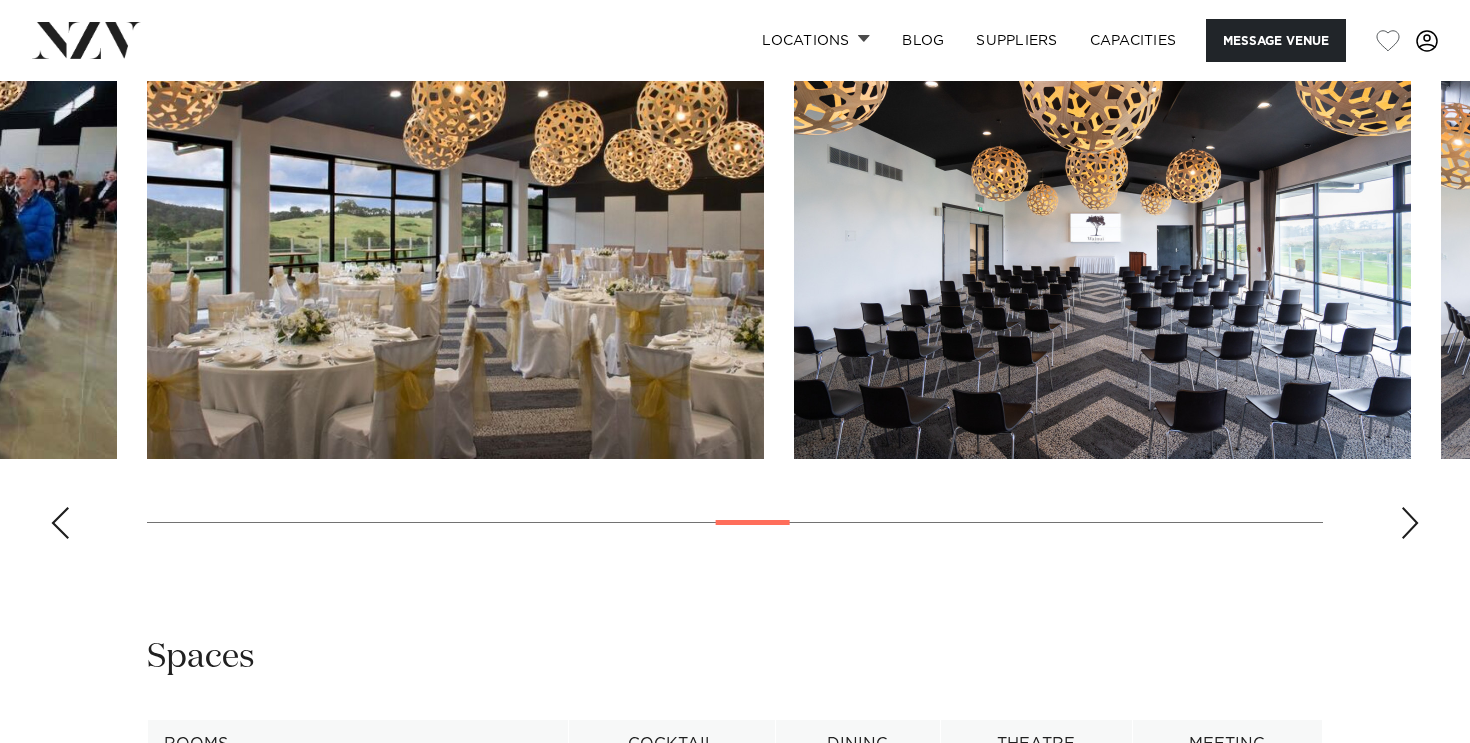 click at bounding box center (1410, 523) 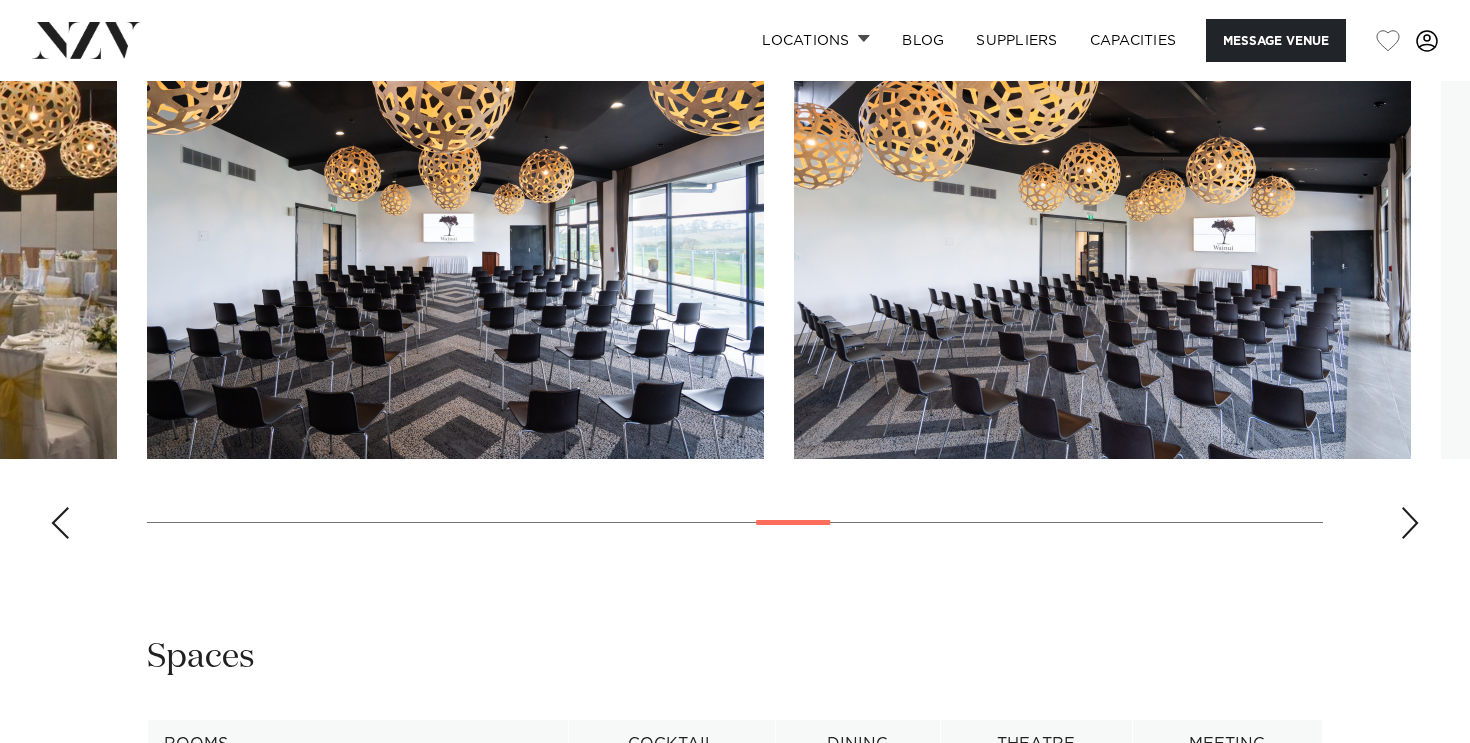 click at bounding box center [1410, 523] 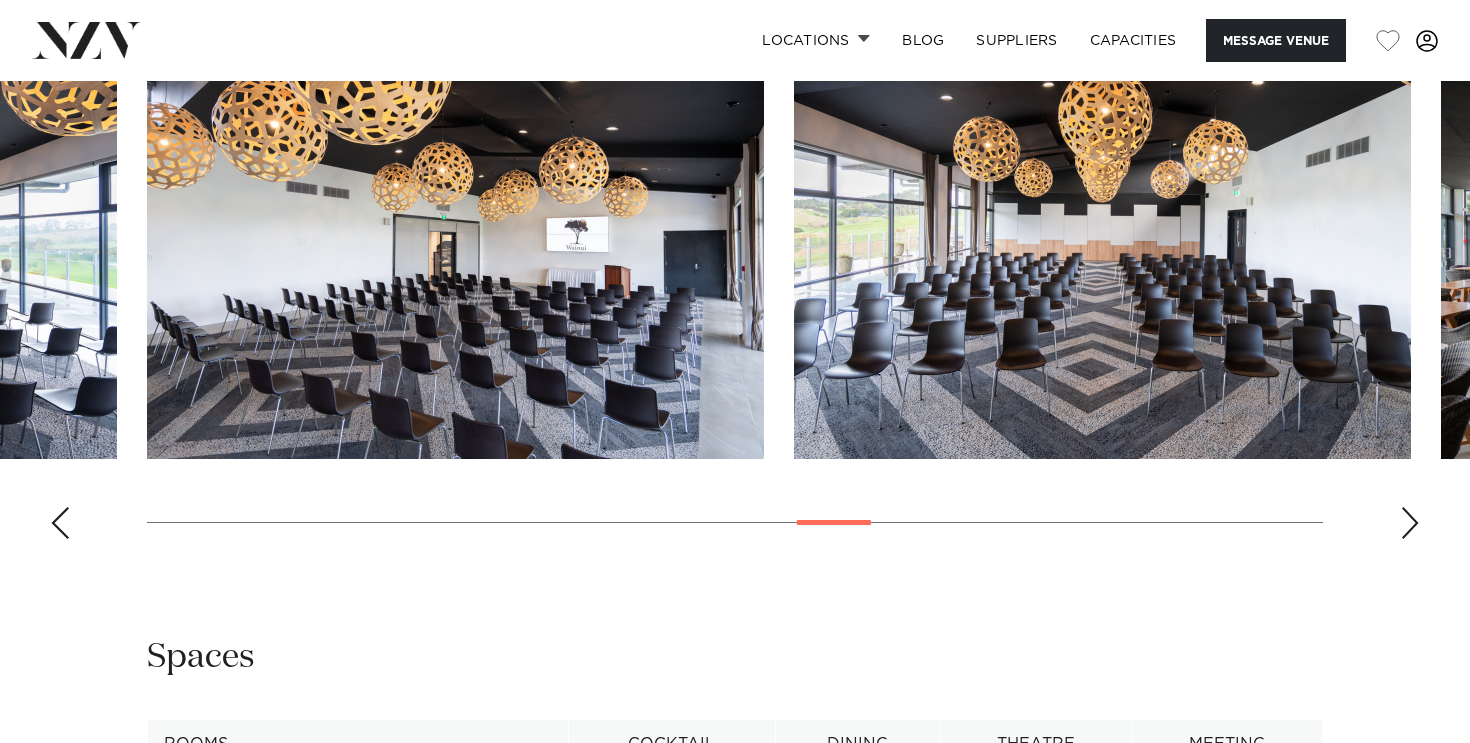 click at bounding box center [1410, 523] 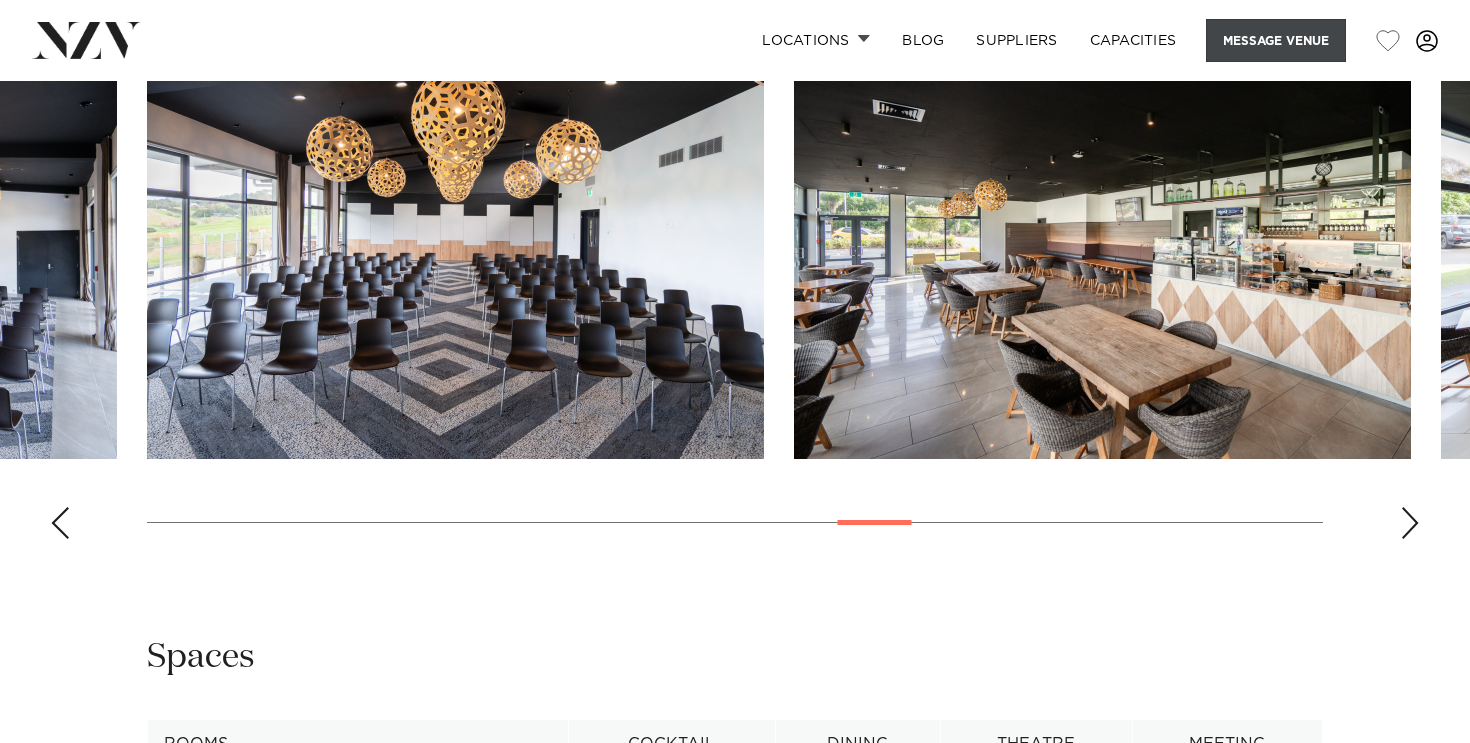click on "Message Venue" at bounding box center (1276, 40) 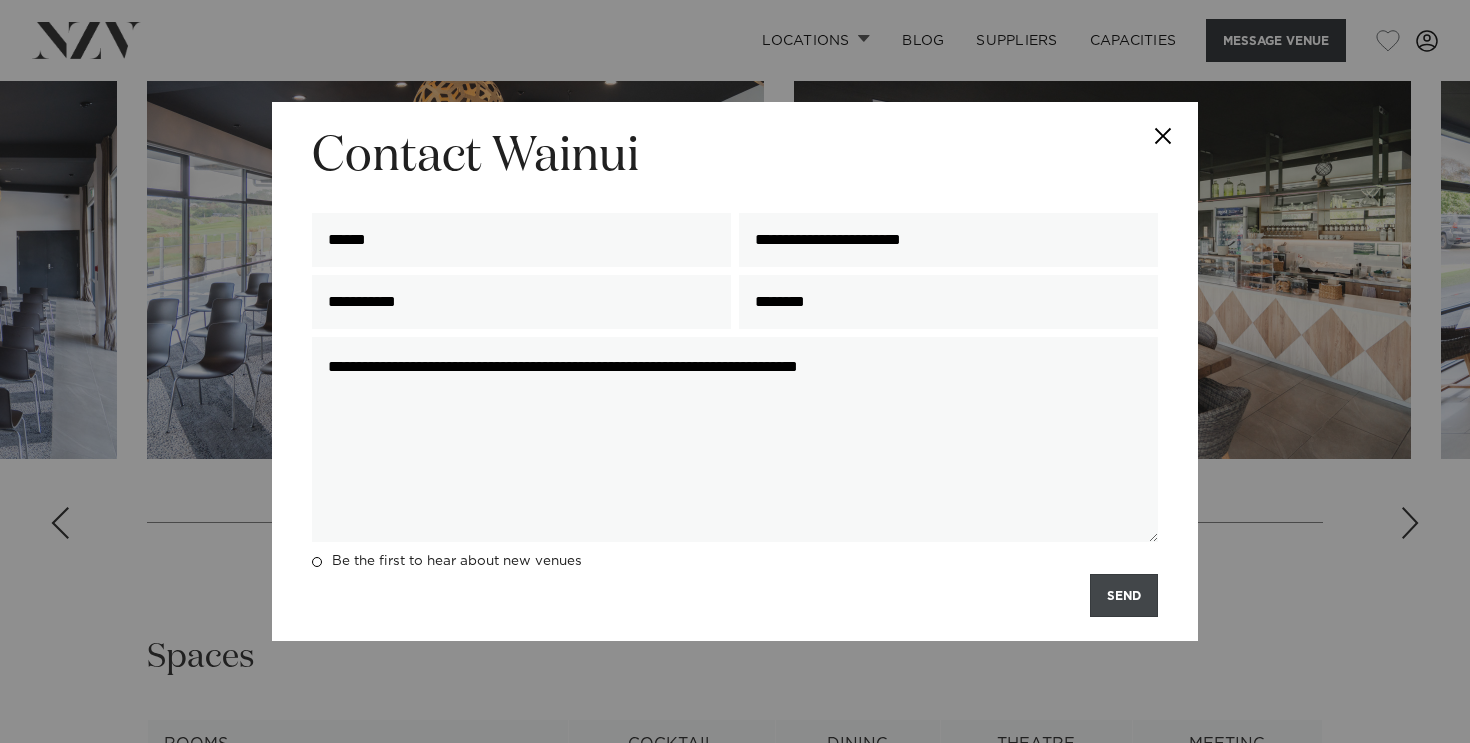click on "SEND" at bounding box center [1124, 595] 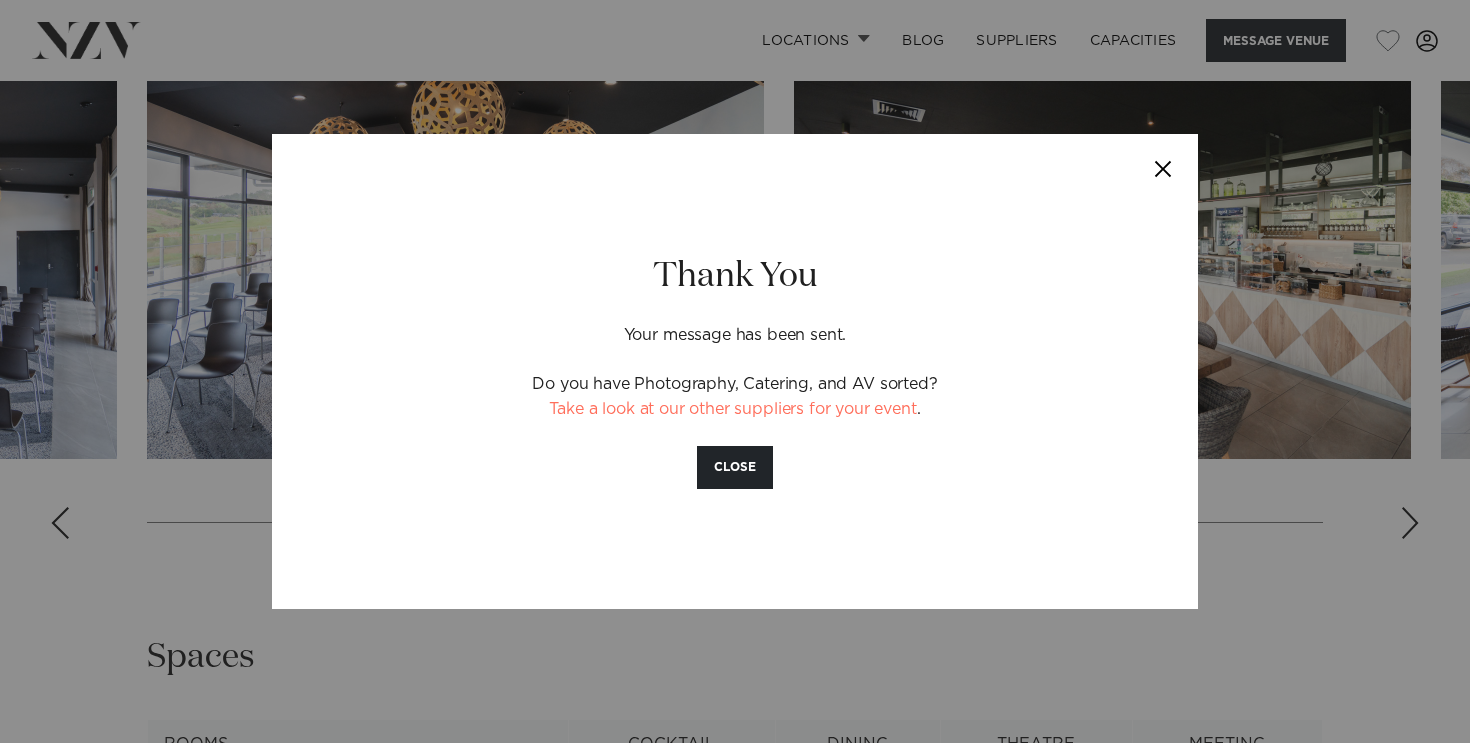 click at bounding box center [1163, 169] 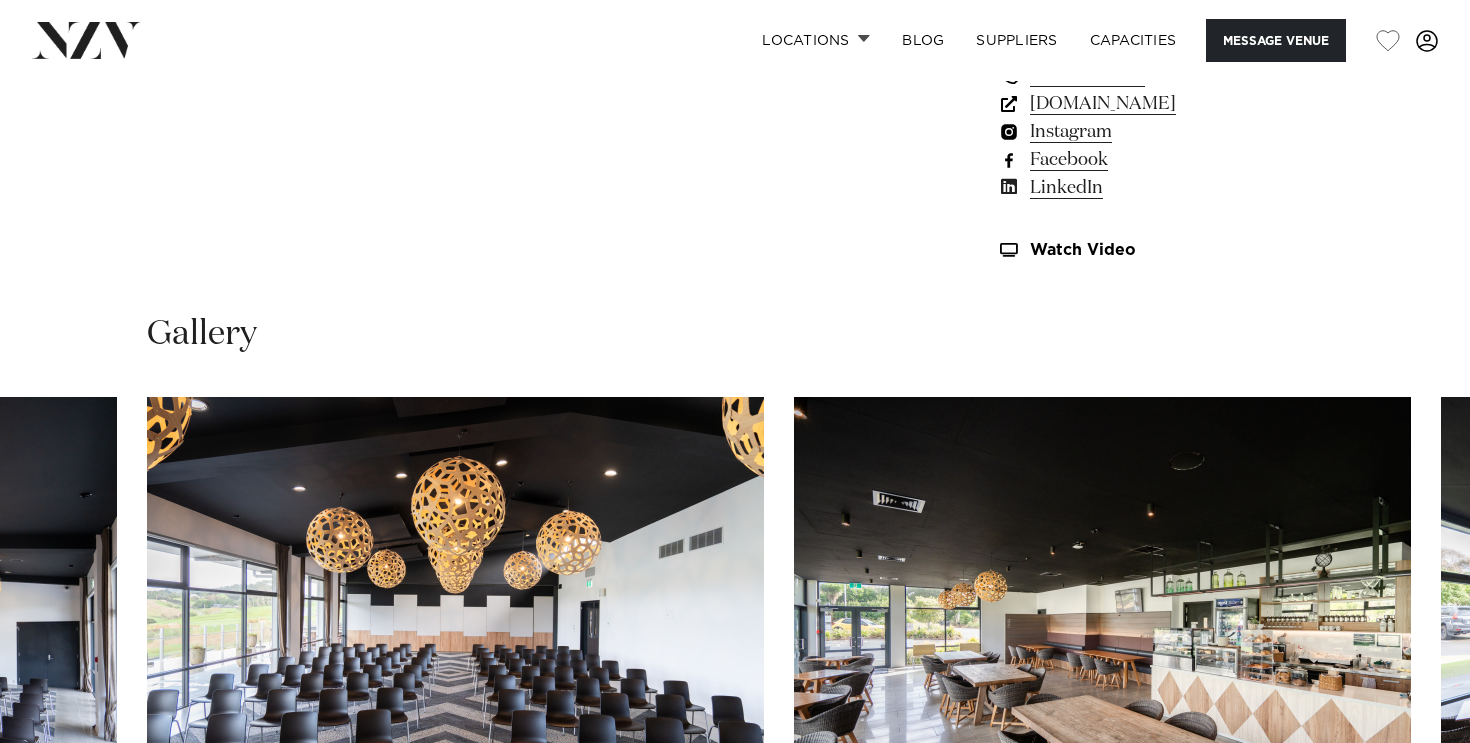 scroll, scrollTop: 1616, scrollLeft: 0, axis: vertical 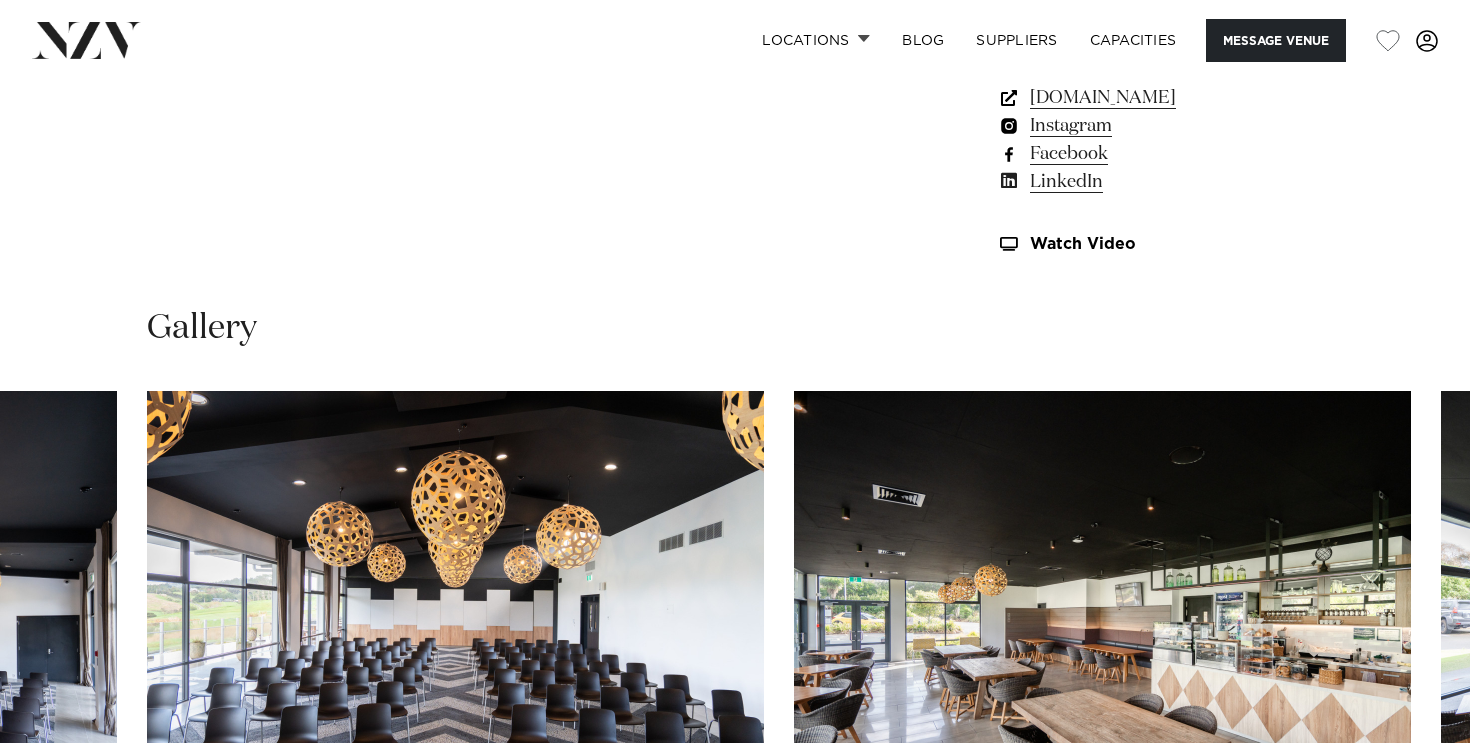 click on "Show Number" at bounding box center (1160, 70) 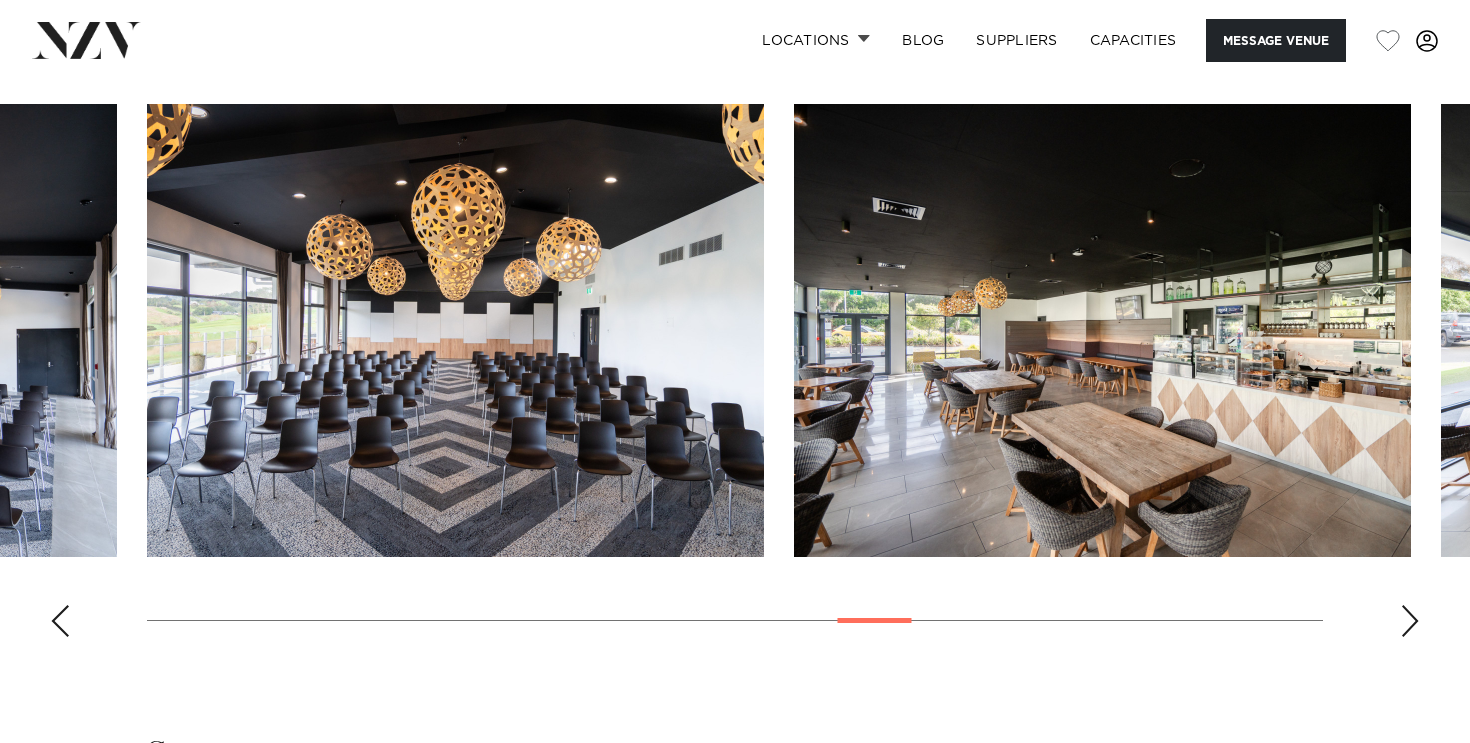 scroll, scrollTop: 1937, scrollLeft: 0, axis: vertical 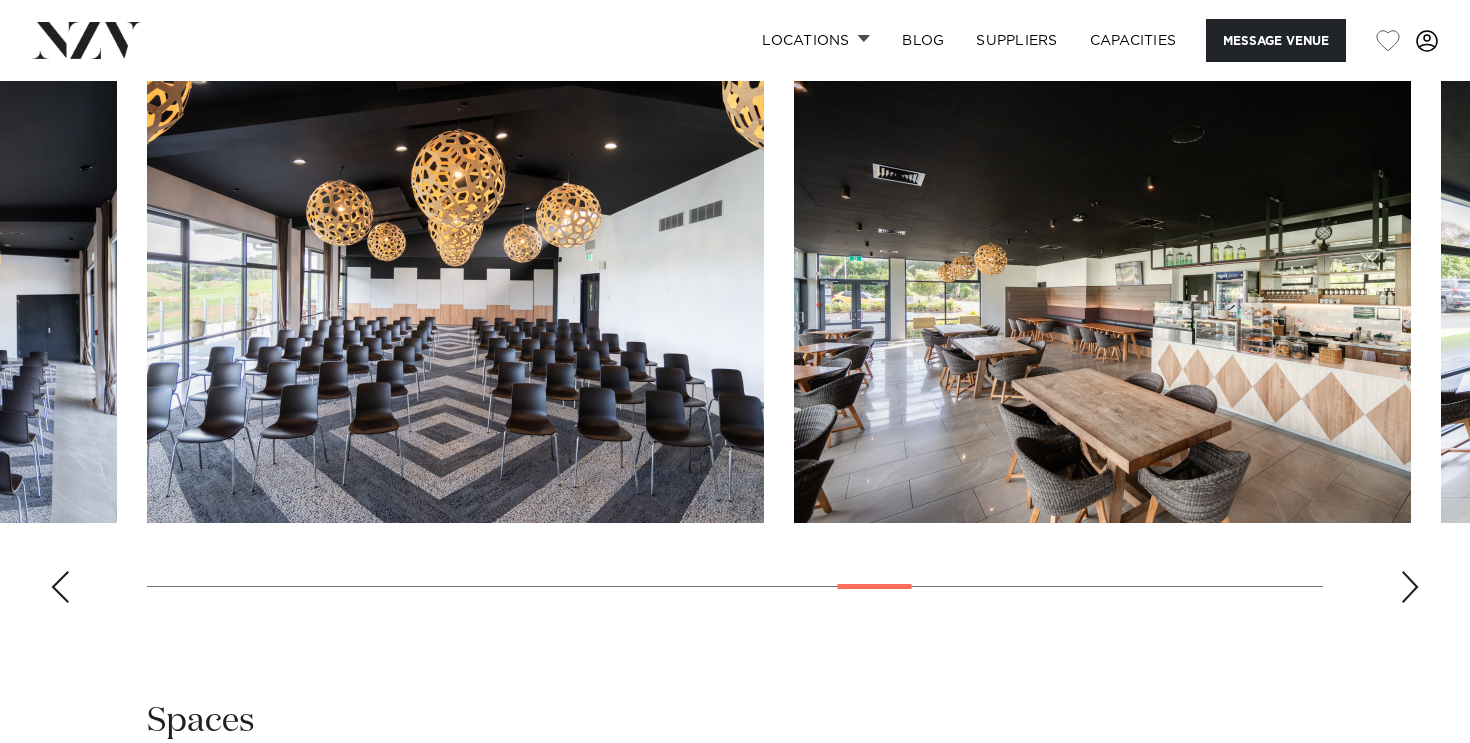 click at bounding box center [1410, 587] 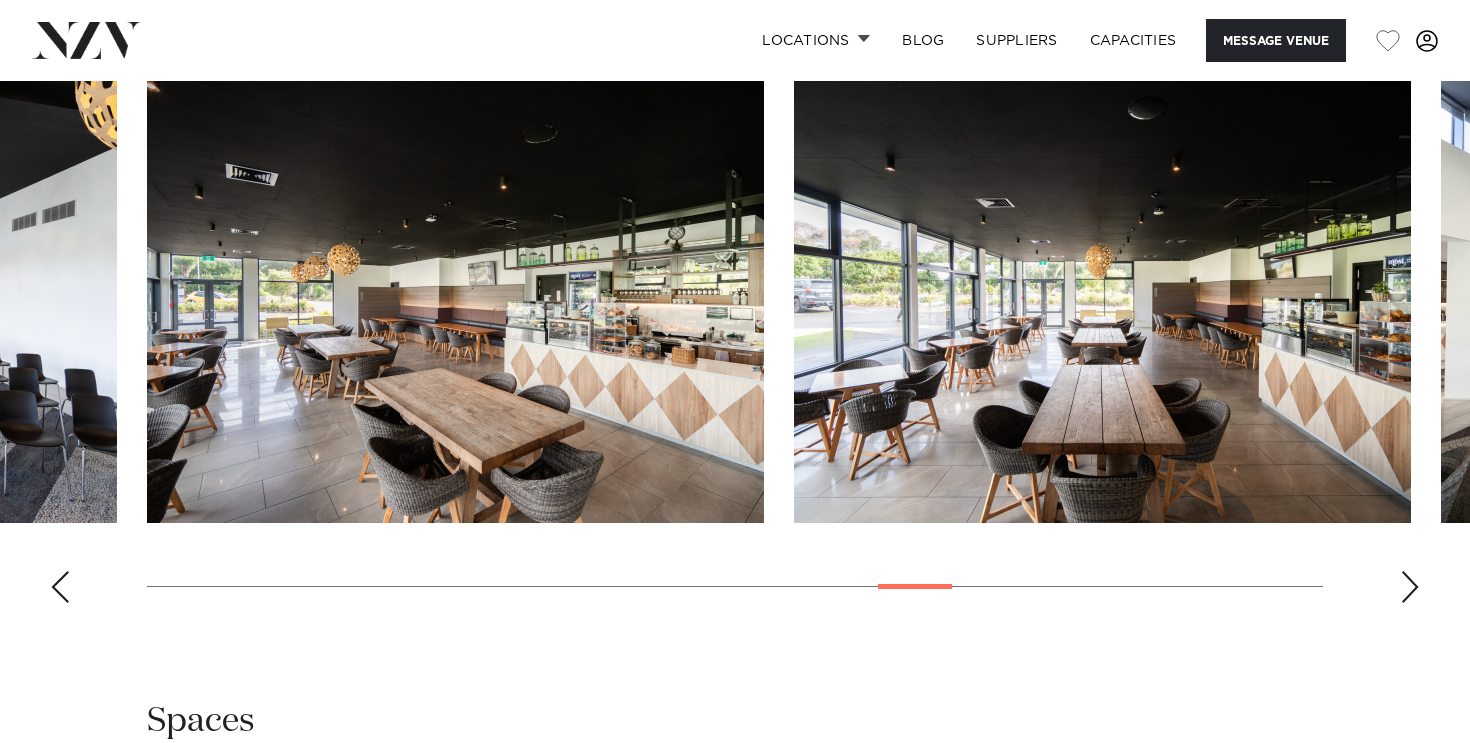 click at bounding box center [1410, 587] 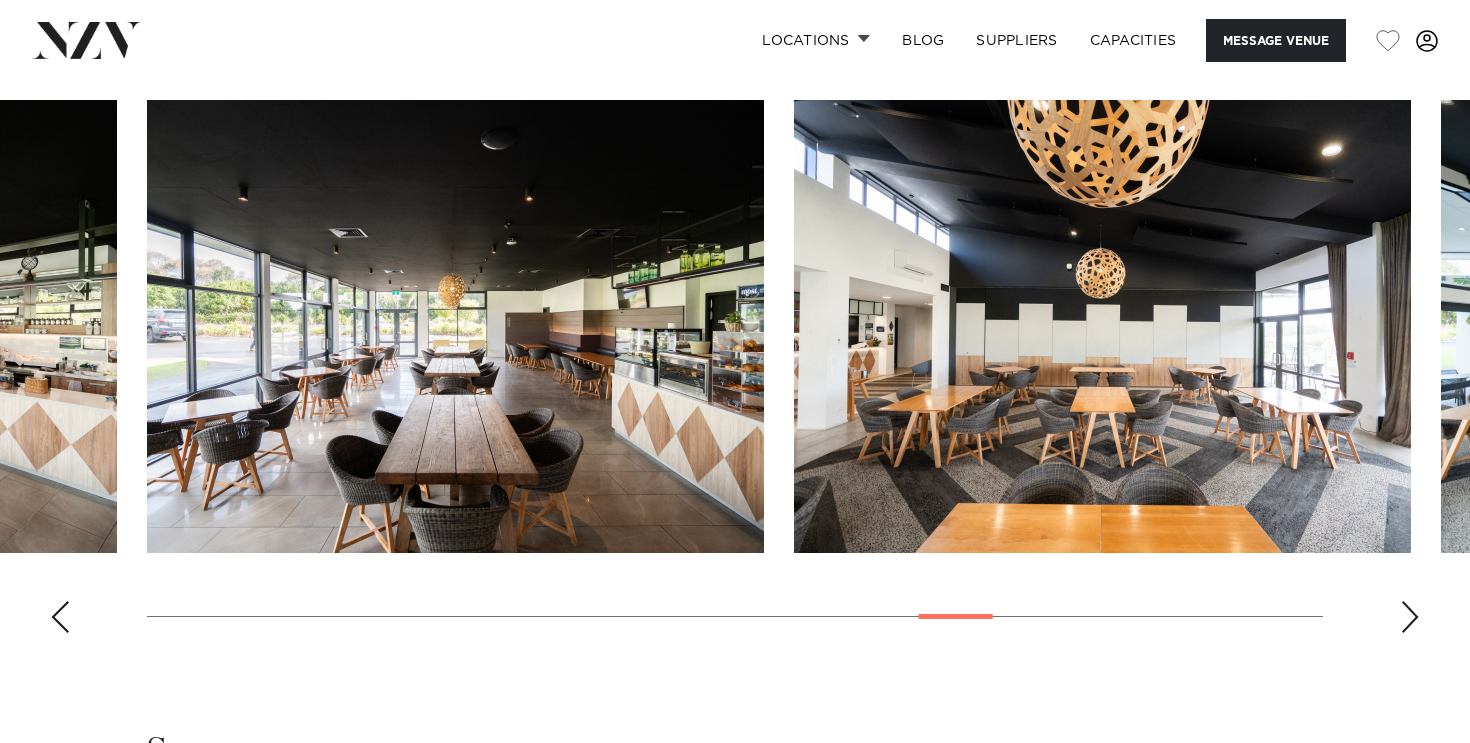 scroll, scrollTop: 1912, scrollLeft: 0, axis: vertical 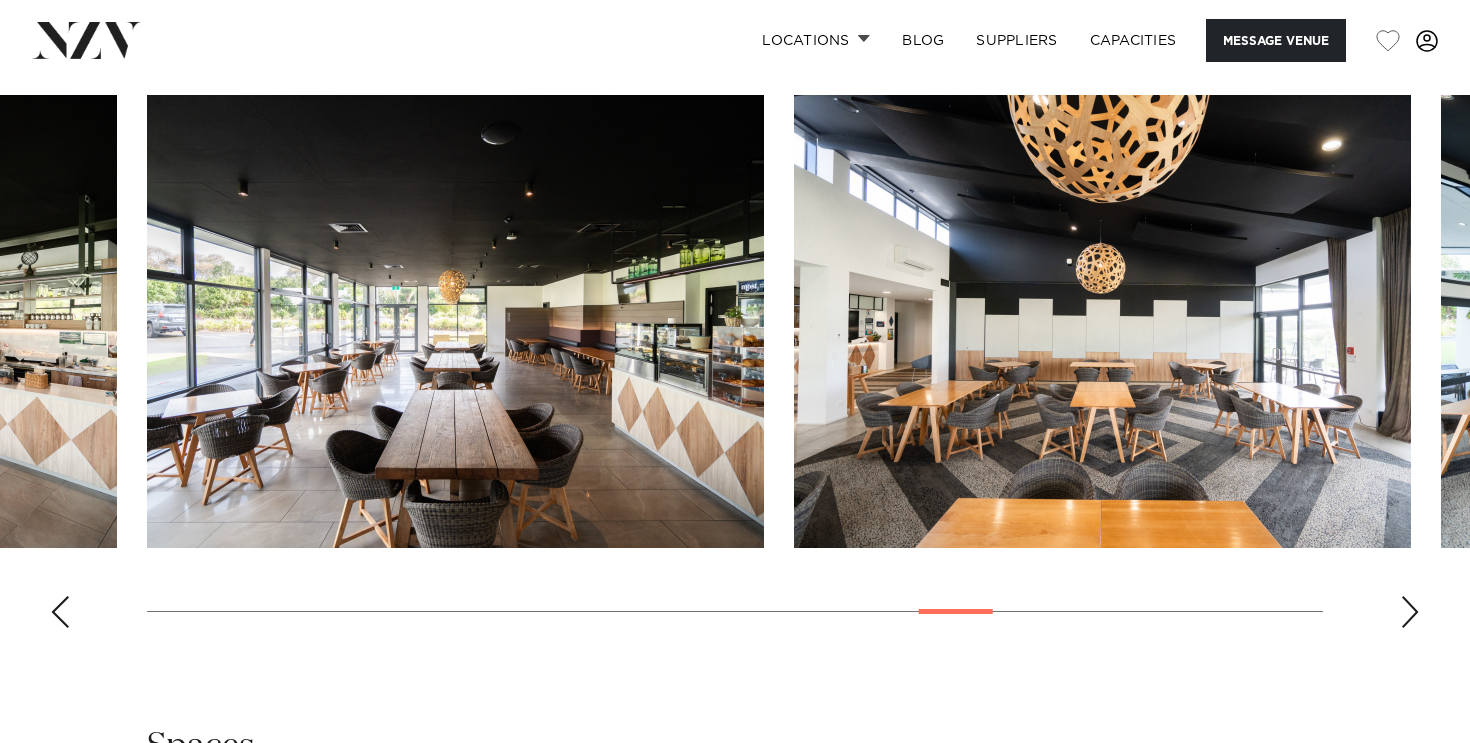 click at bounding box center (735, 369) 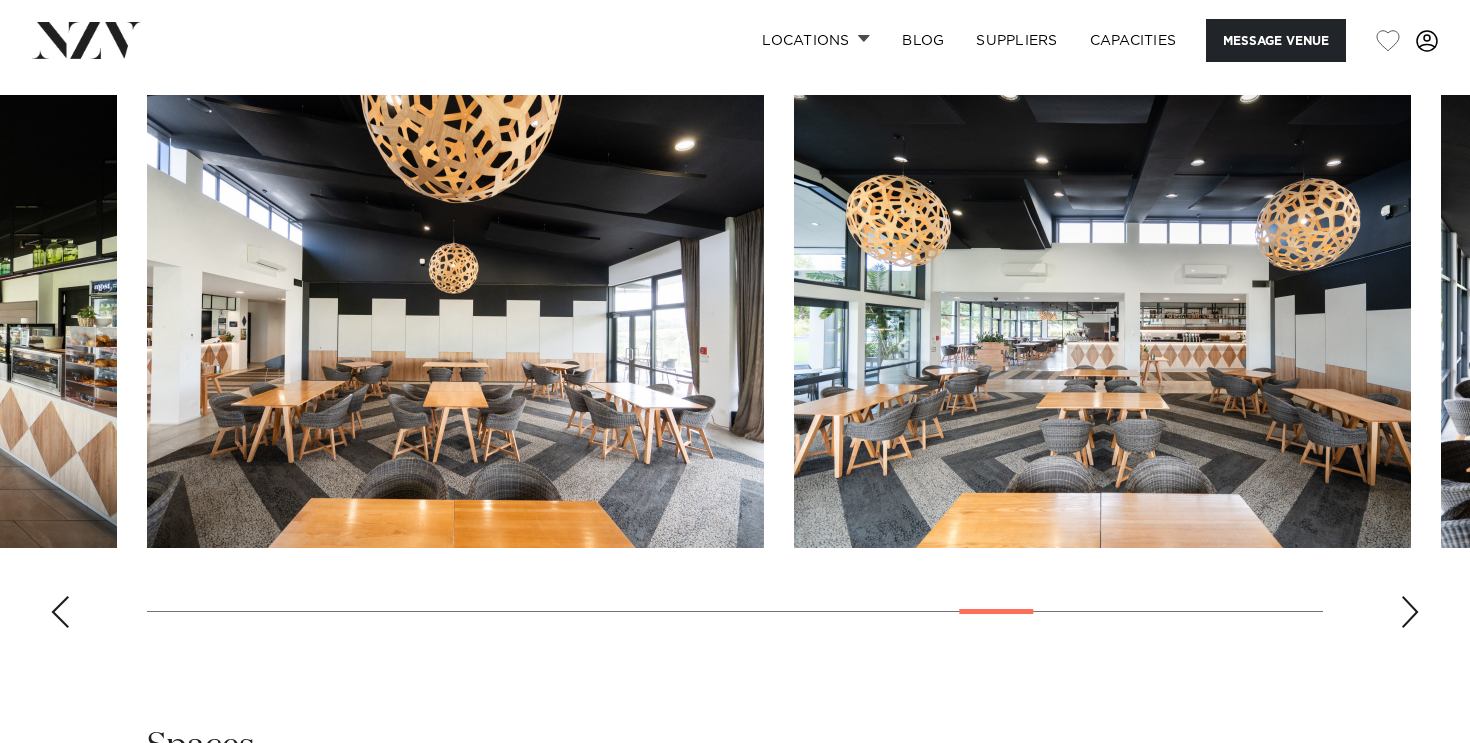 click at bounding box center [1410, 612] 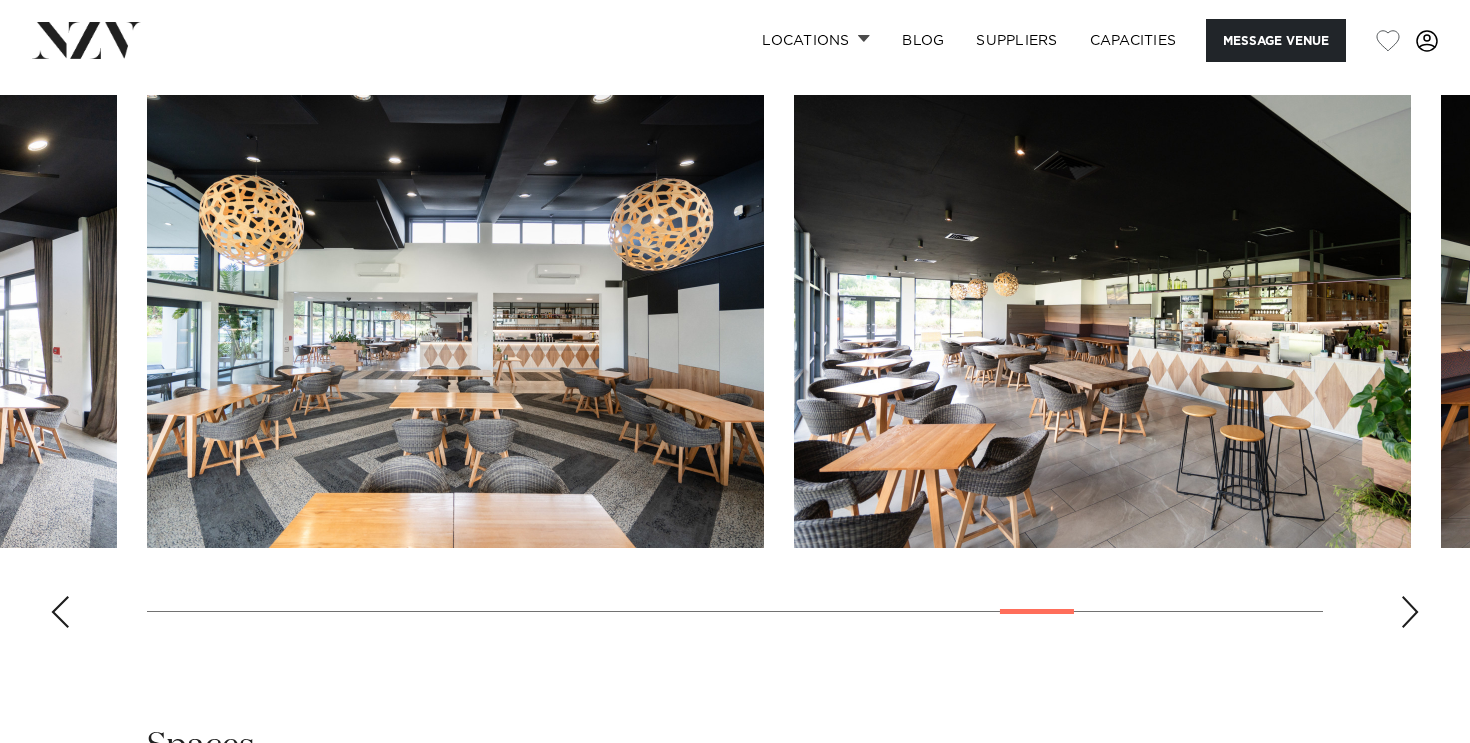 click at bounding box center [1410, 612] 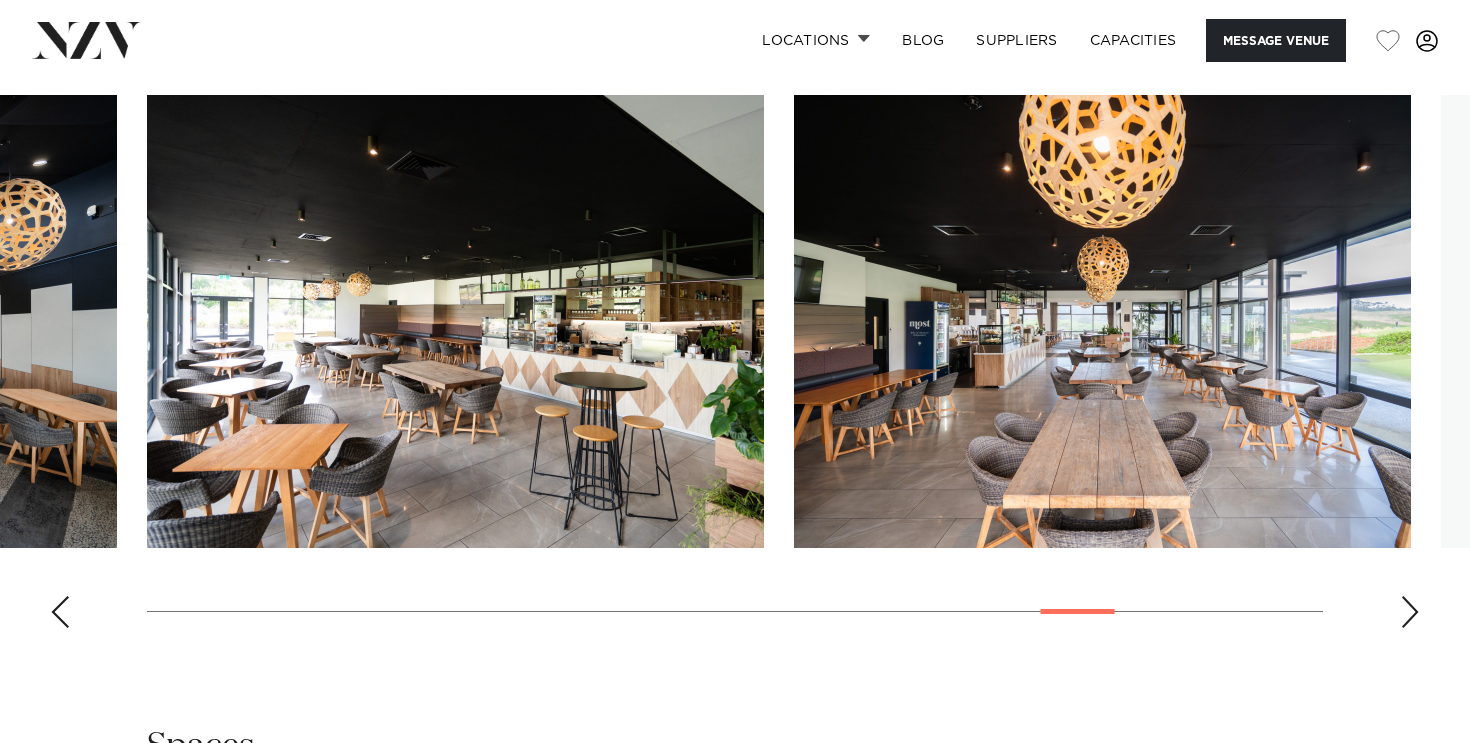 click at bounding box center [1410, 612] 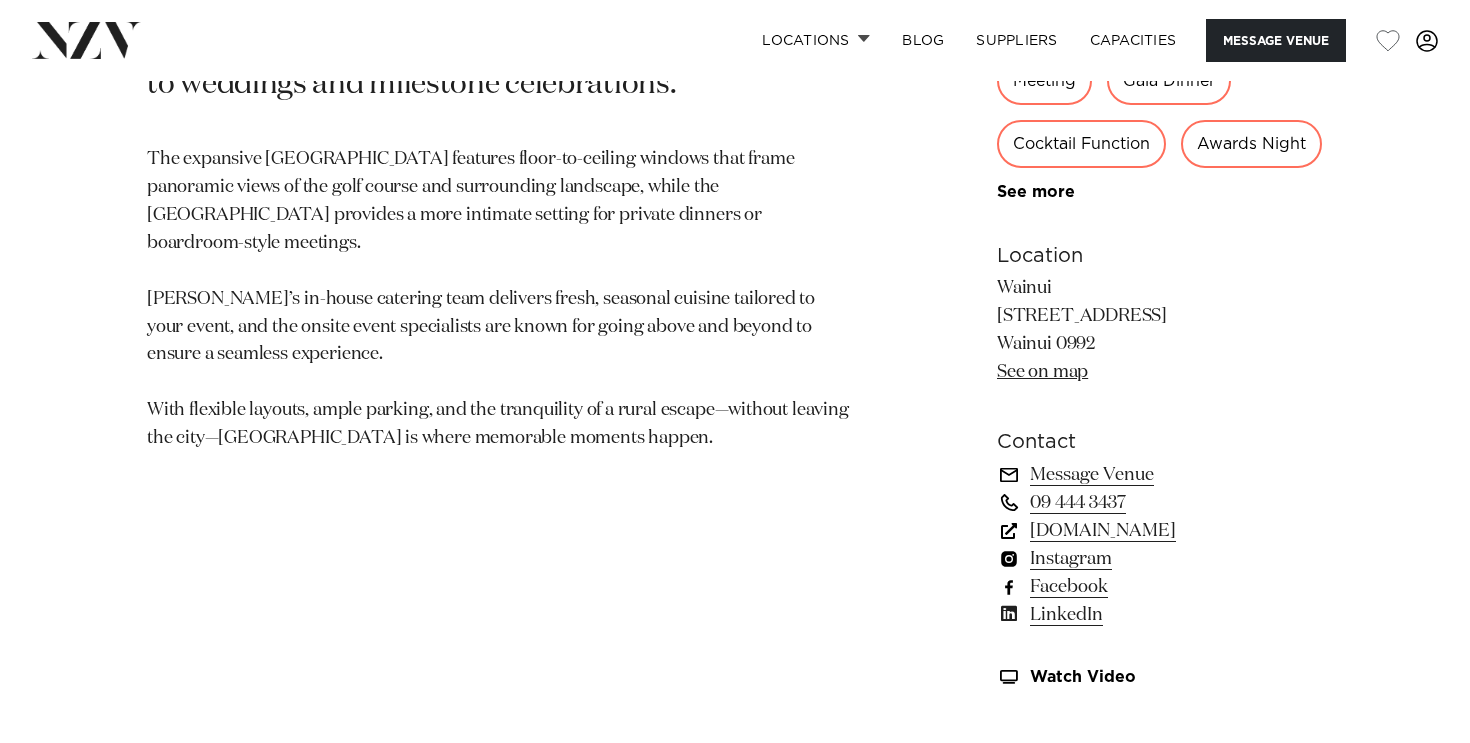 scroll, scrollTop: 1184, scrollLeft: 0, axis: vertical 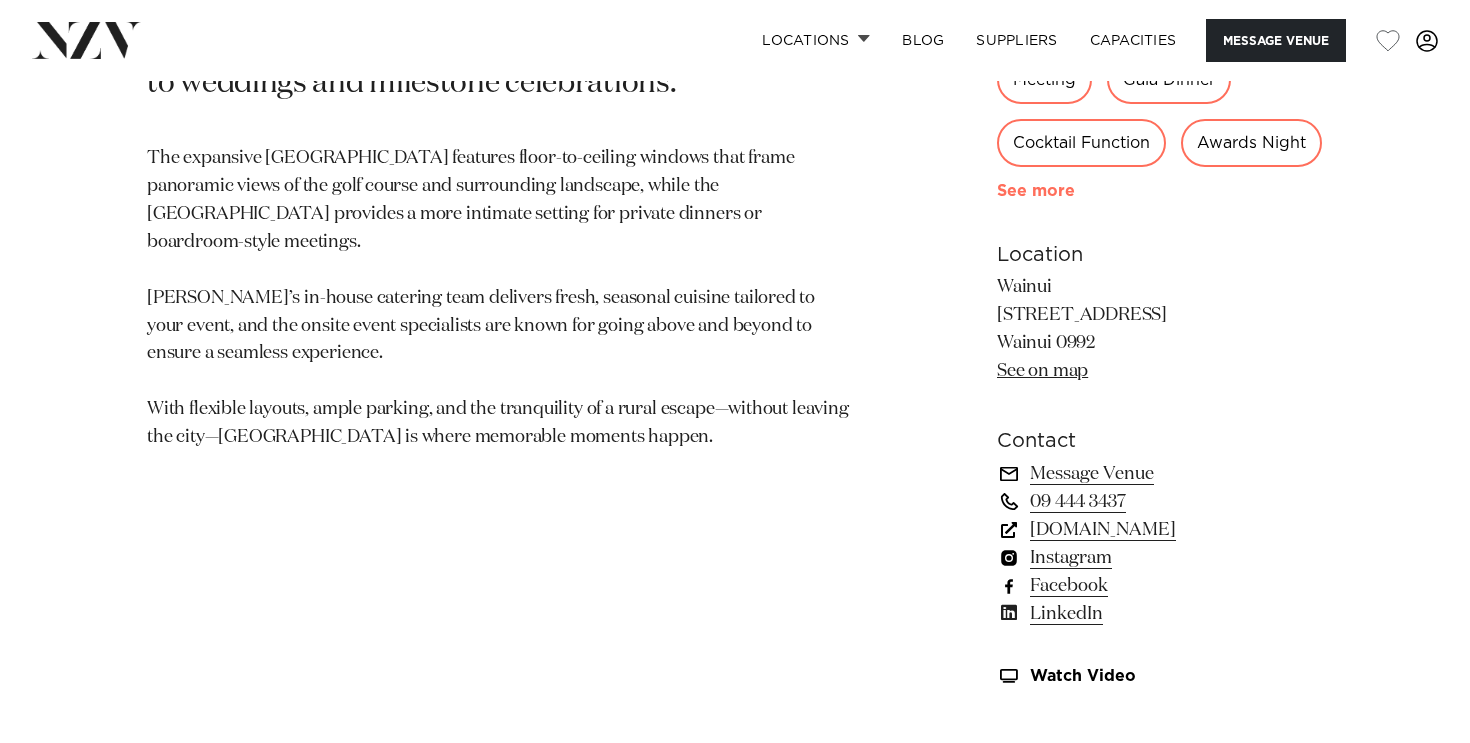 click on "See more" at bounding box center (1075, 191) 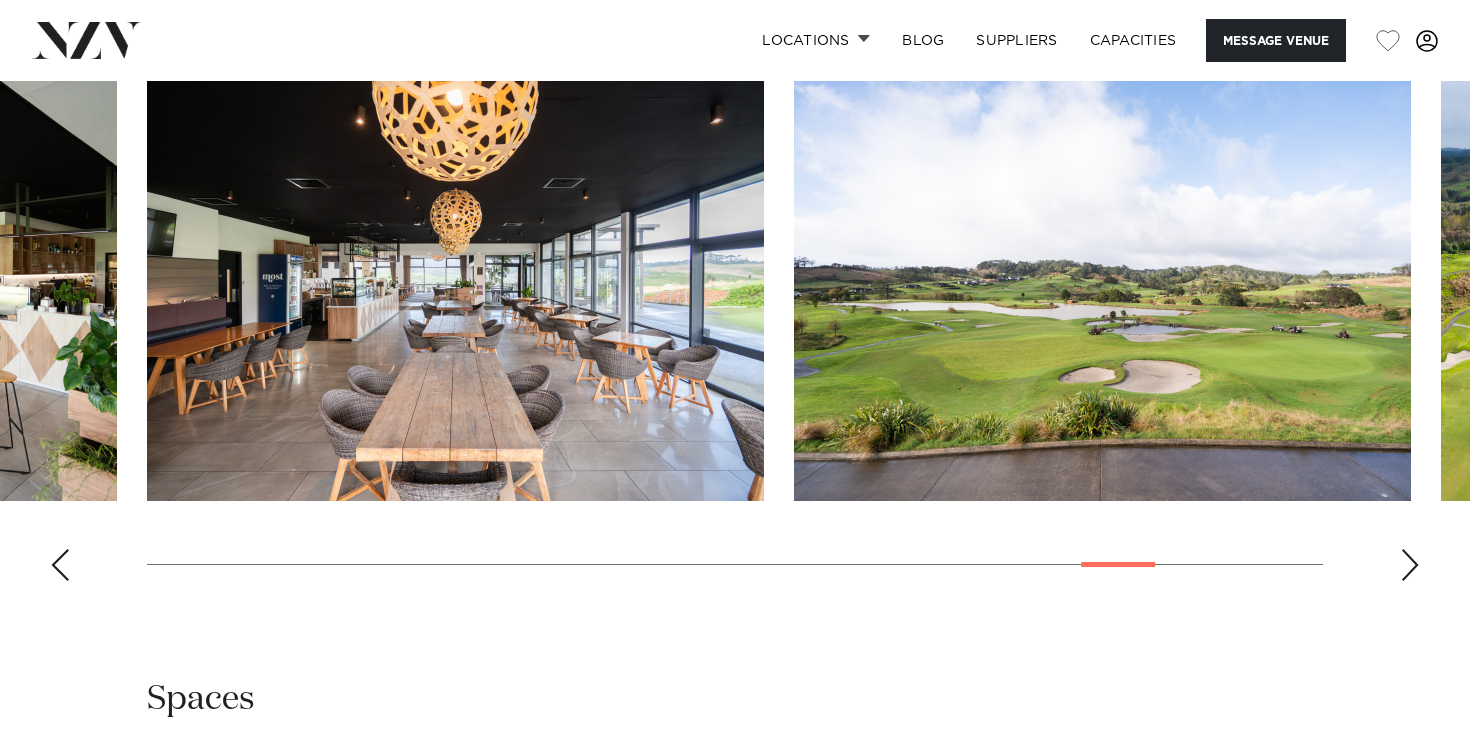 scroll, scrollTop: 2323, scrollLeft: 0, axis: vertical 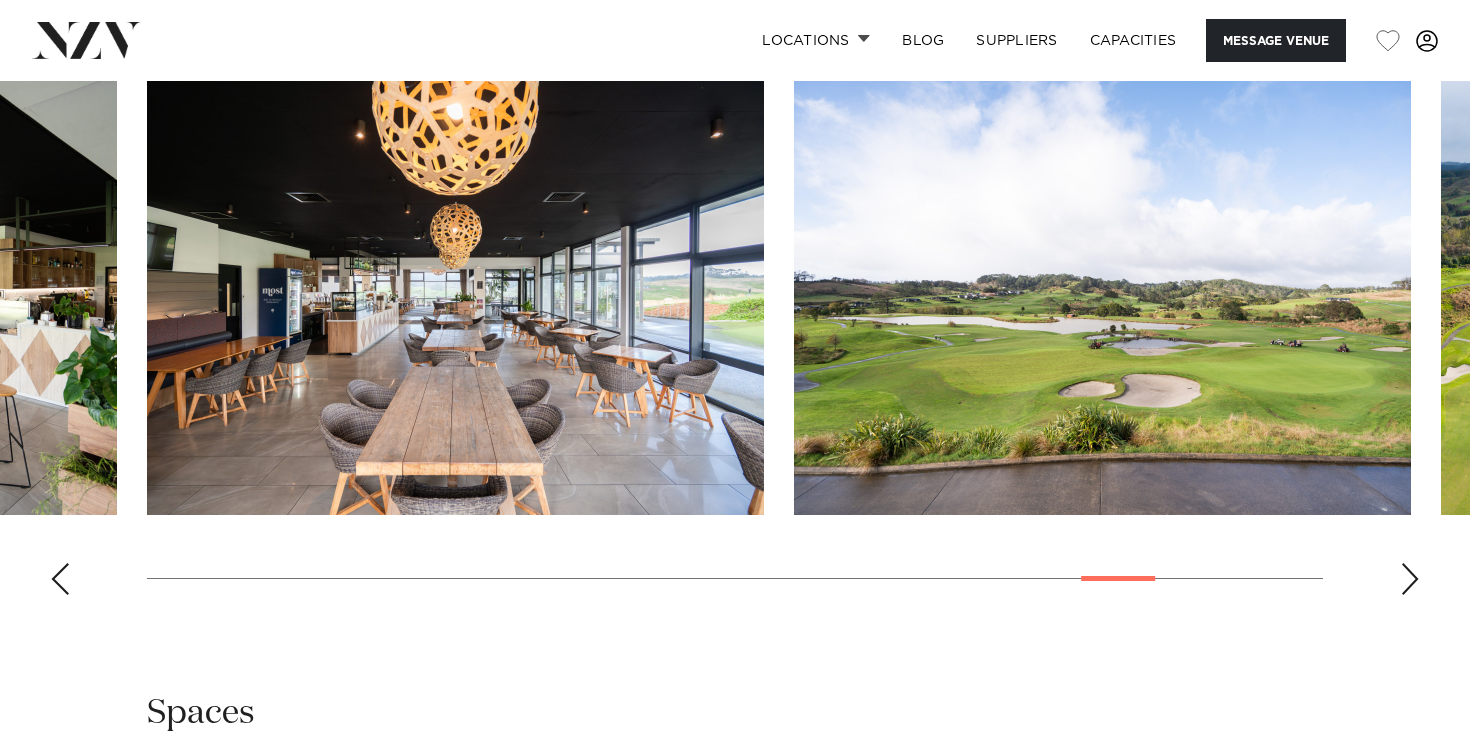 click at bounding box center (735, 336) 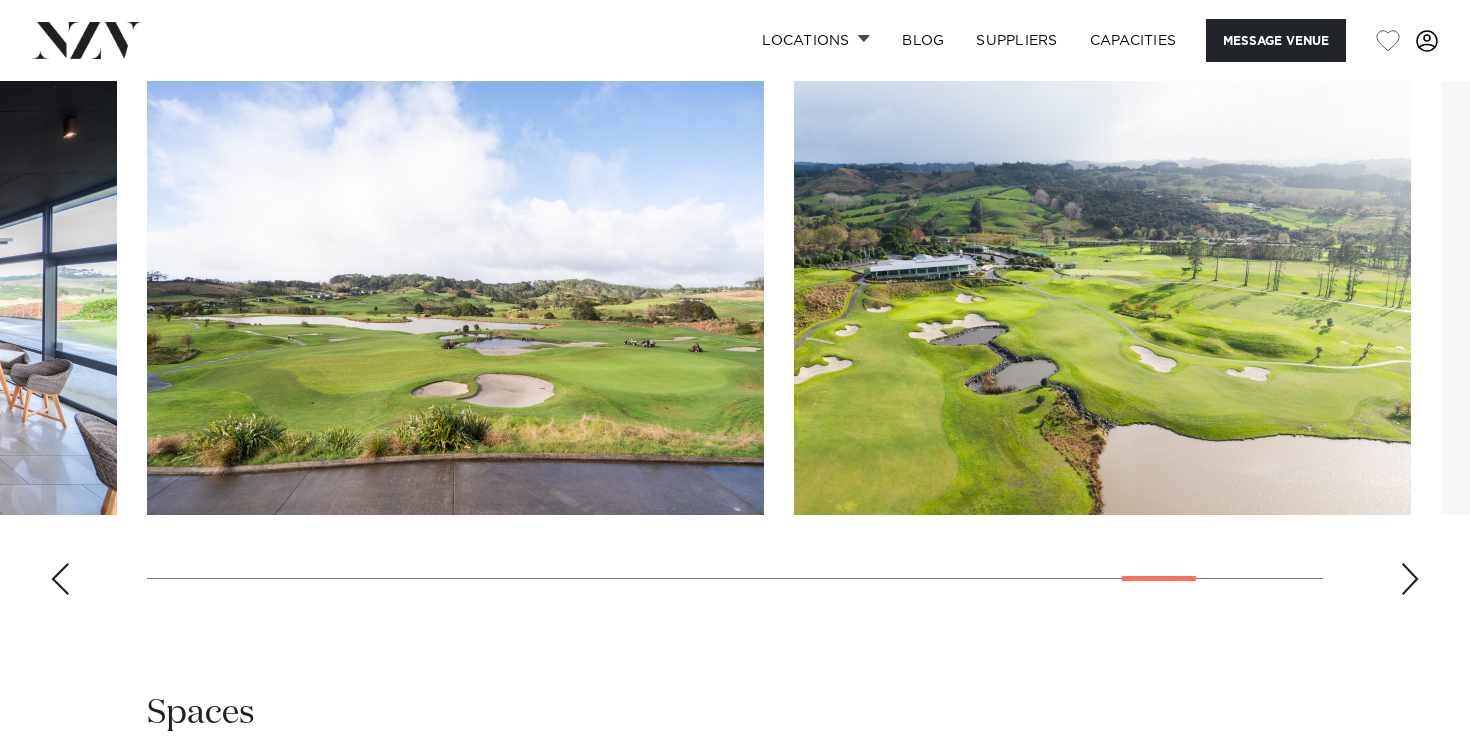 click at bounding box center (1410, 579) 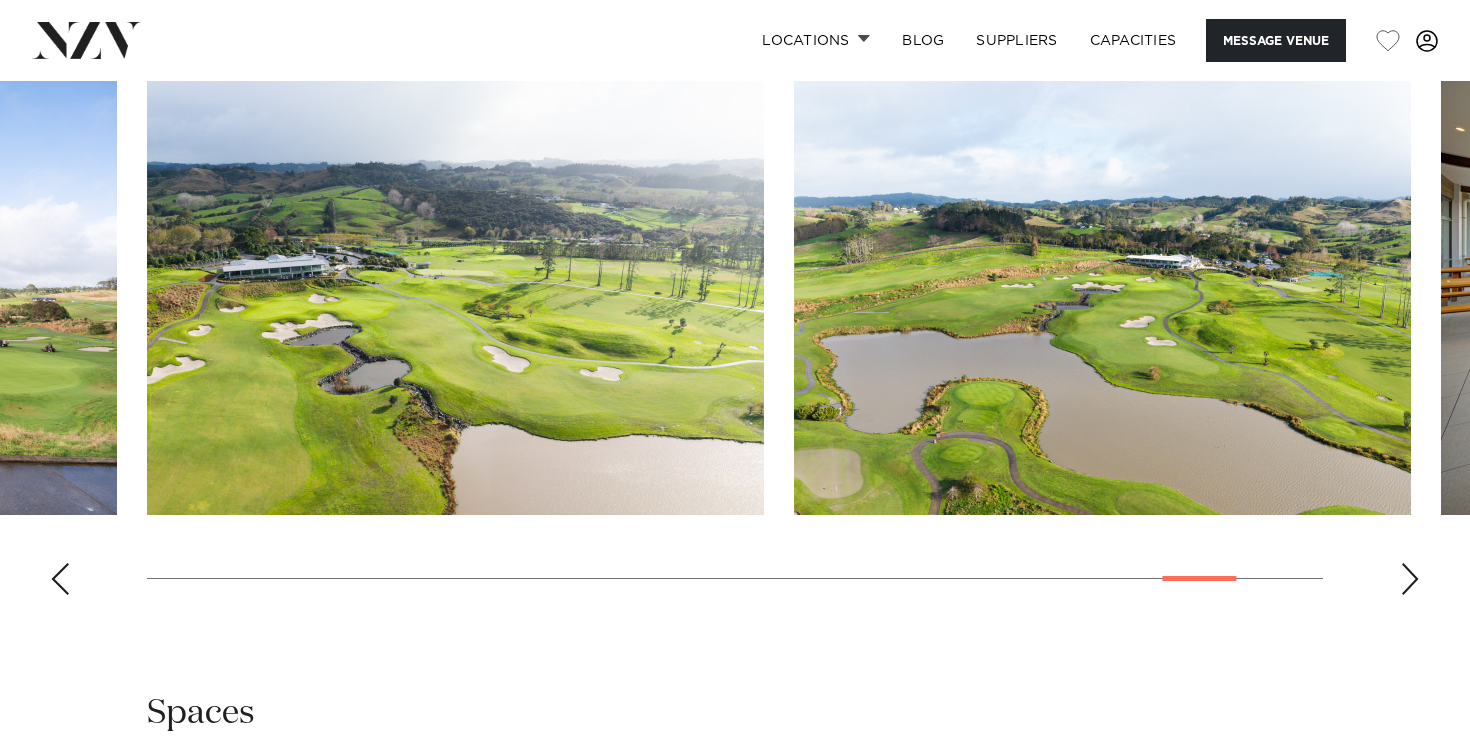 click at bounding box center (1410, 579) 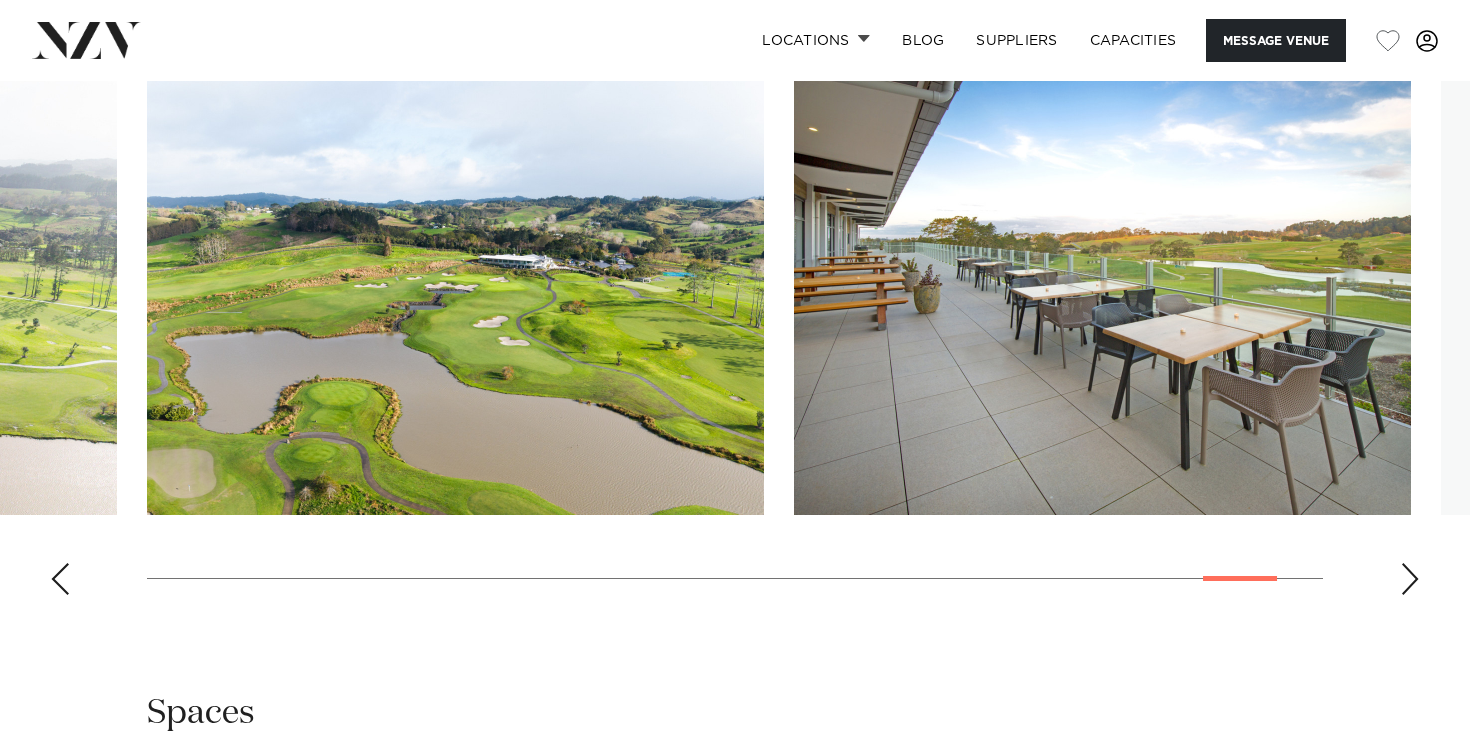 click at bounding box center [1410, 579] 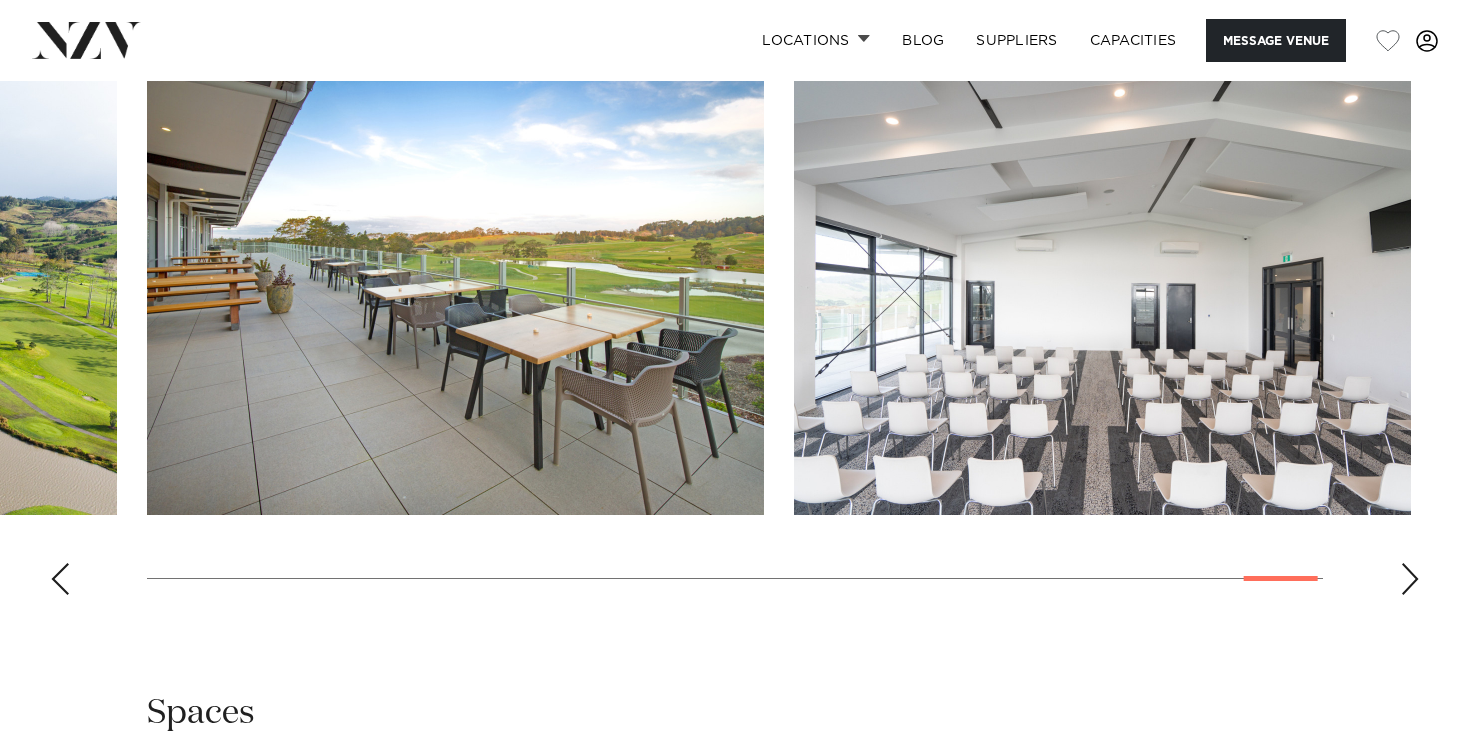 click at bounding box center (1410, 579) 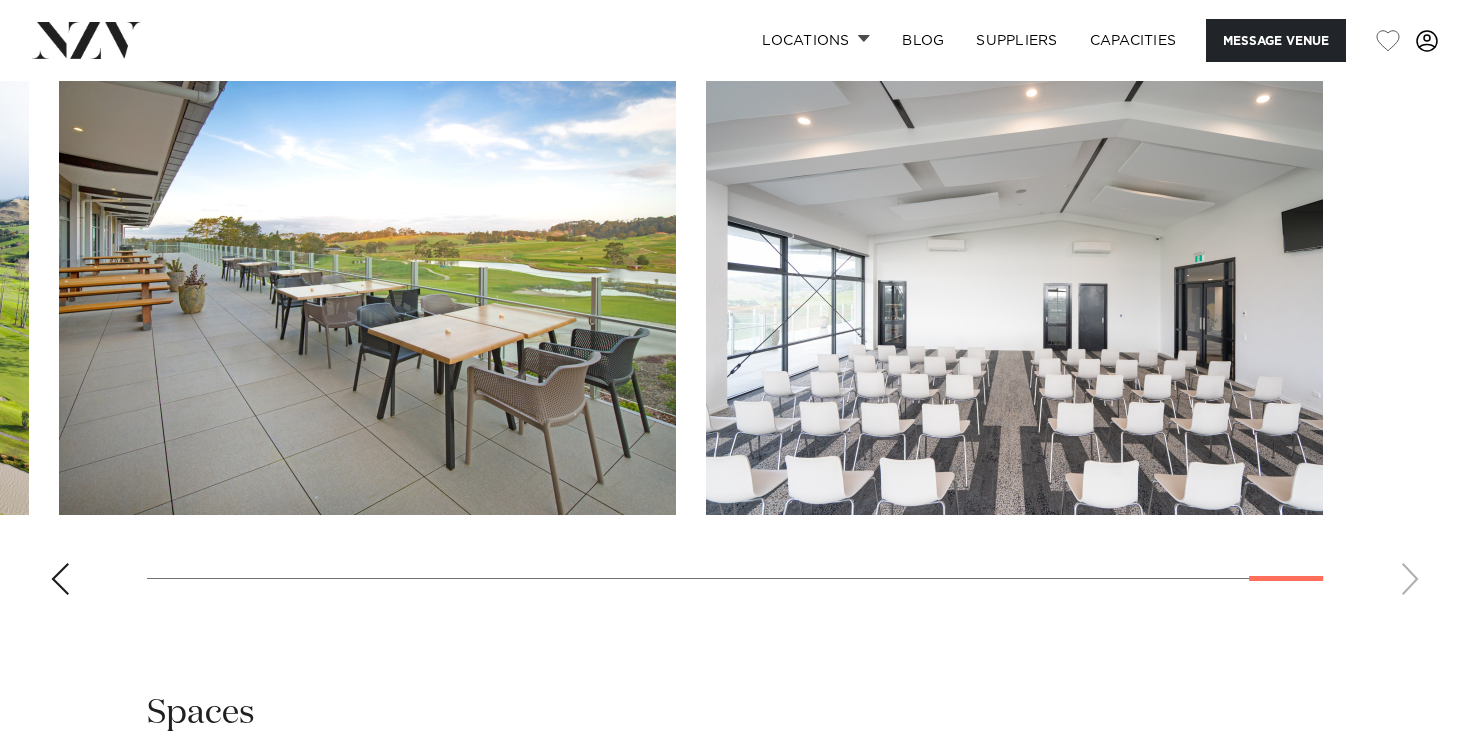 click at bounding box center [735, 336] 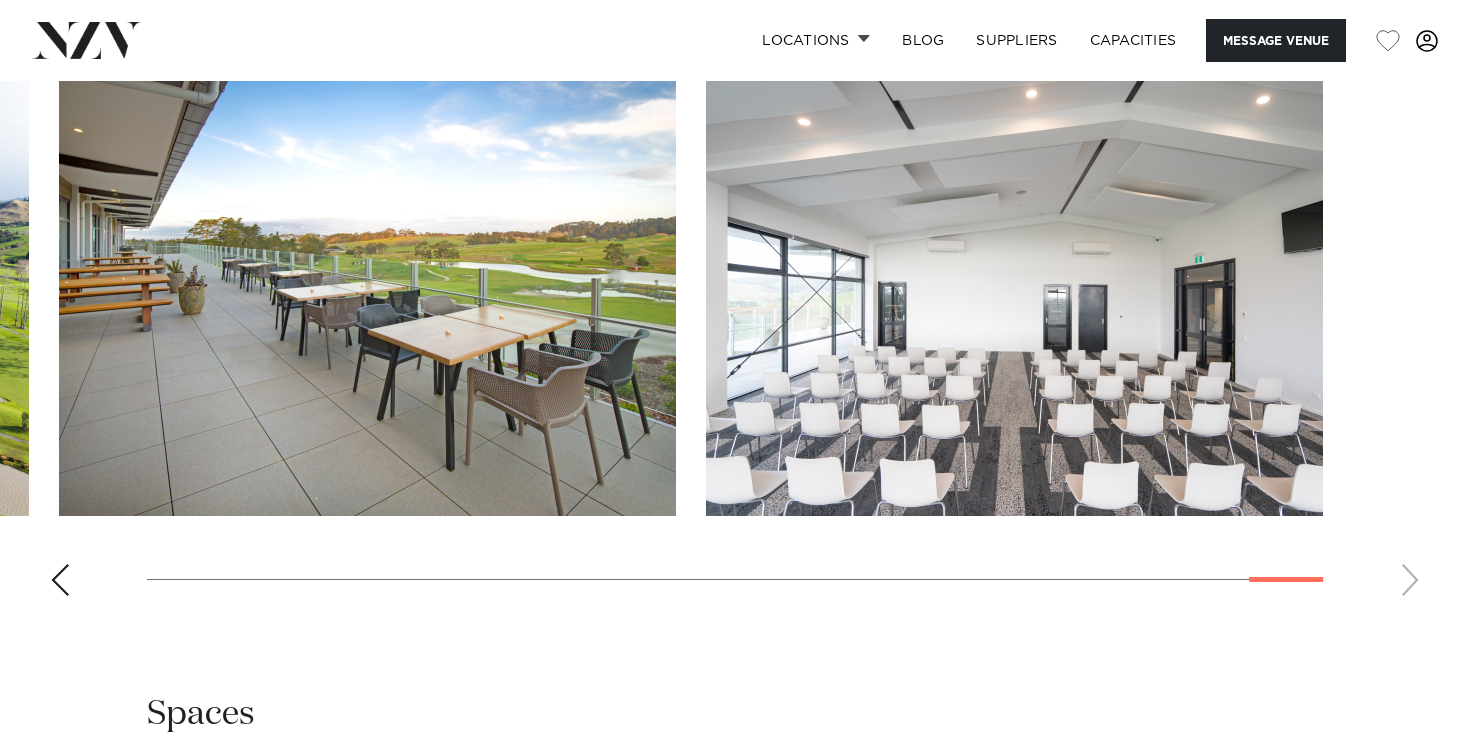scroll, scrollTop: 2317, scrollLeft: 0, axis: vertical 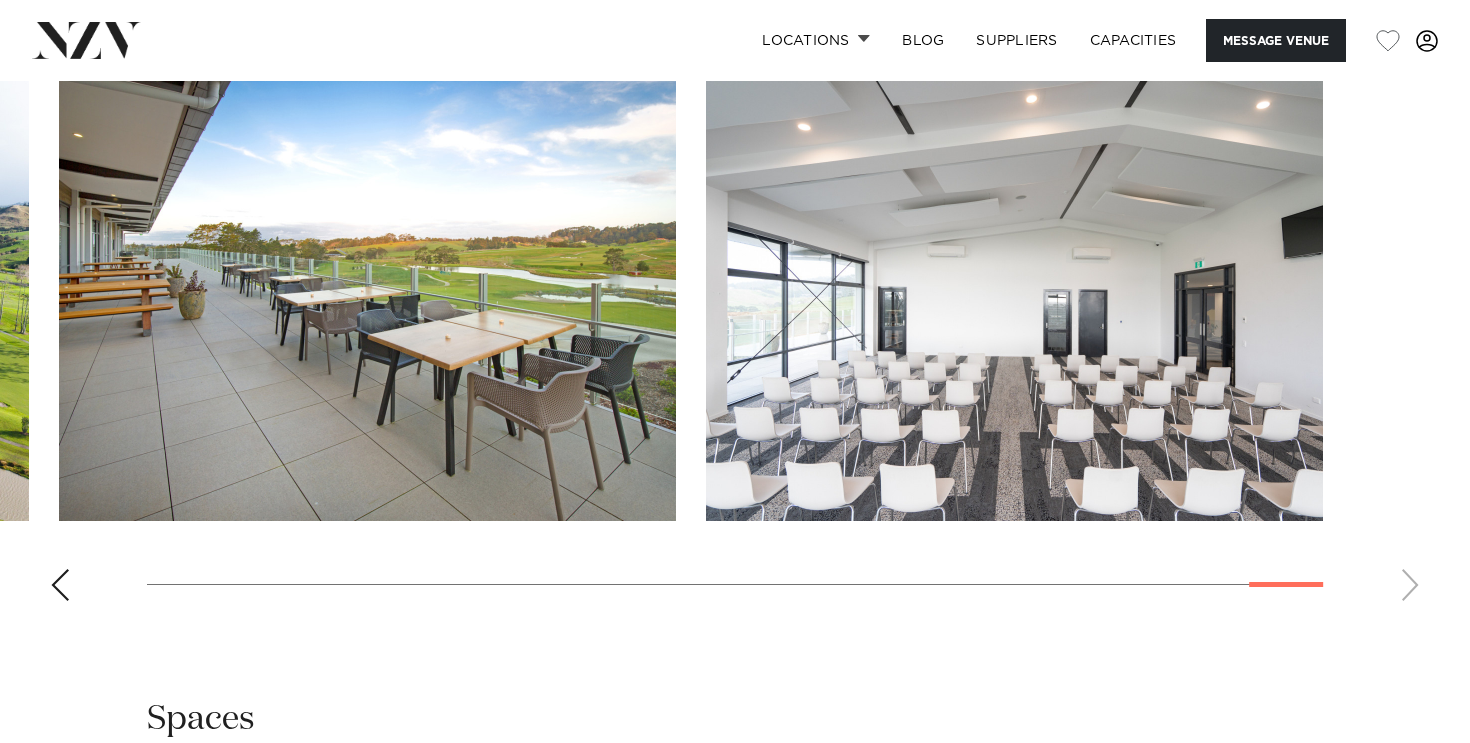 click at bounding box center (60, 585) 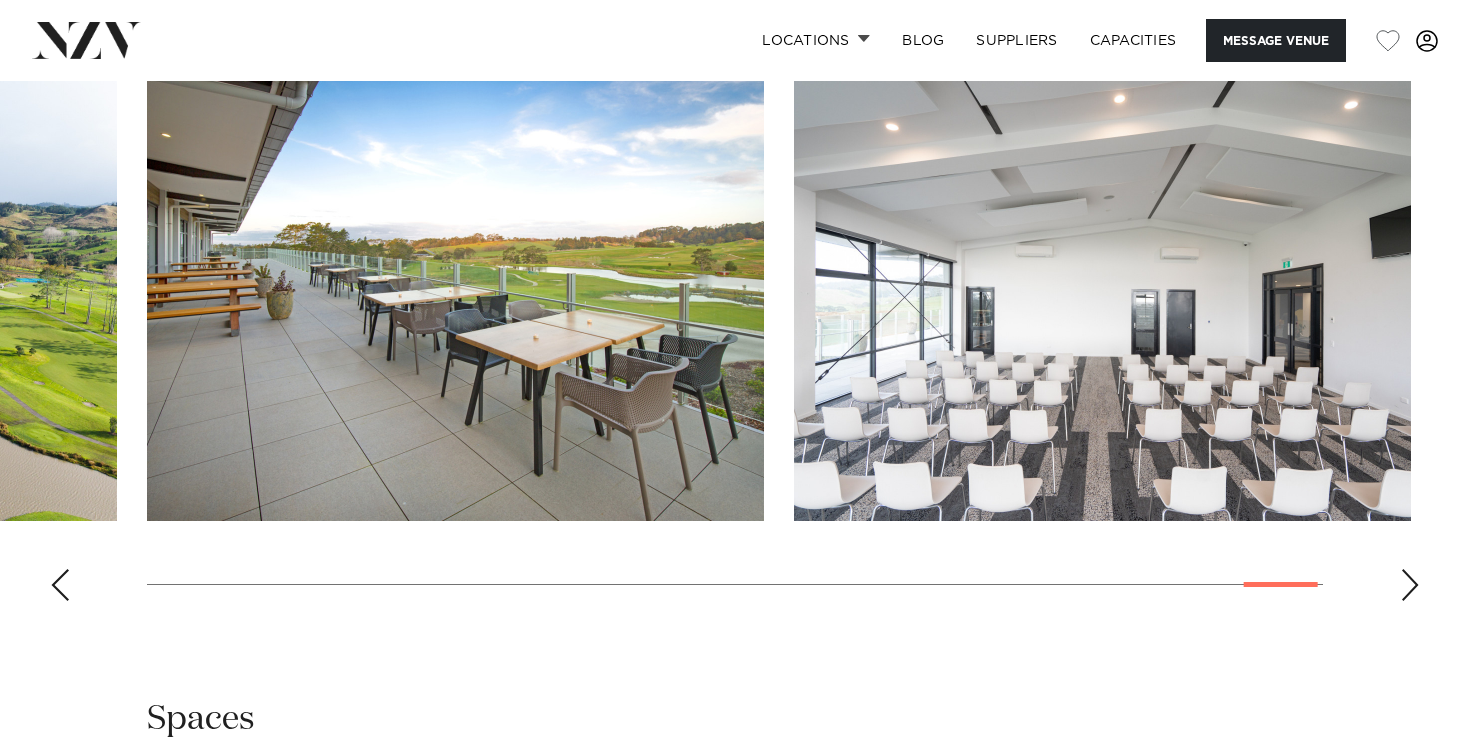 click at bounding box center (60, 585) 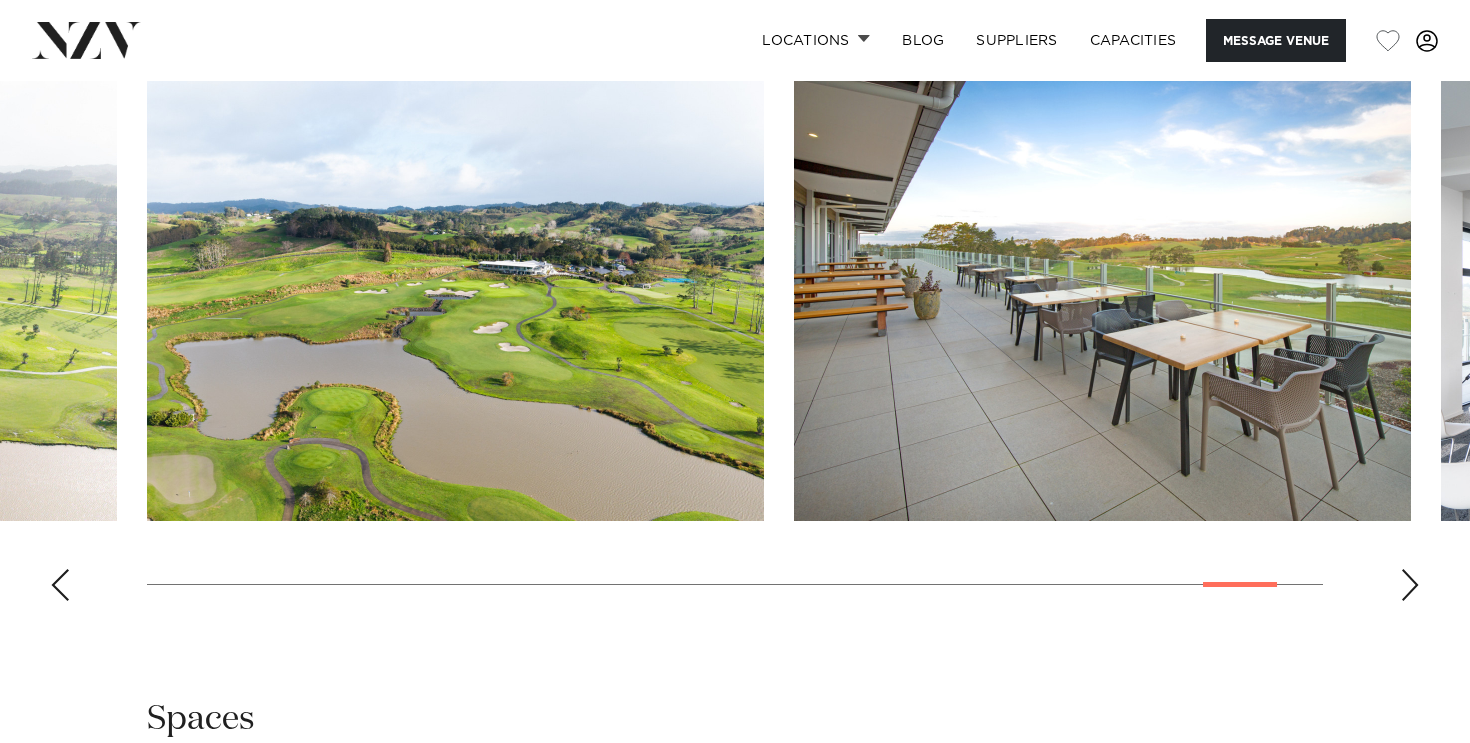 click at bounding box center [60, 585] 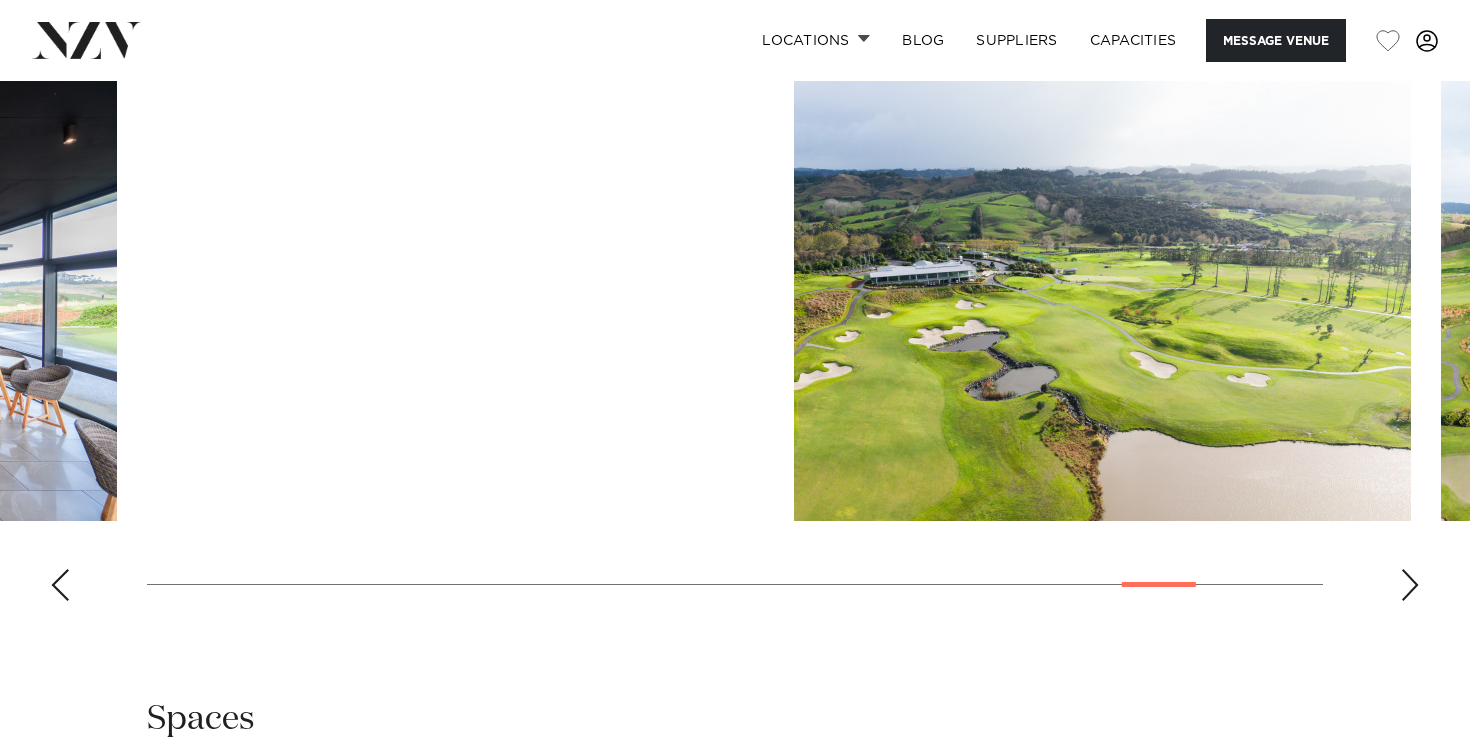 click at bounding box center [60, 585] 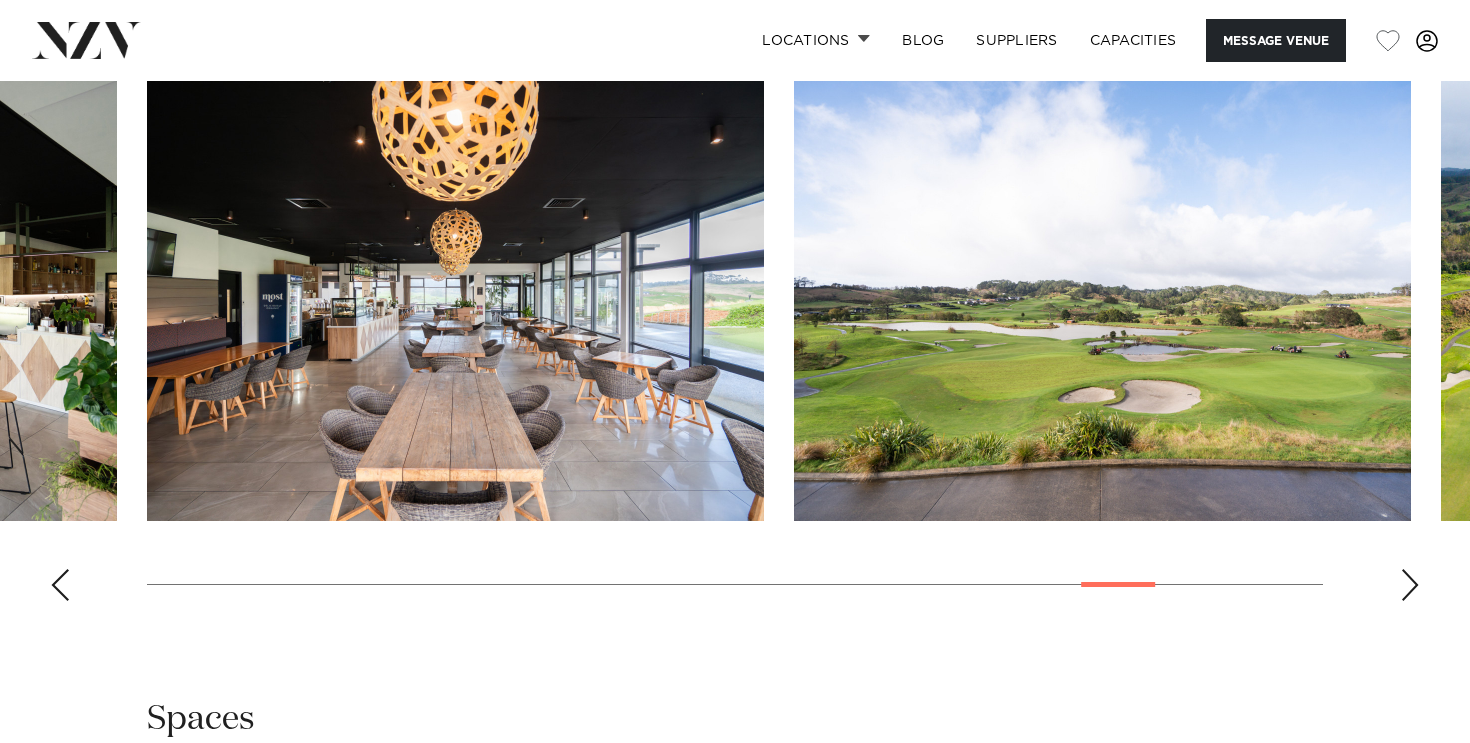 click at bounding box center [60, 585] 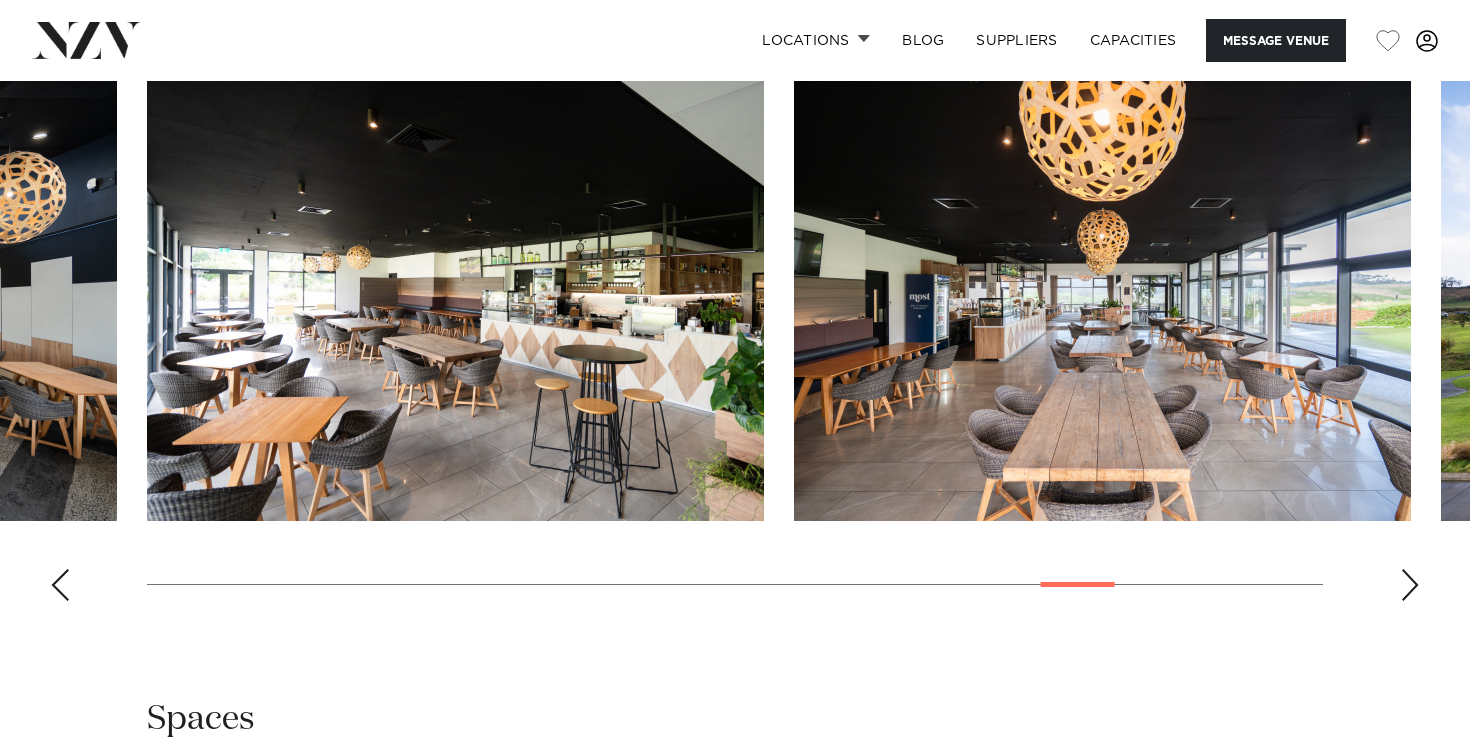 click at bounding box center (60, 585) 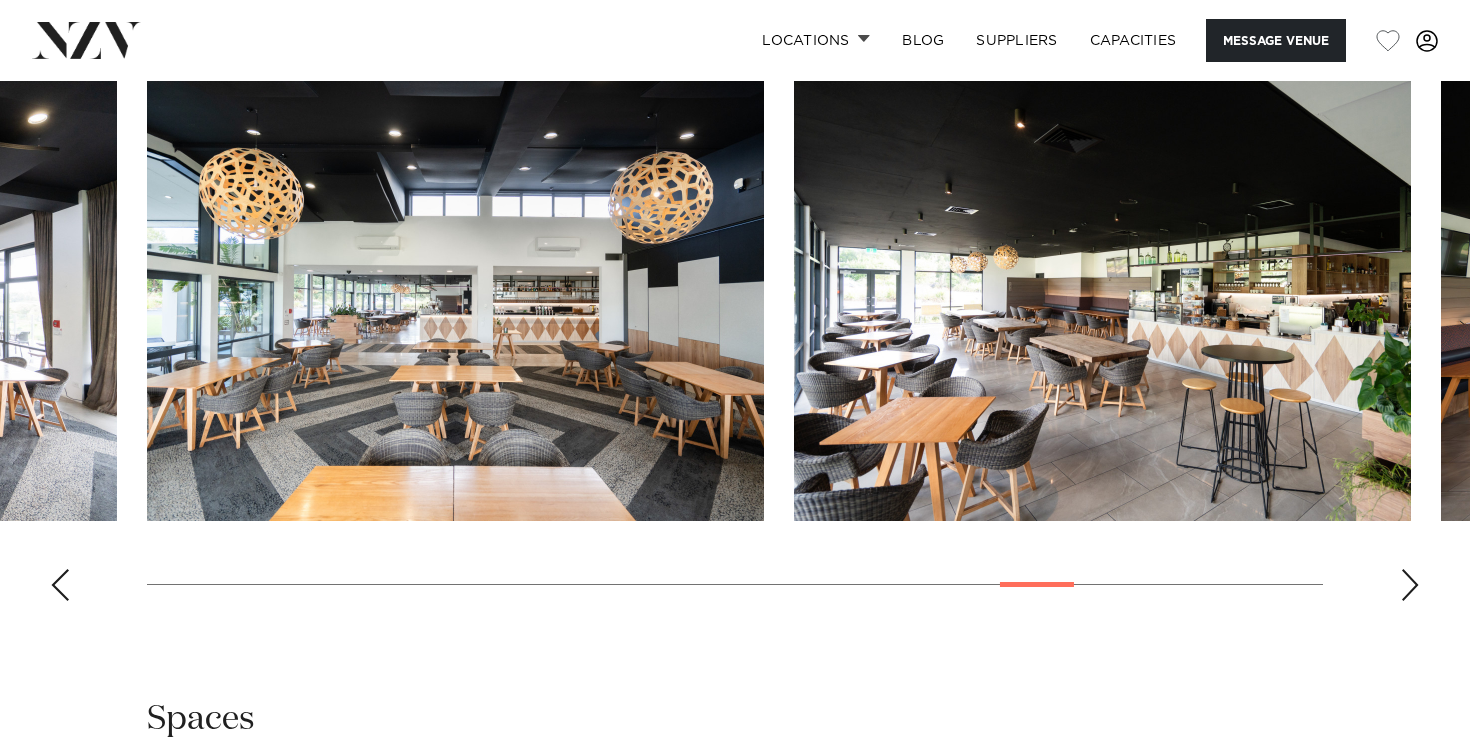 click at bounding box center [60, 585] 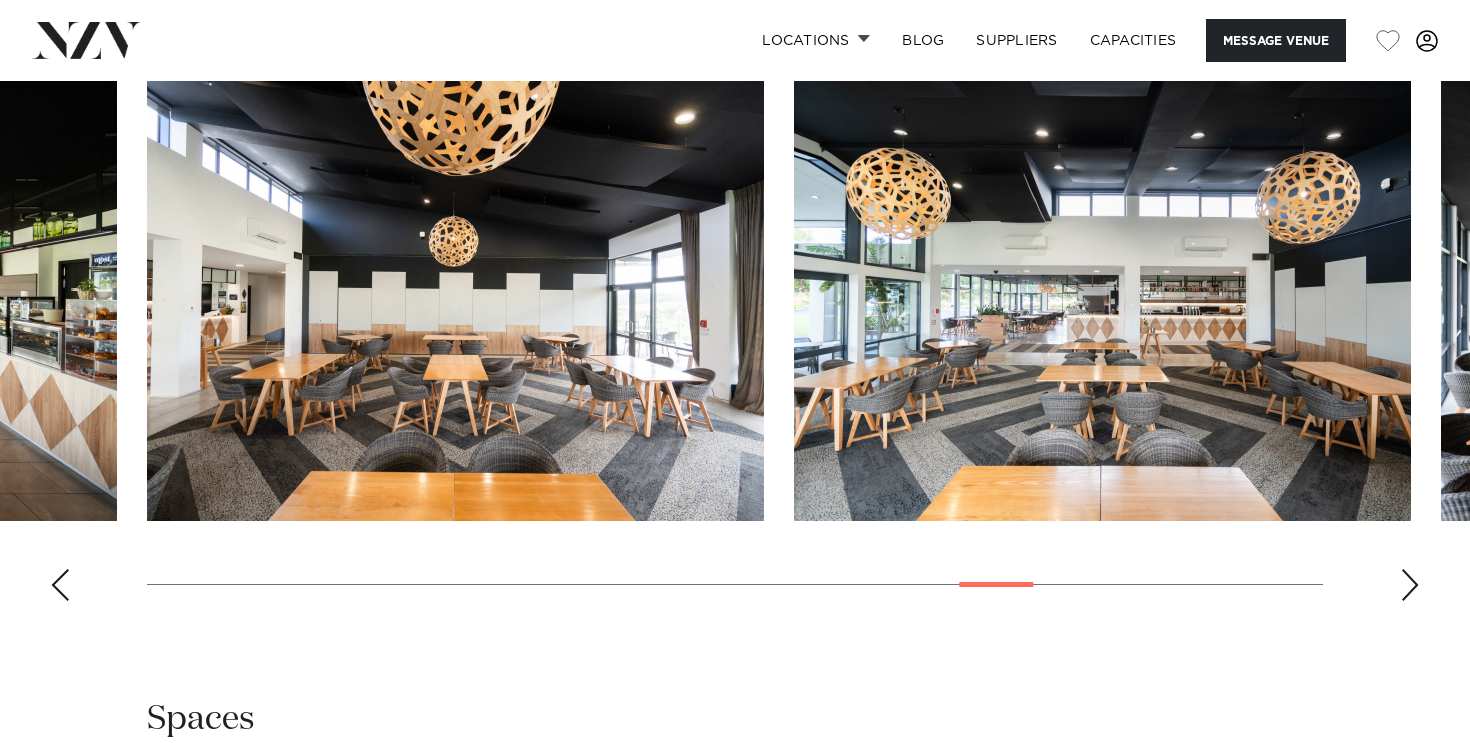 click at bounding box center (60, 585) 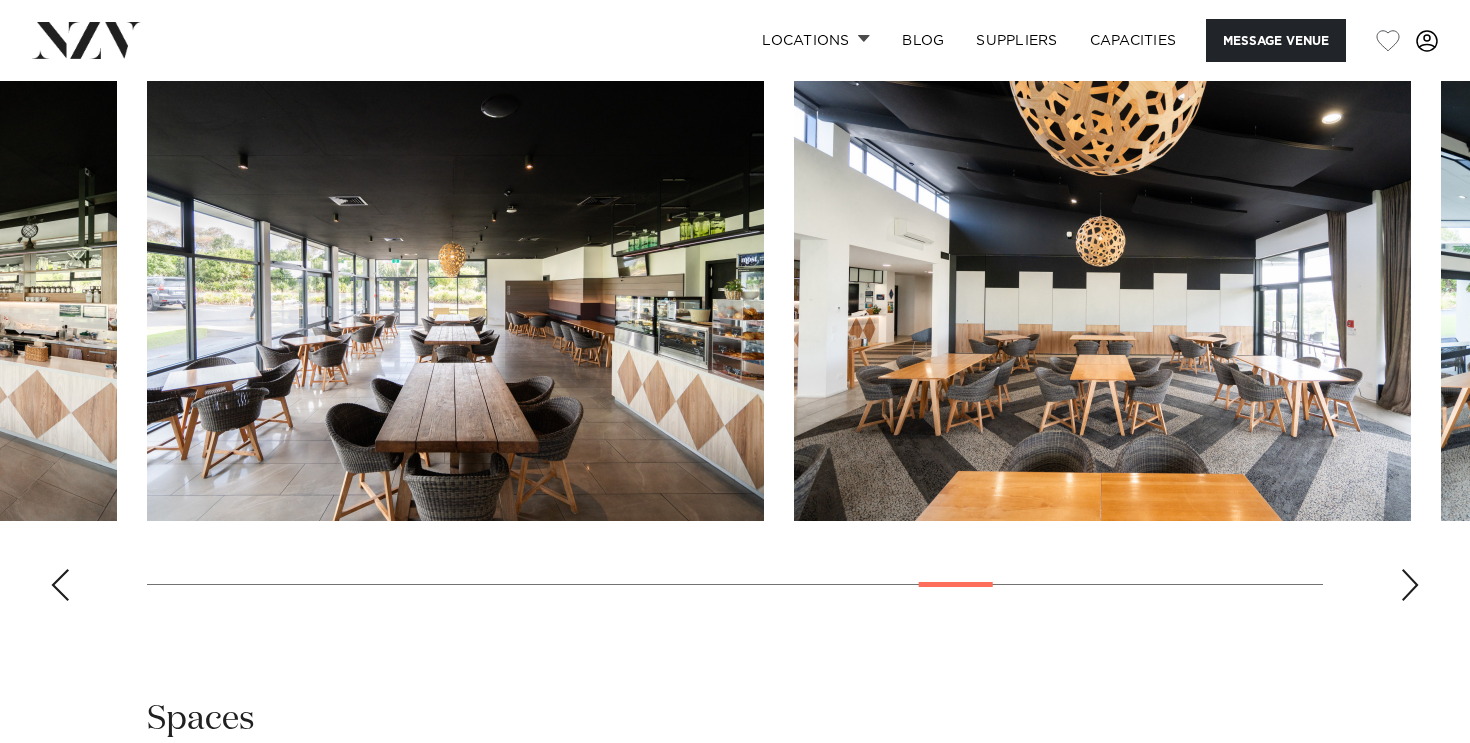 click at bounding box center [60, 585] 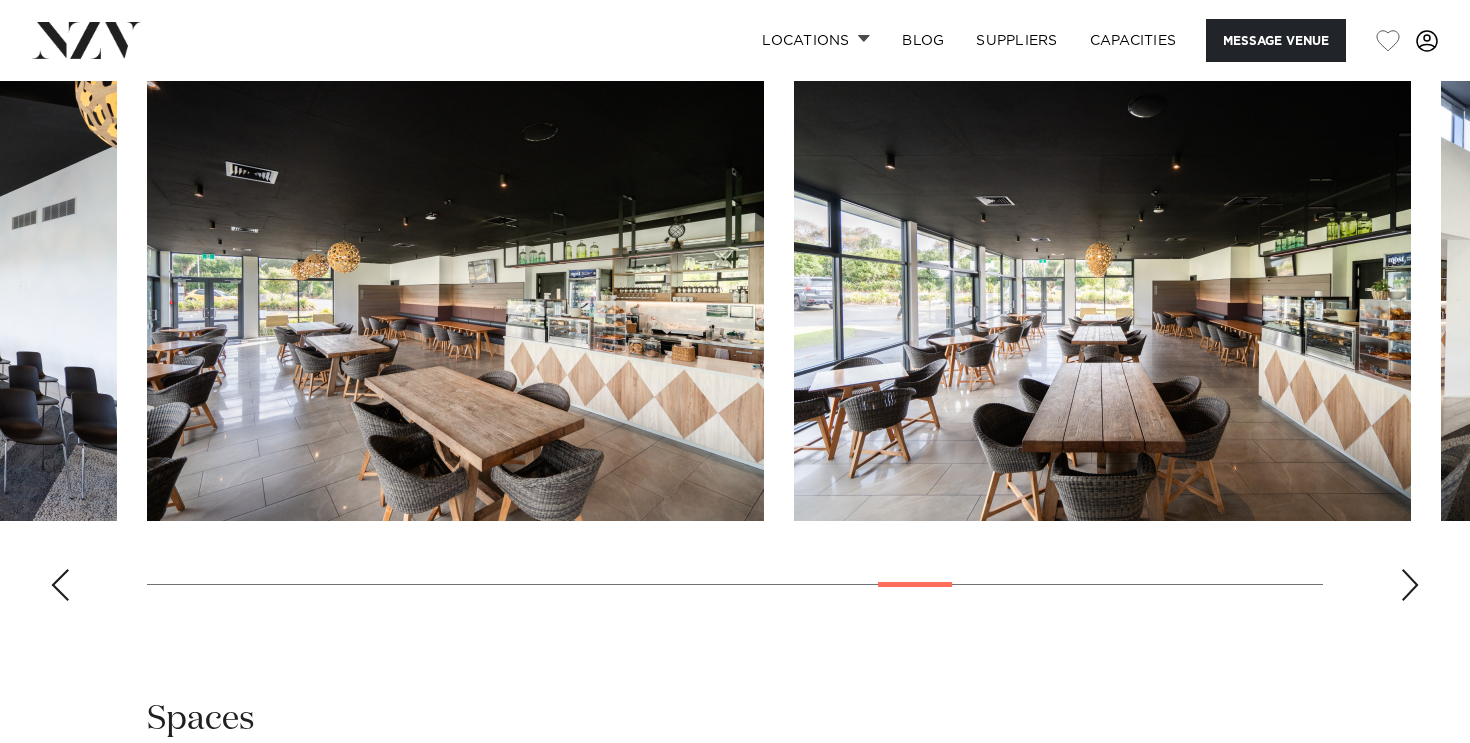 click at bounding box center [60, 585] 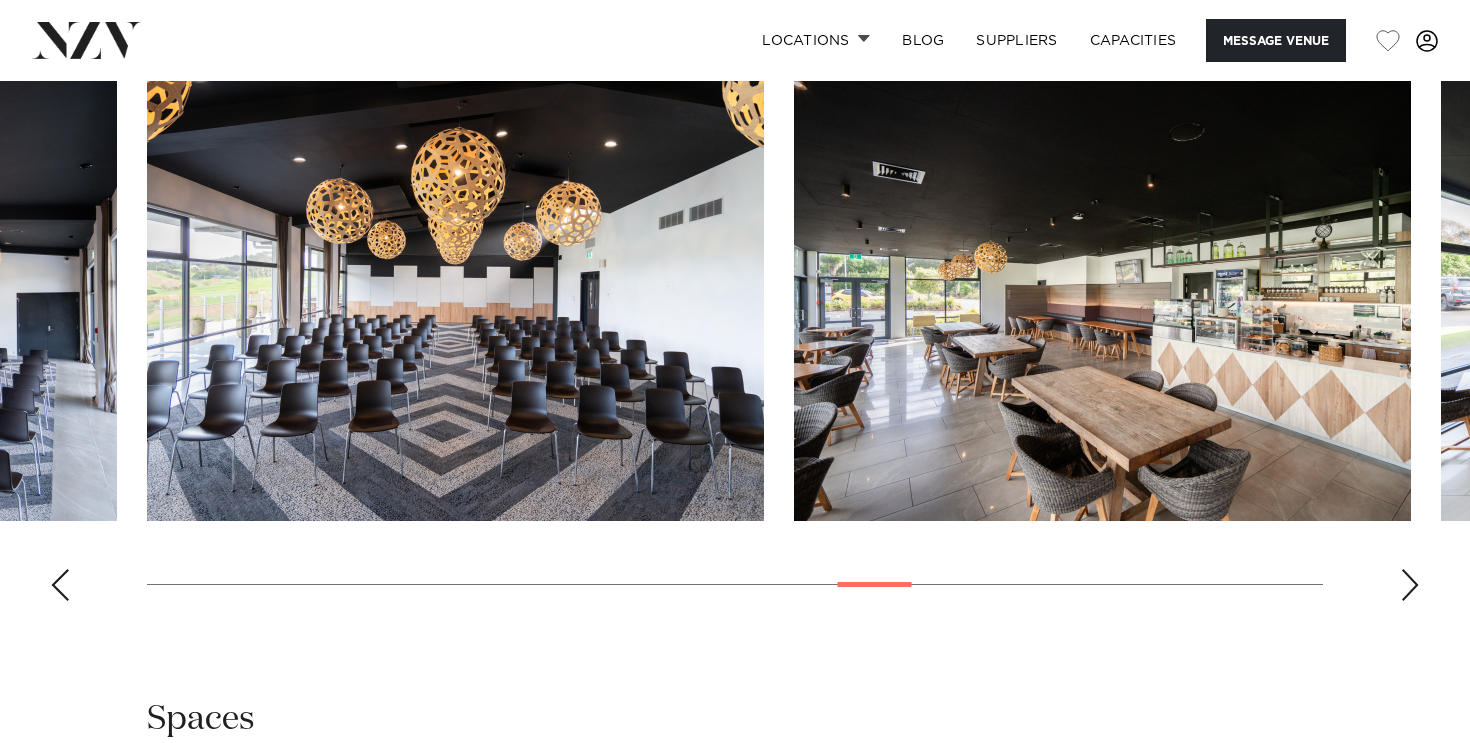 click at bounding box center (60, 585) 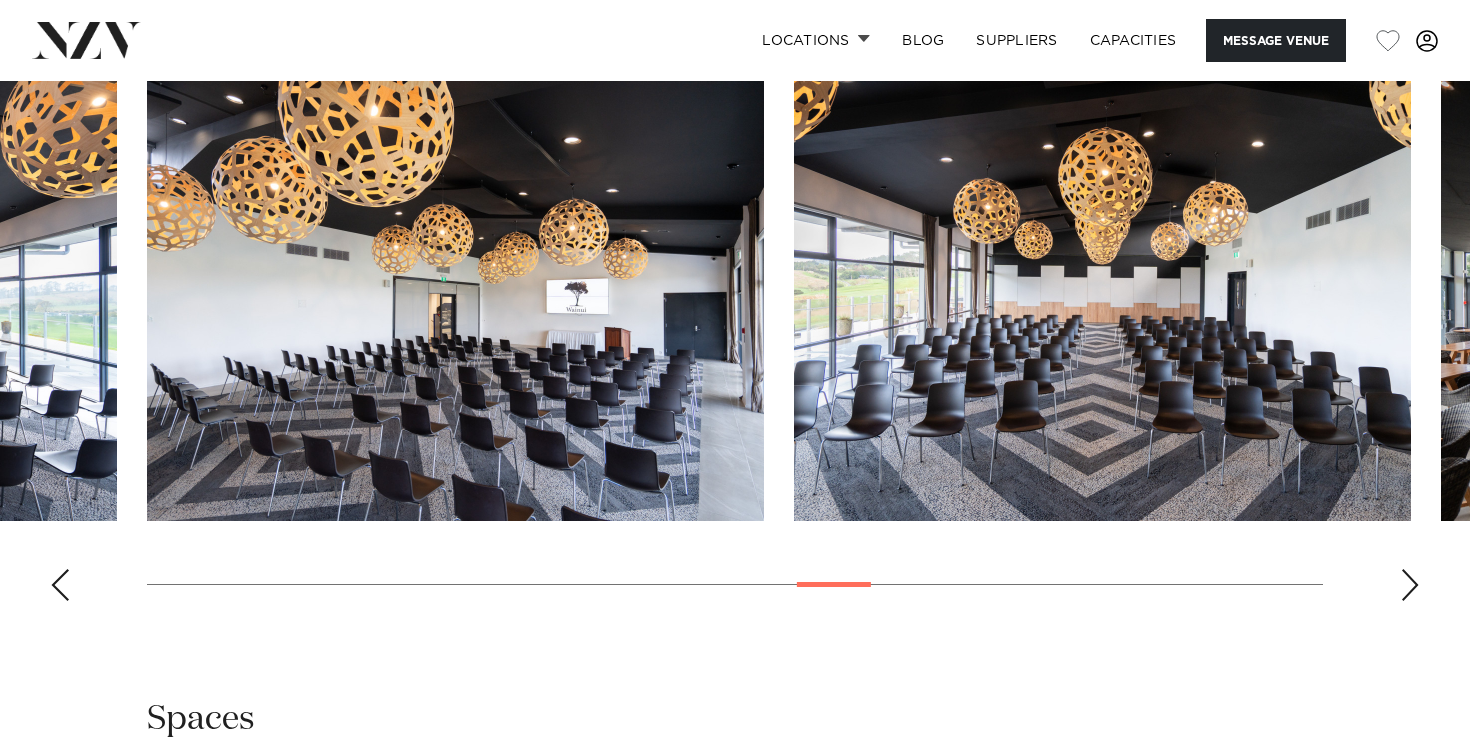 click at bounding box center (60, 585) 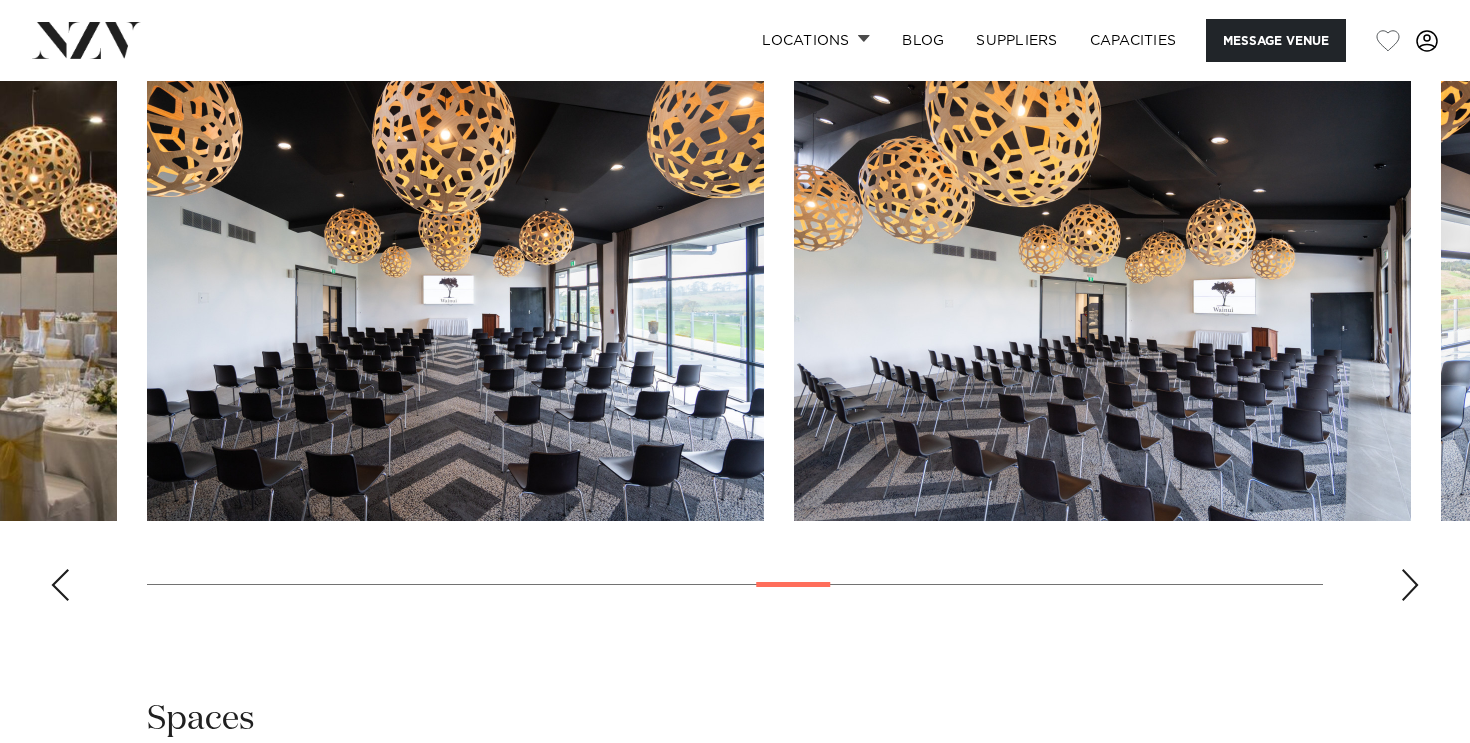 click at bounding box center [60, 585] 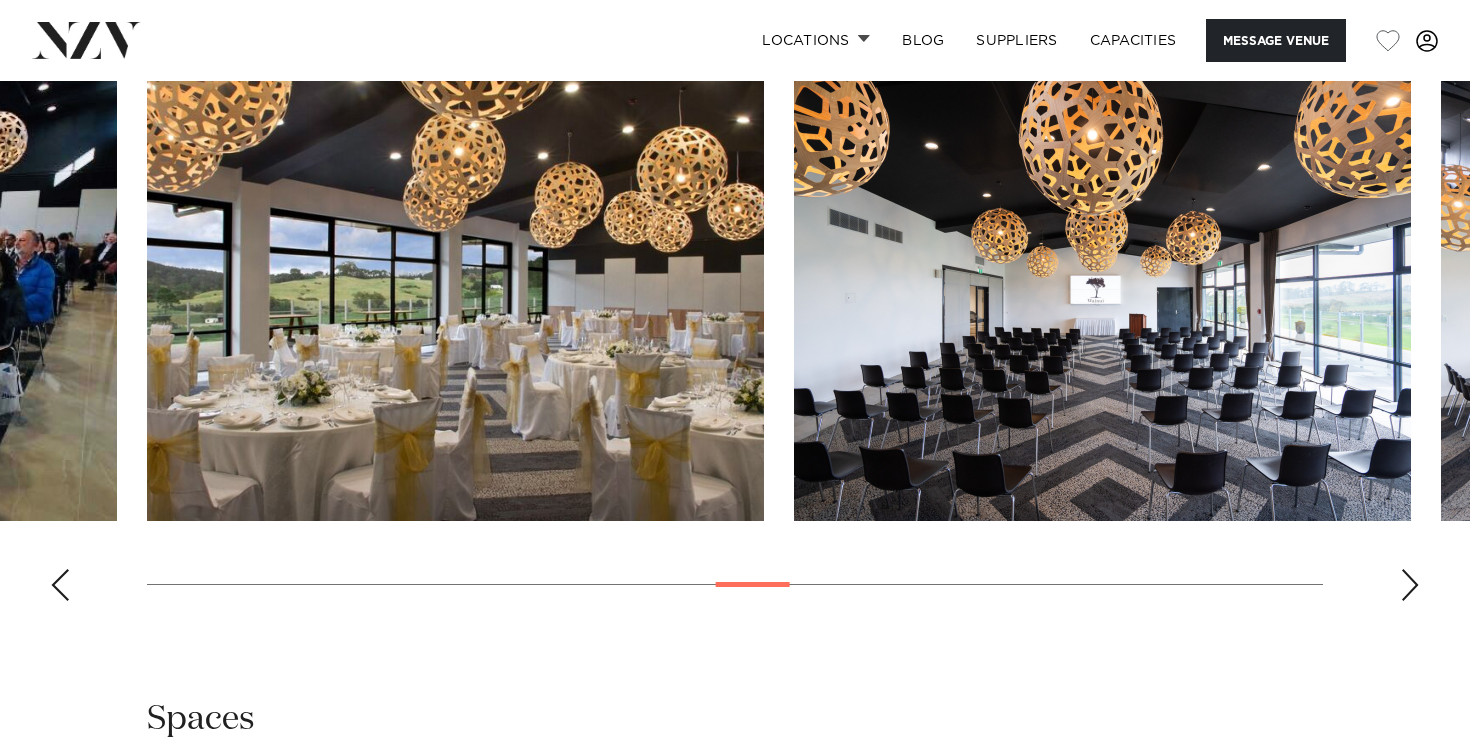 click at bounding box center [60, 585] 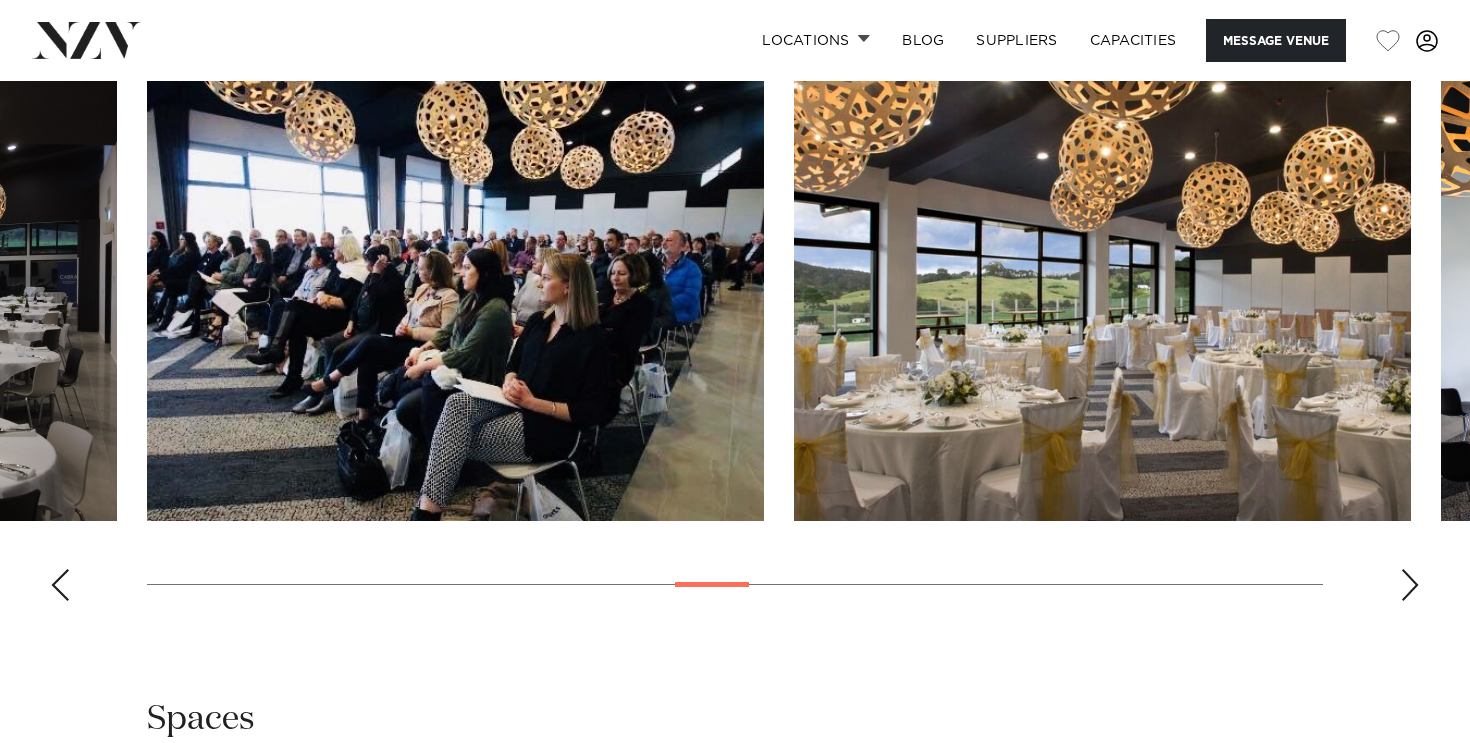 click at bounding box center [60, 585] 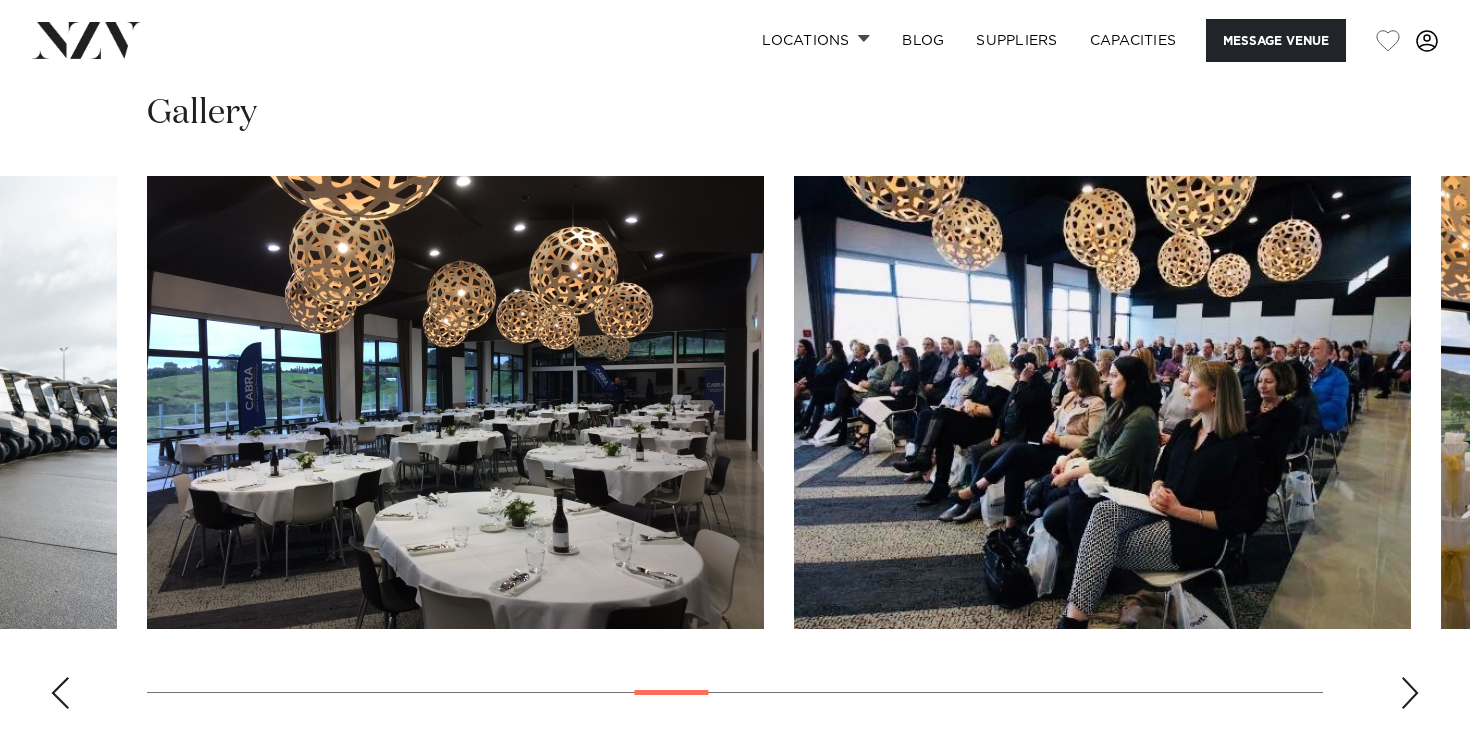scroll, scrollTop: 2202, scrollLeft: 0, axis: vertical 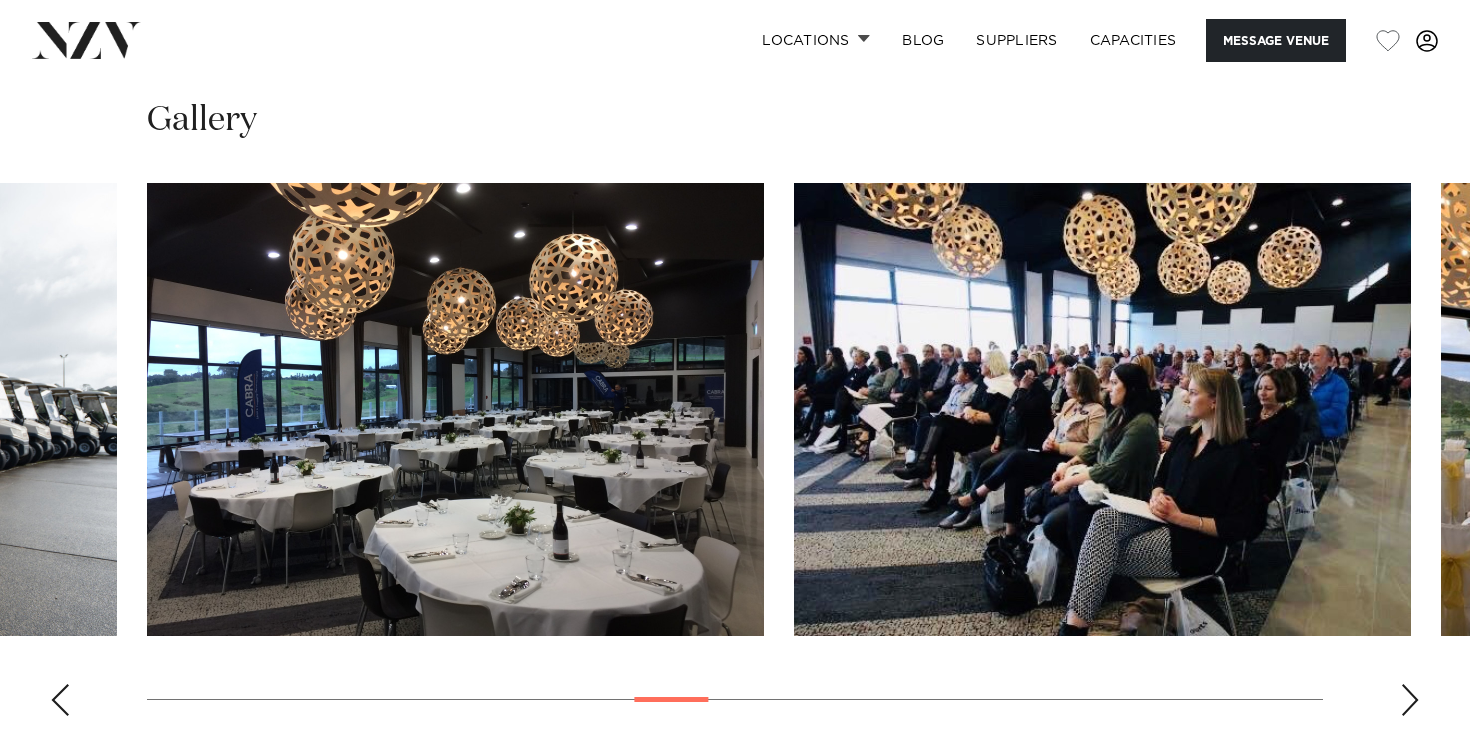 click at bounding box center [455, 409] 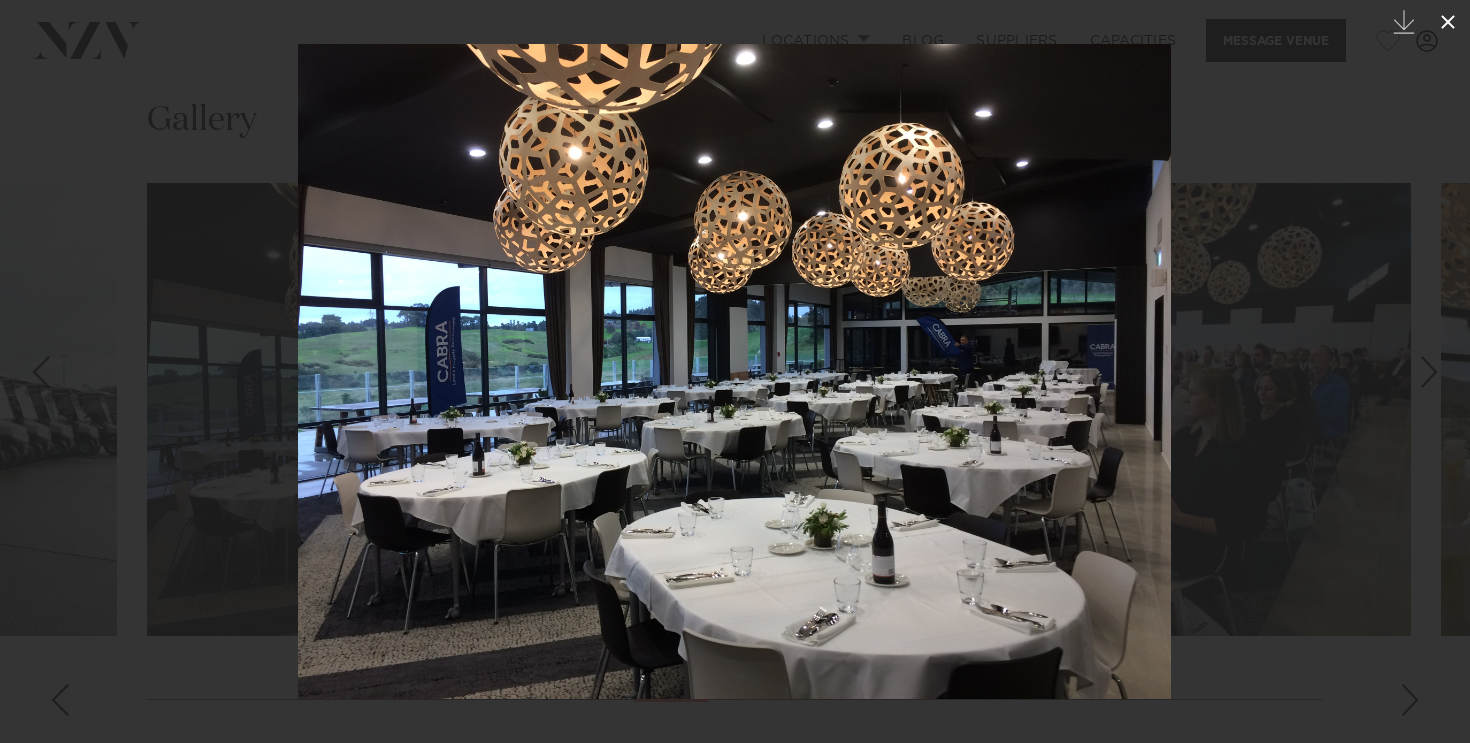 click 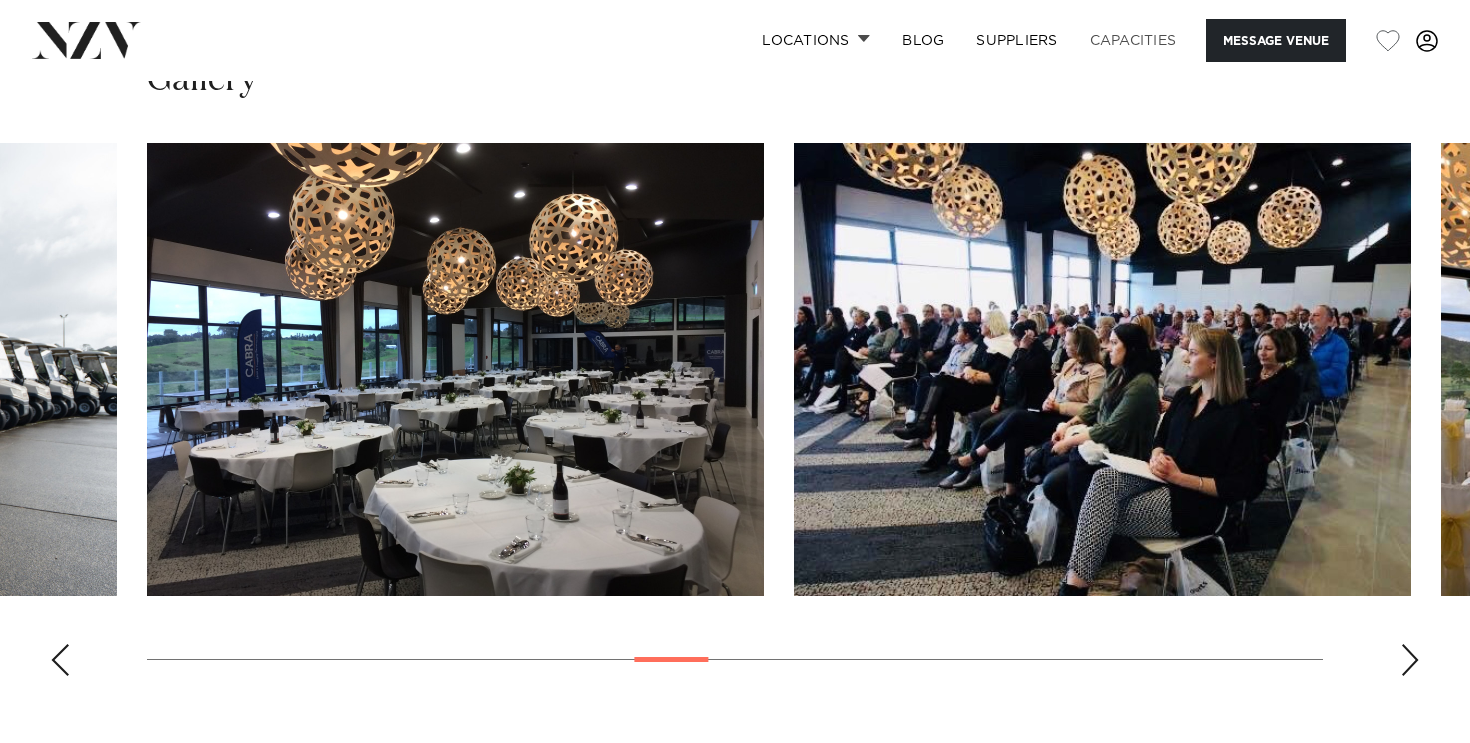 scroll, scrollTop: 2246, scrollLeft: 0, axis: vertical 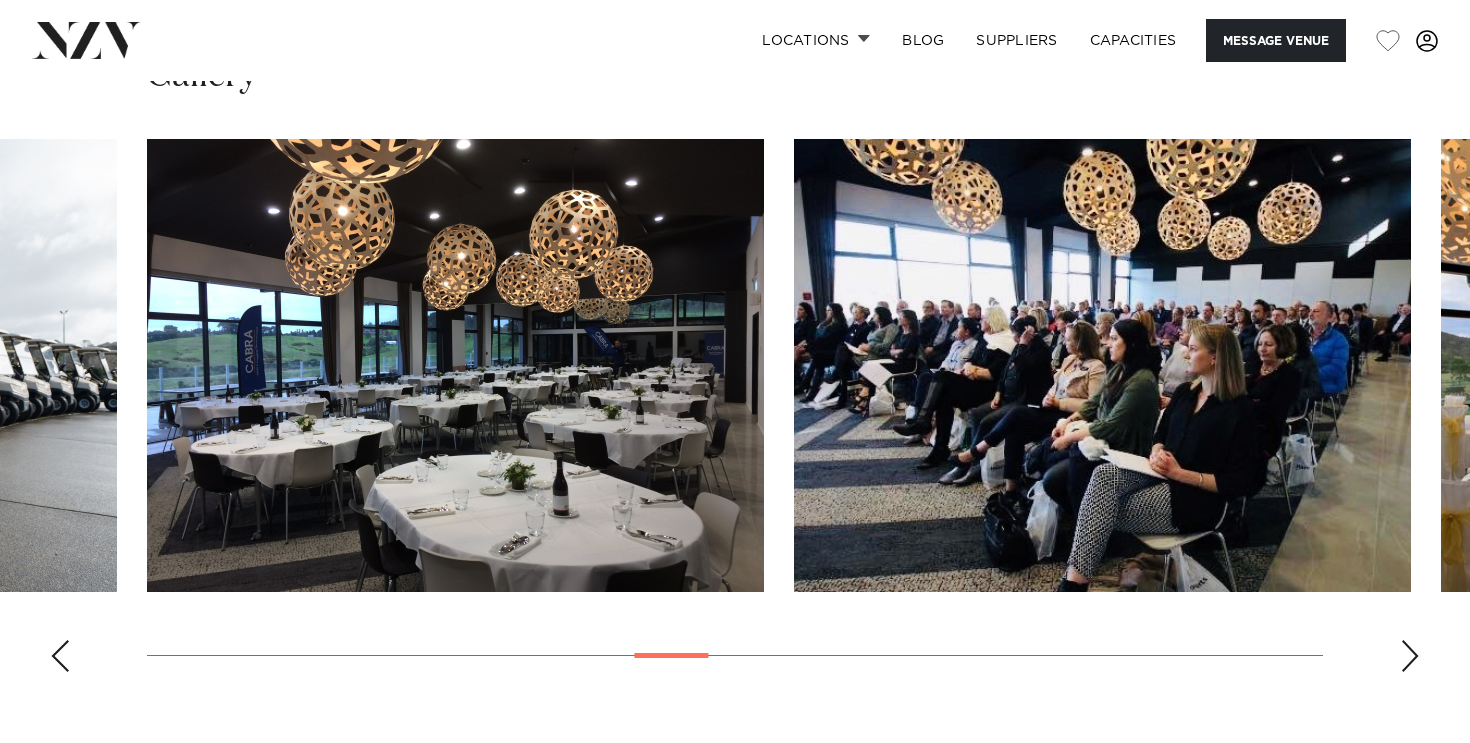 click at bounding box center (735, 413) 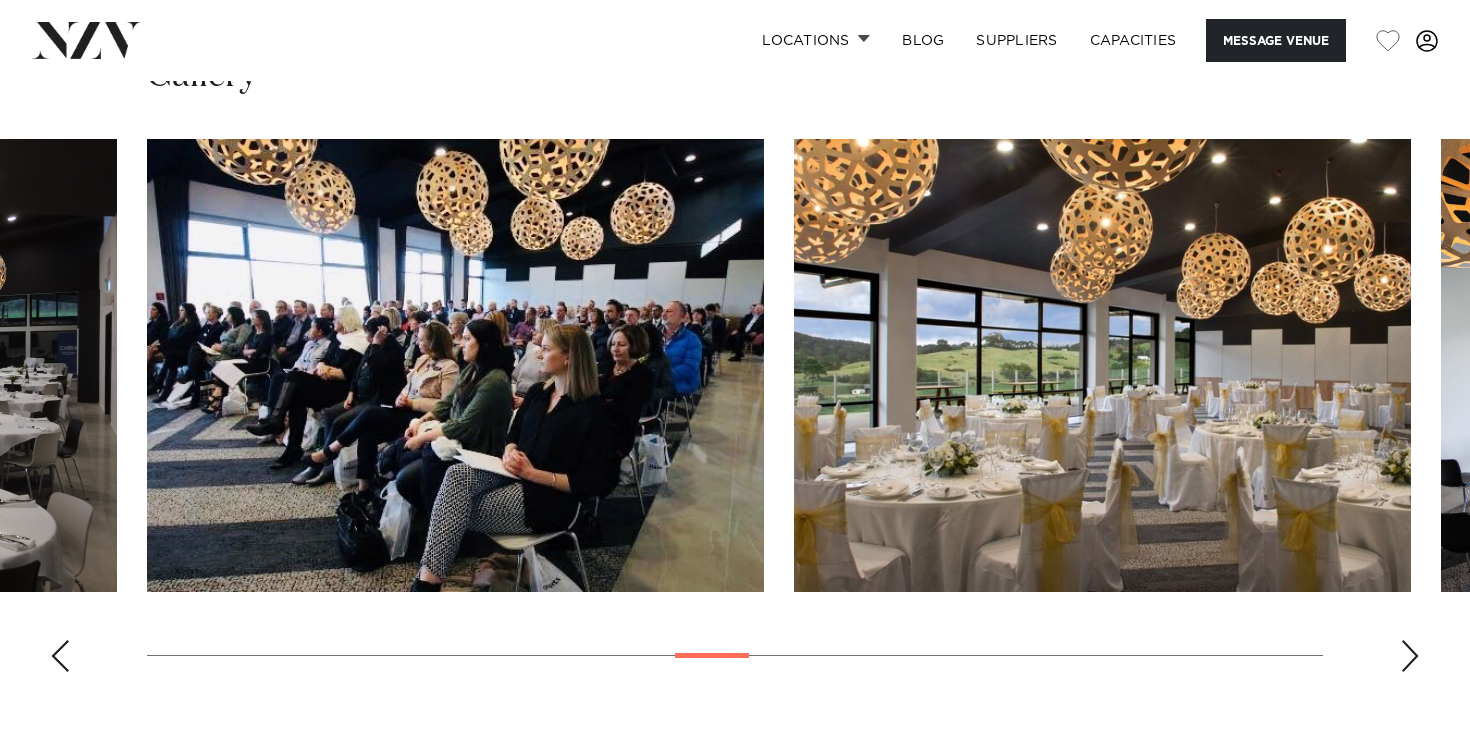 click at bounding box center [1410, 656] 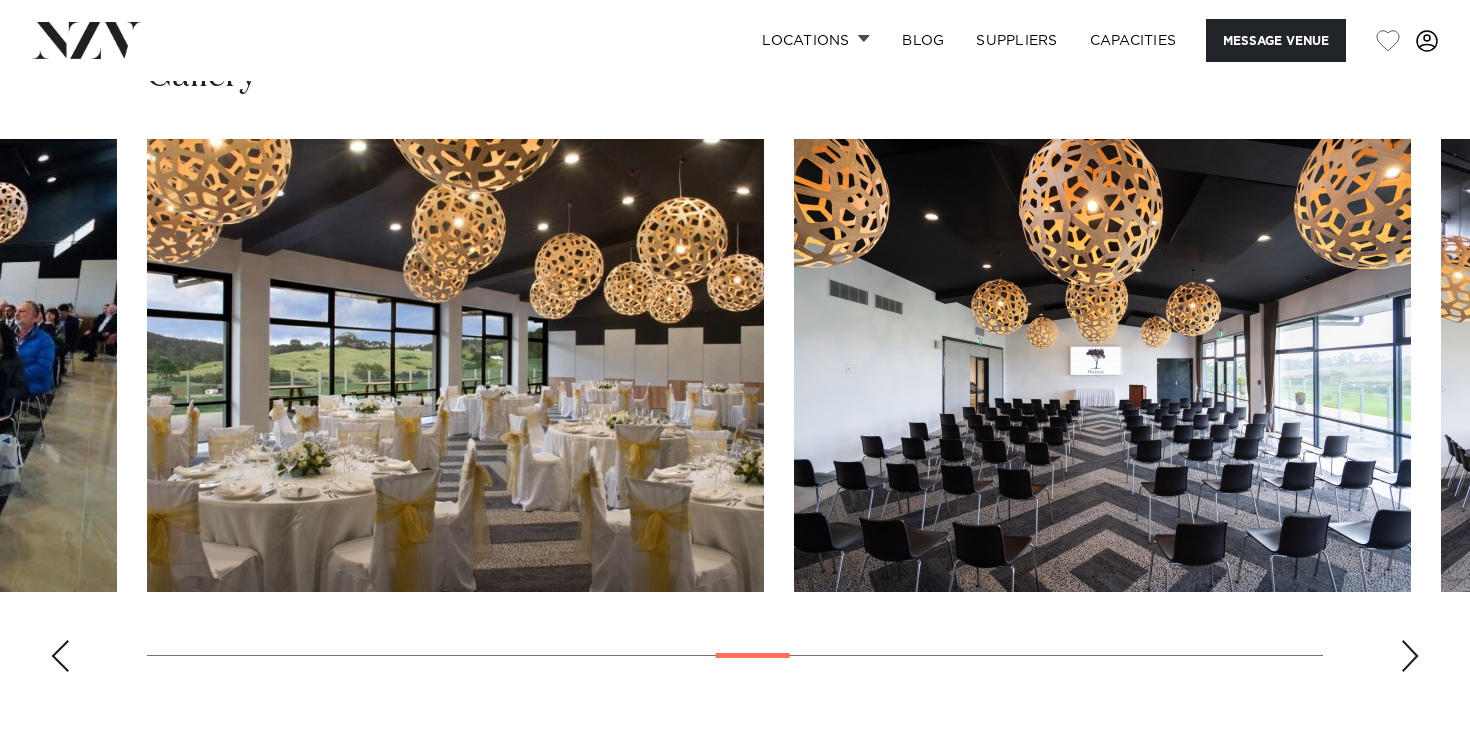 click at bounding box center [1410, 656] 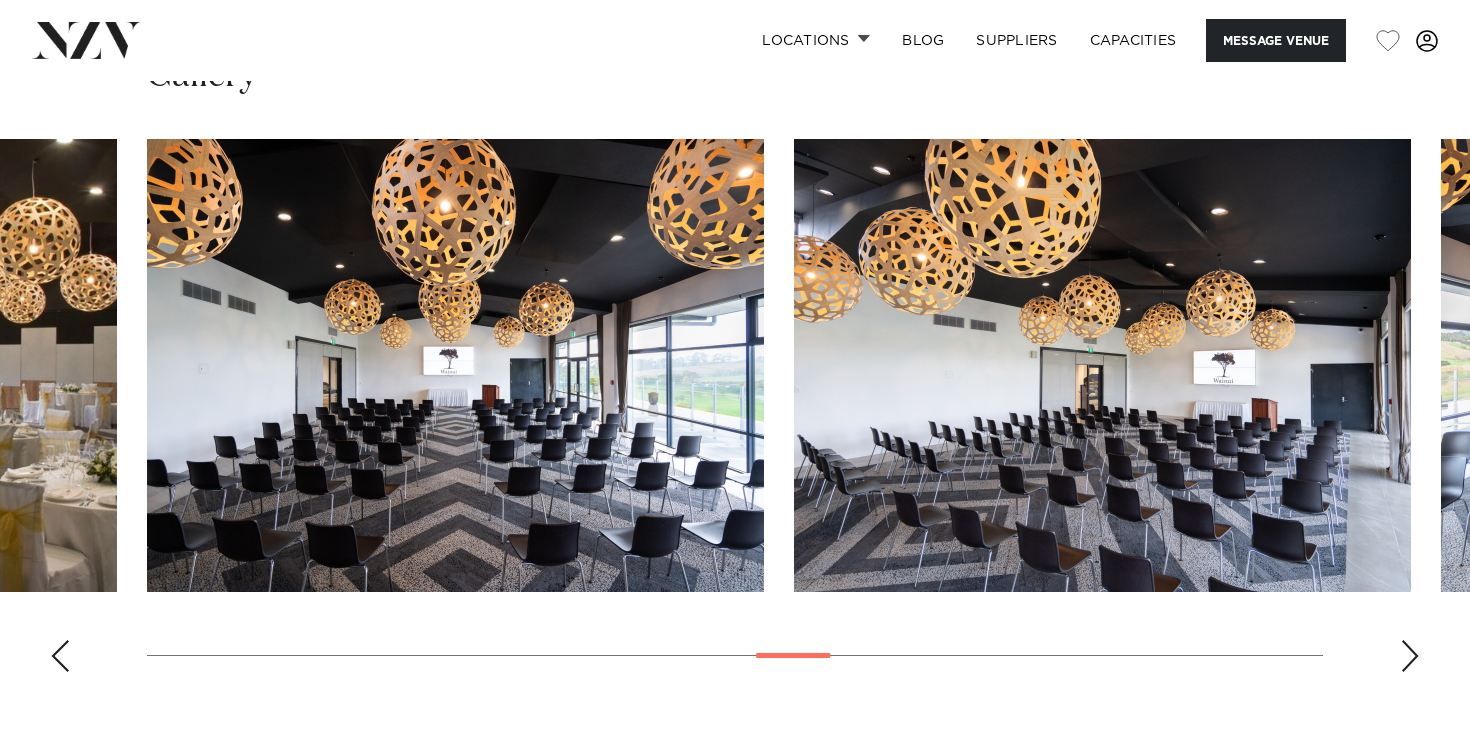 click at bounding box center [1410, 656] 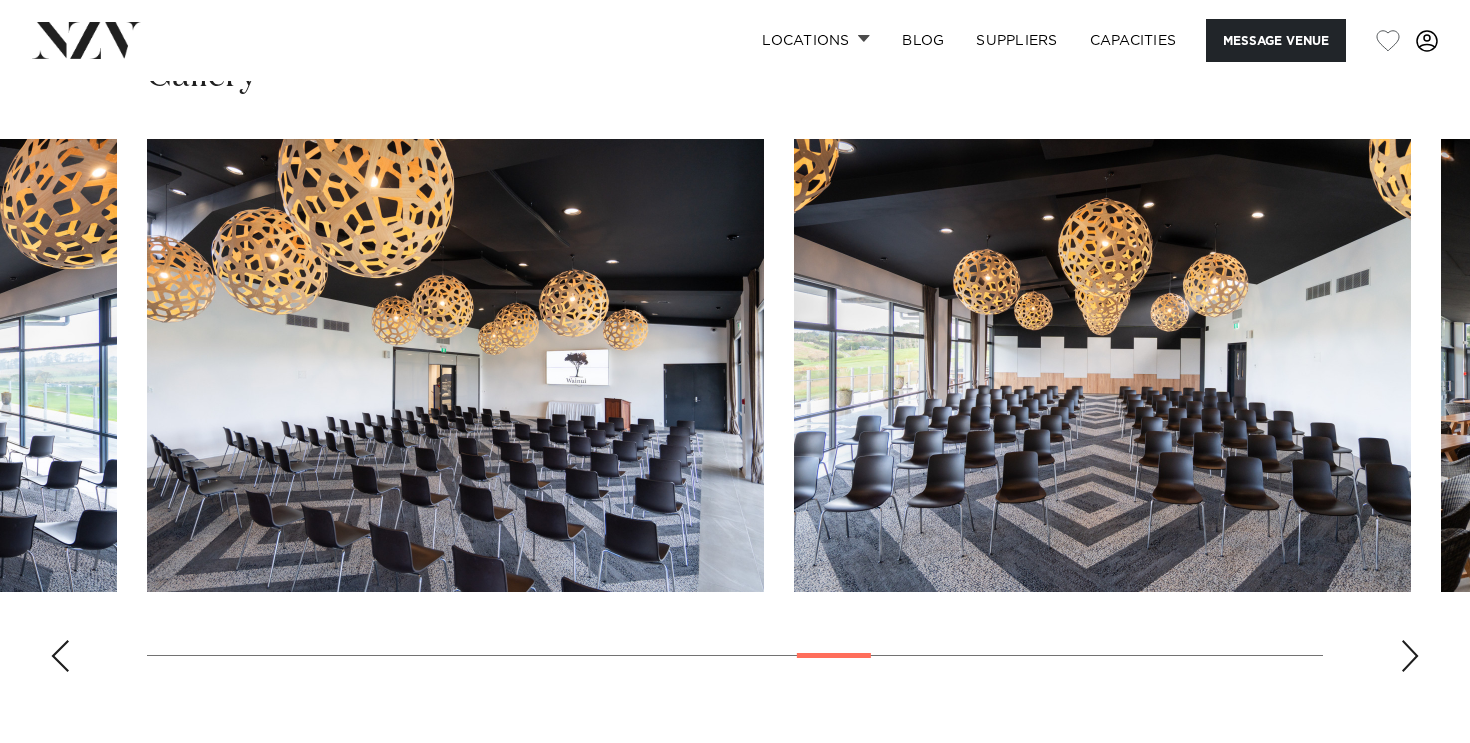 click at bounding box center [1410, 656] 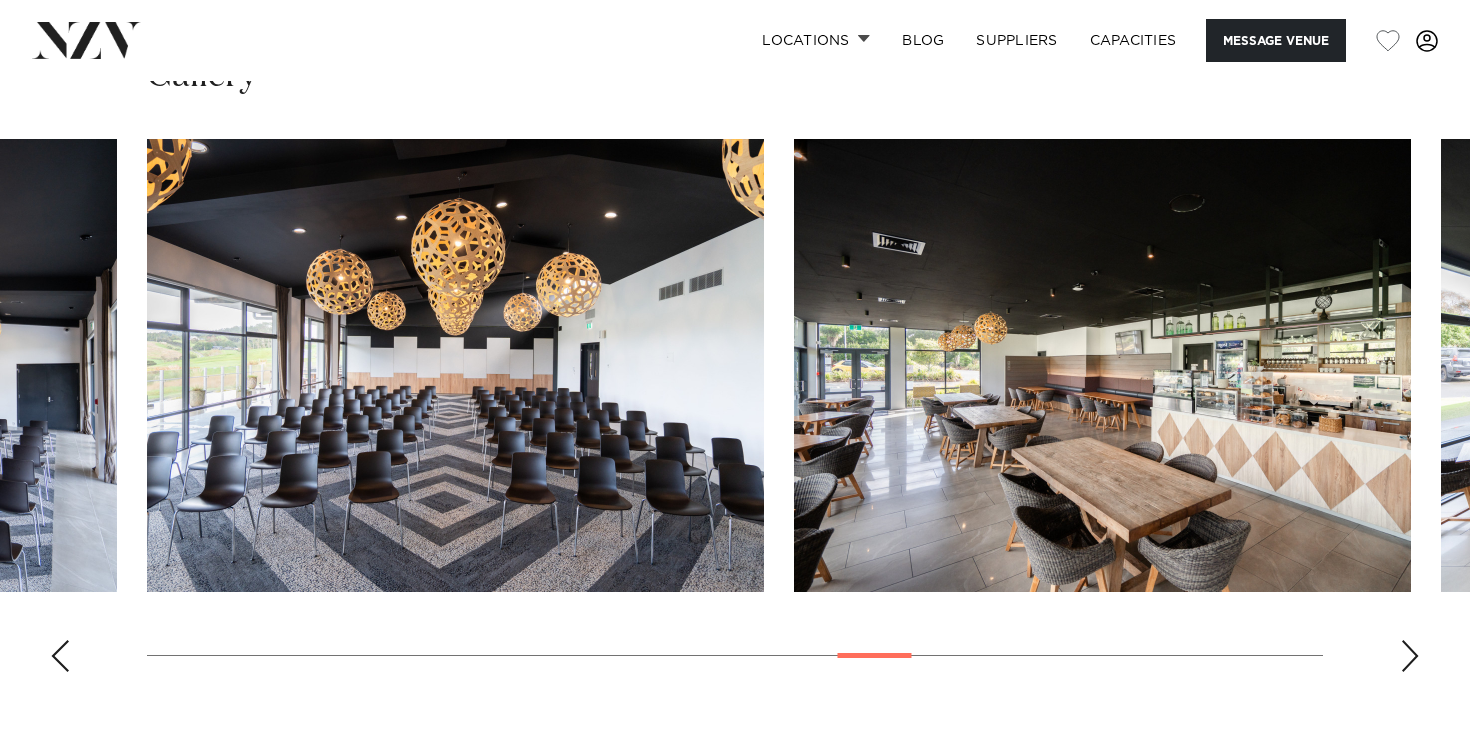 click at bounding box center (1410, 656) 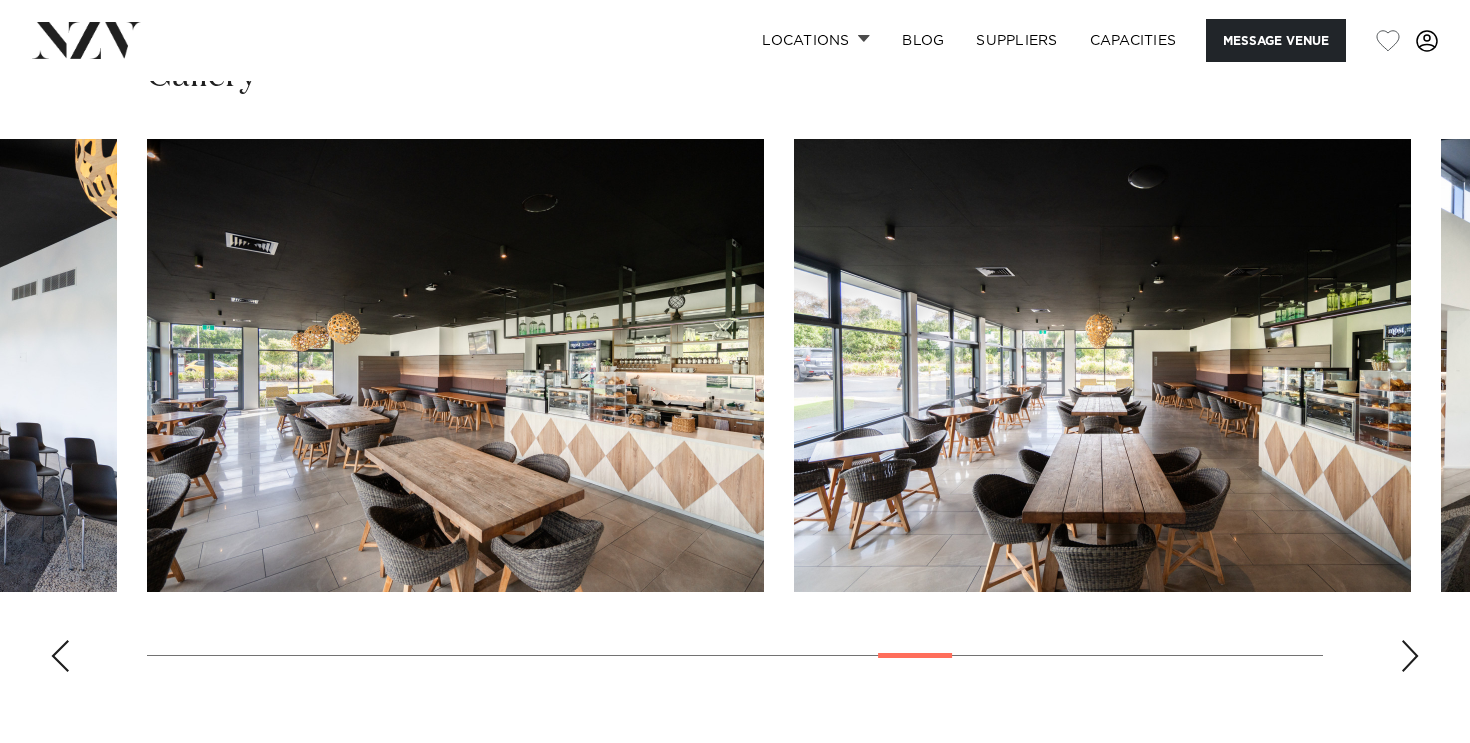 click at bounding box center (1410, 656) 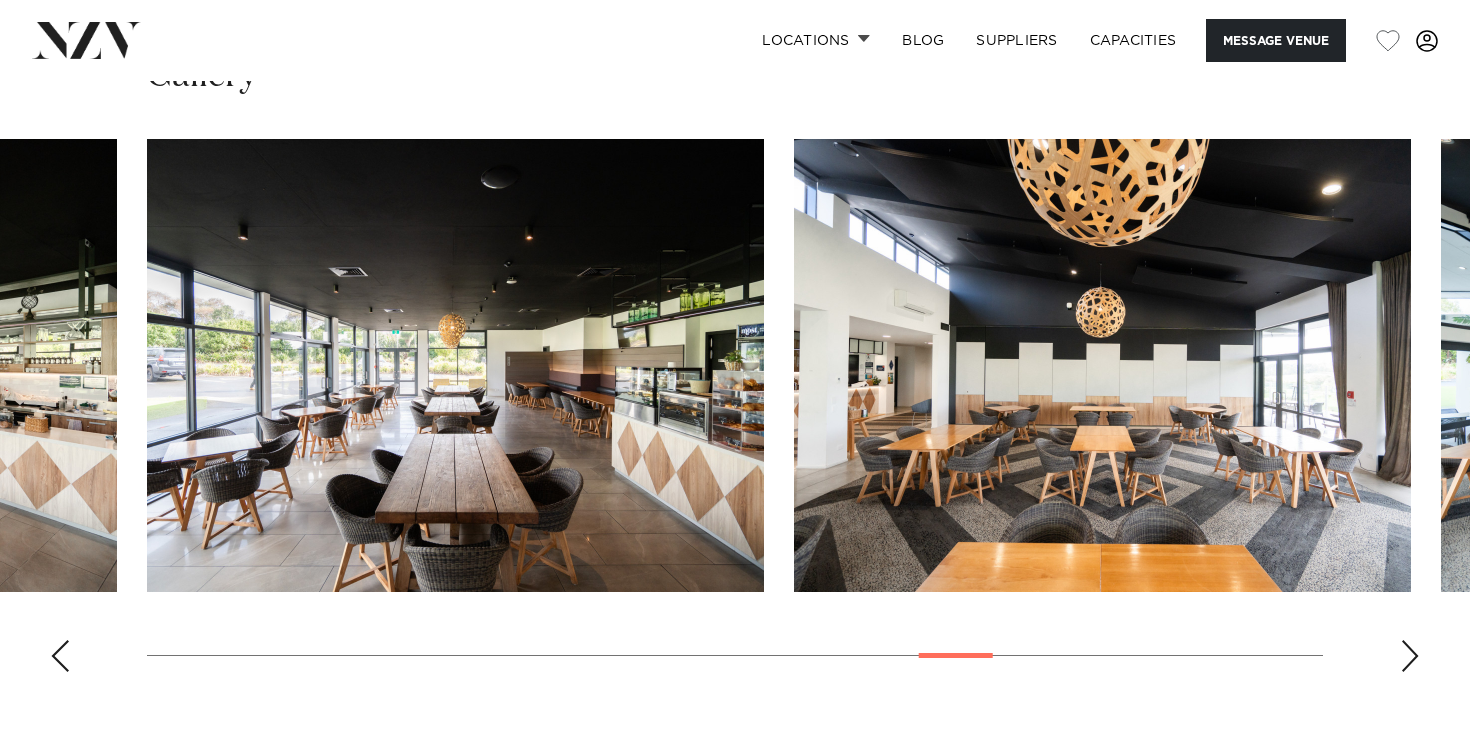 click at bounding box center [1410, 656] 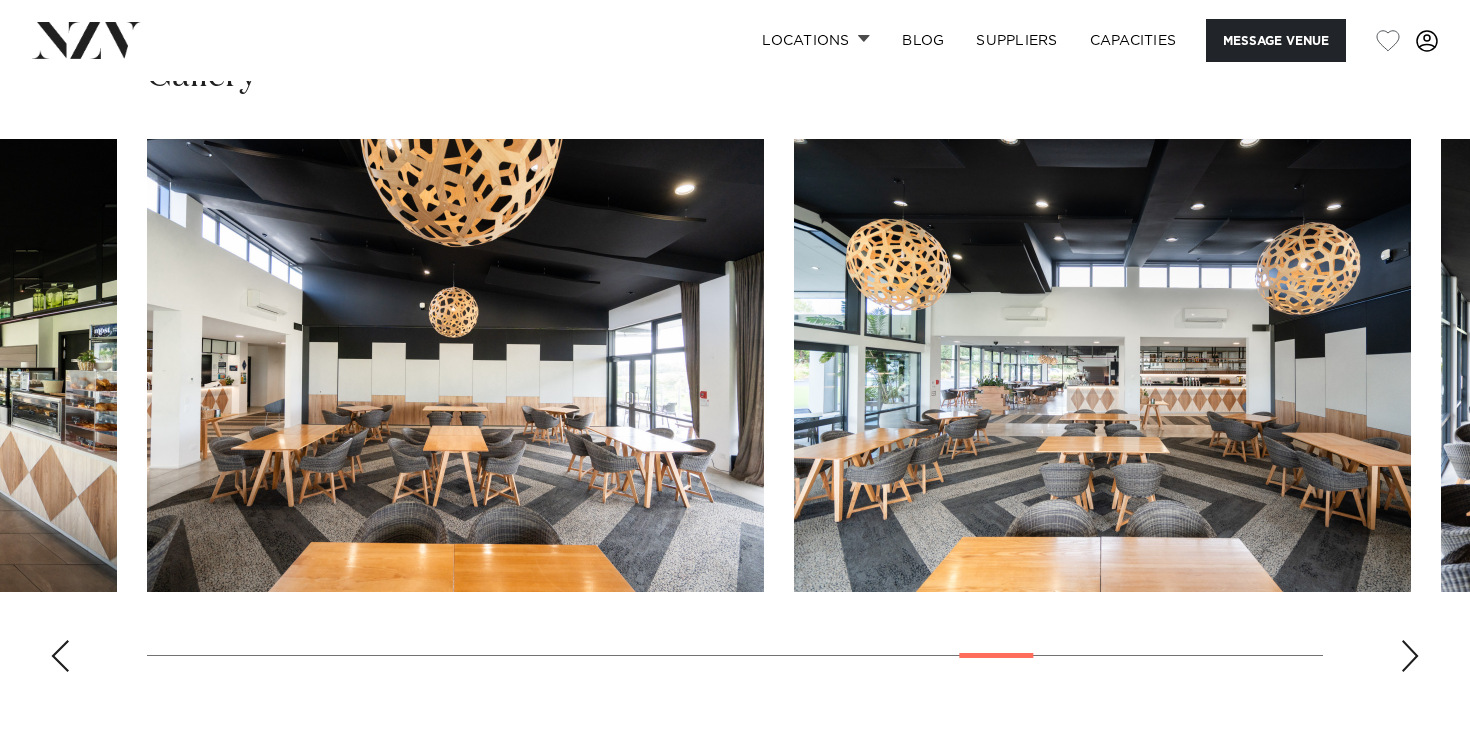 click at bounding box center (1410, 656) 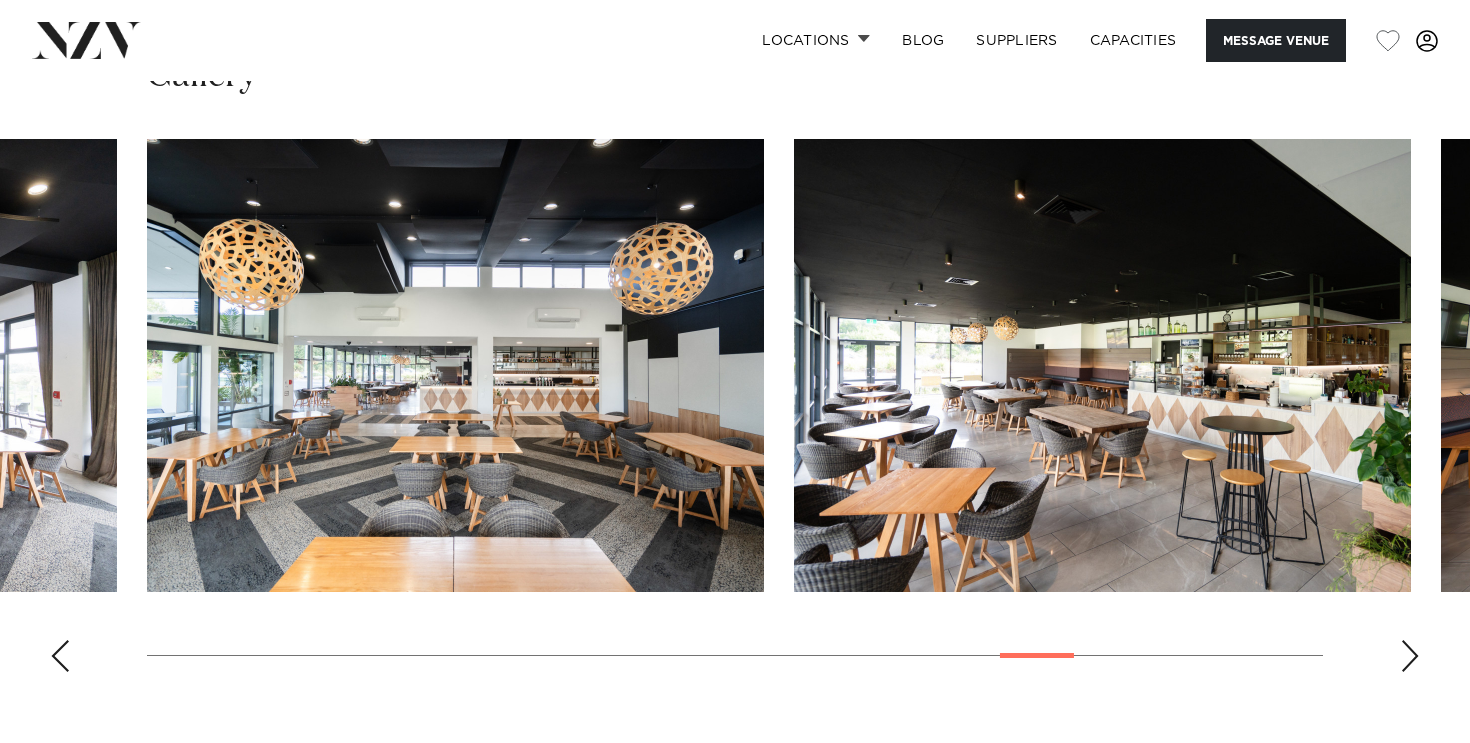 click at bounding box center (1410, 656) 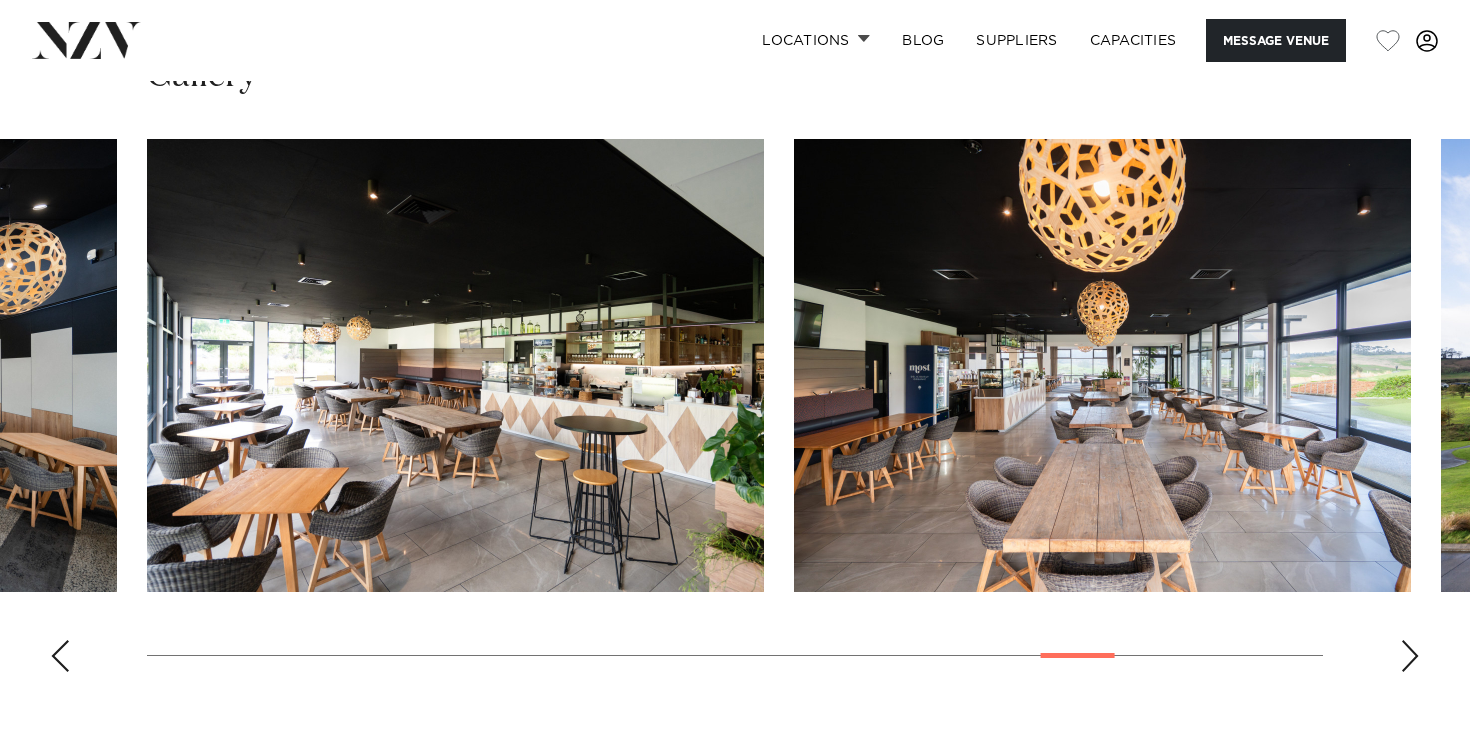 click at bounding box center (1410, 656) 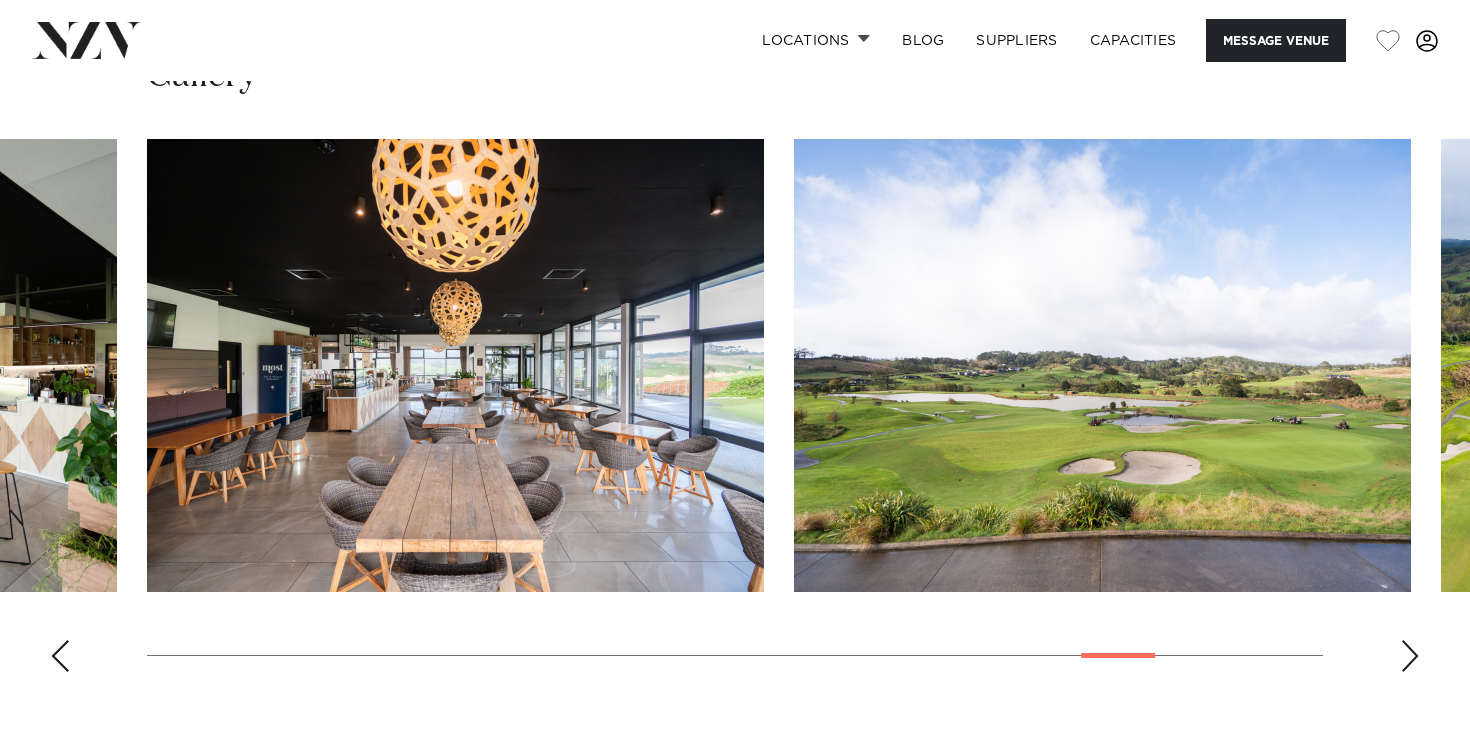 click at bounding box center [1410, 656] 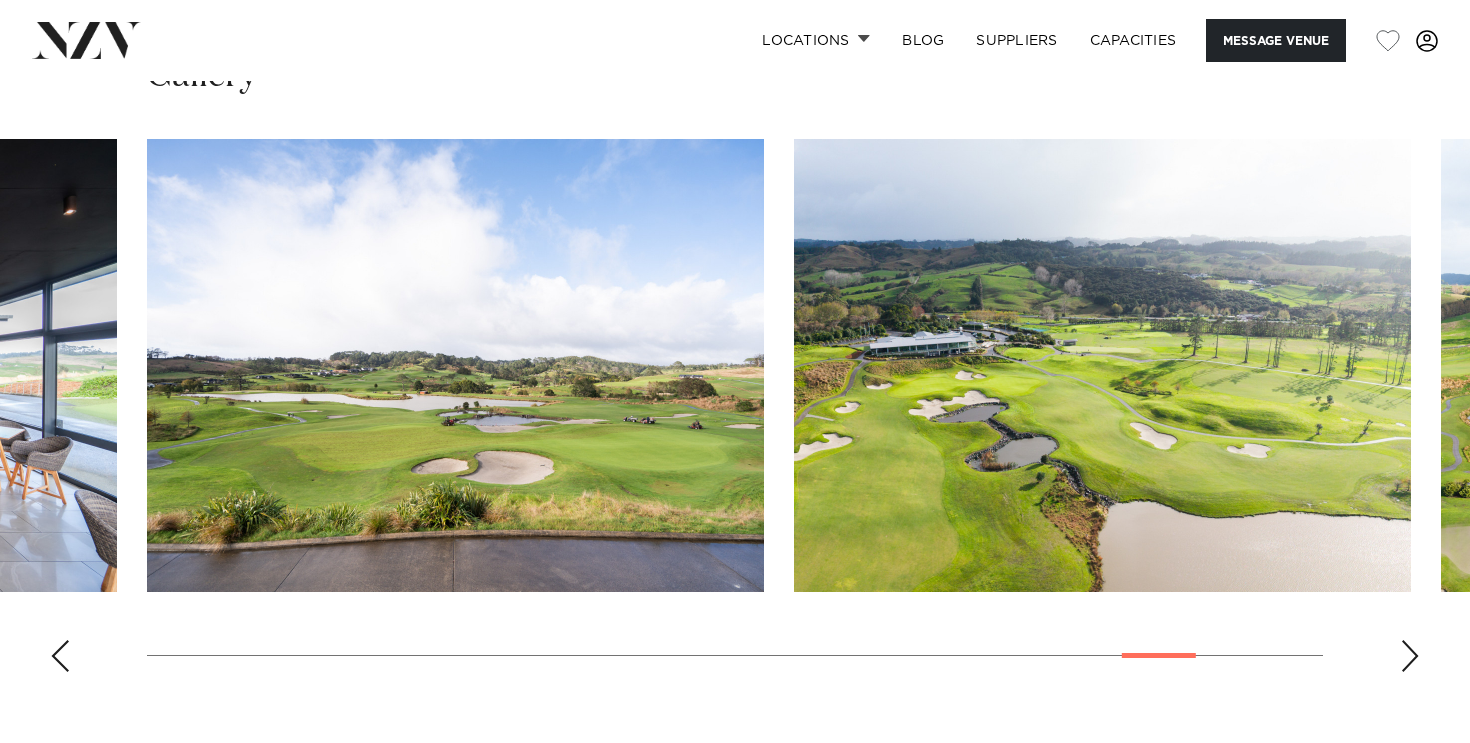 click at bounding box center (1410, 656) 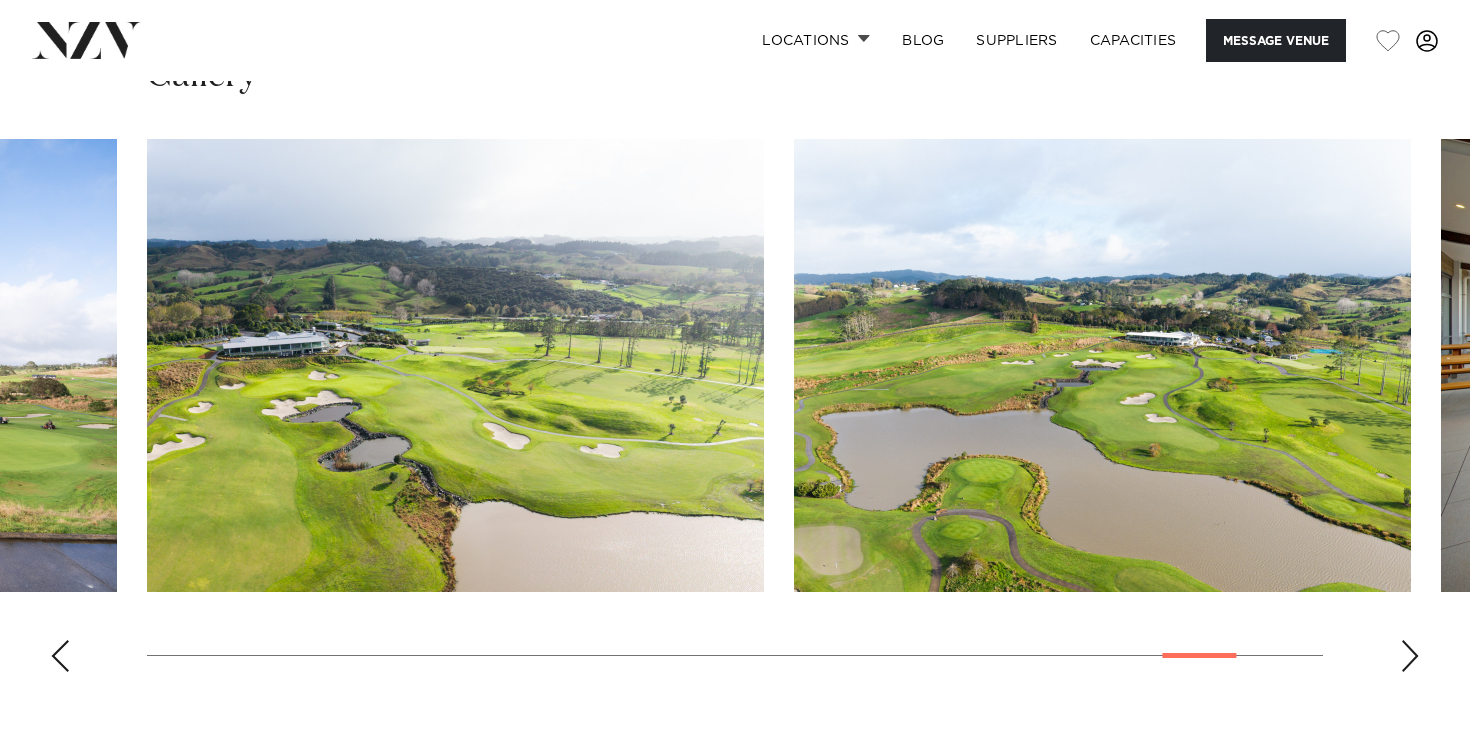 click at bounding box center [1410, 656] 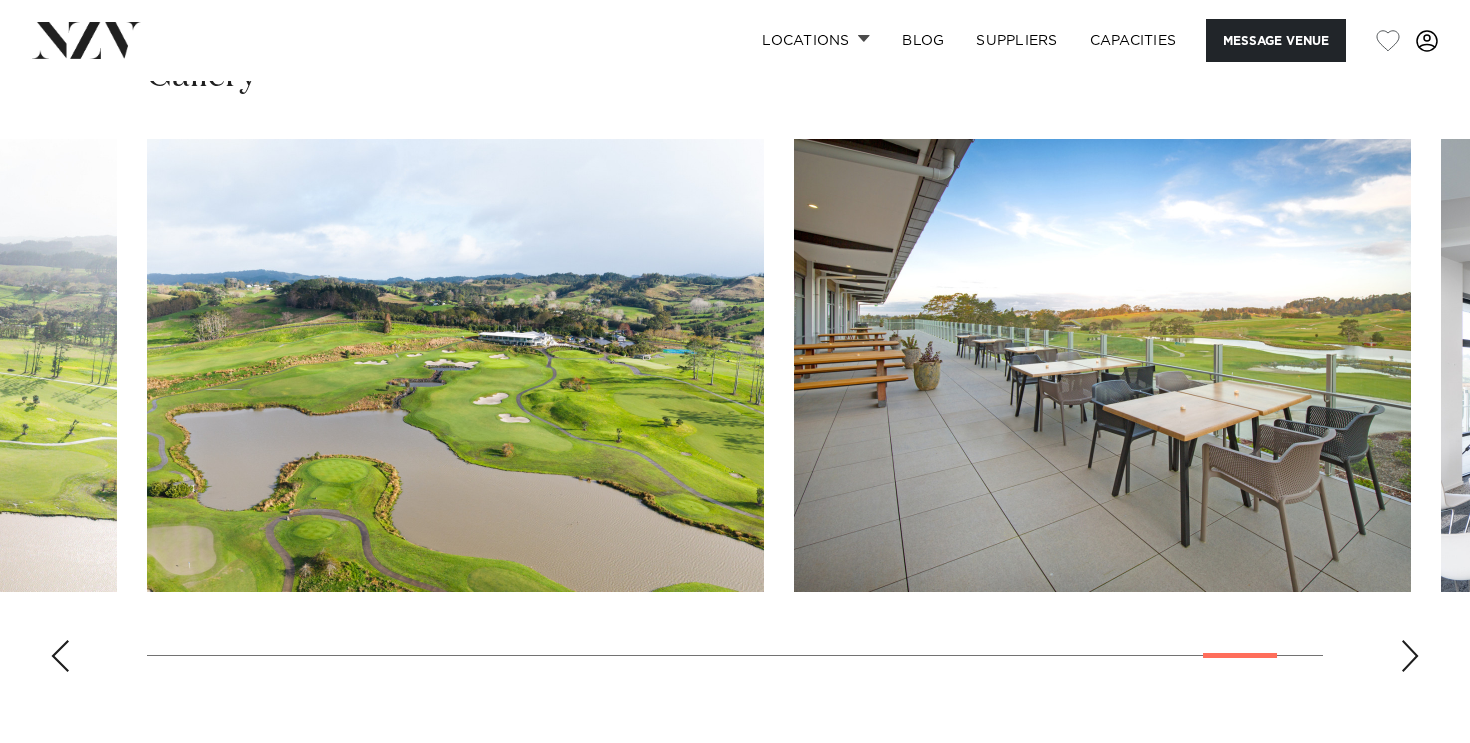 click at bounding box center [1410, 656] 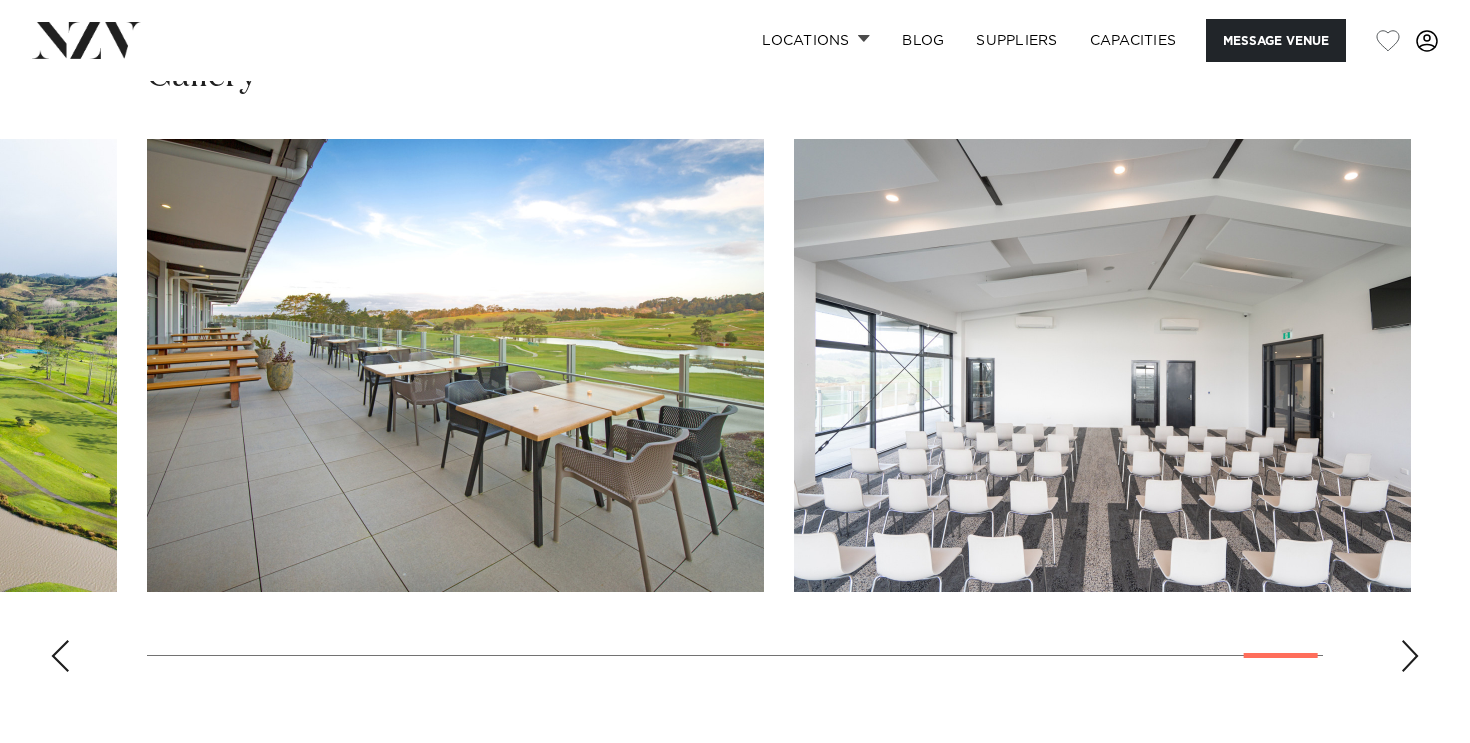 click at bounding box center (1410, 656) 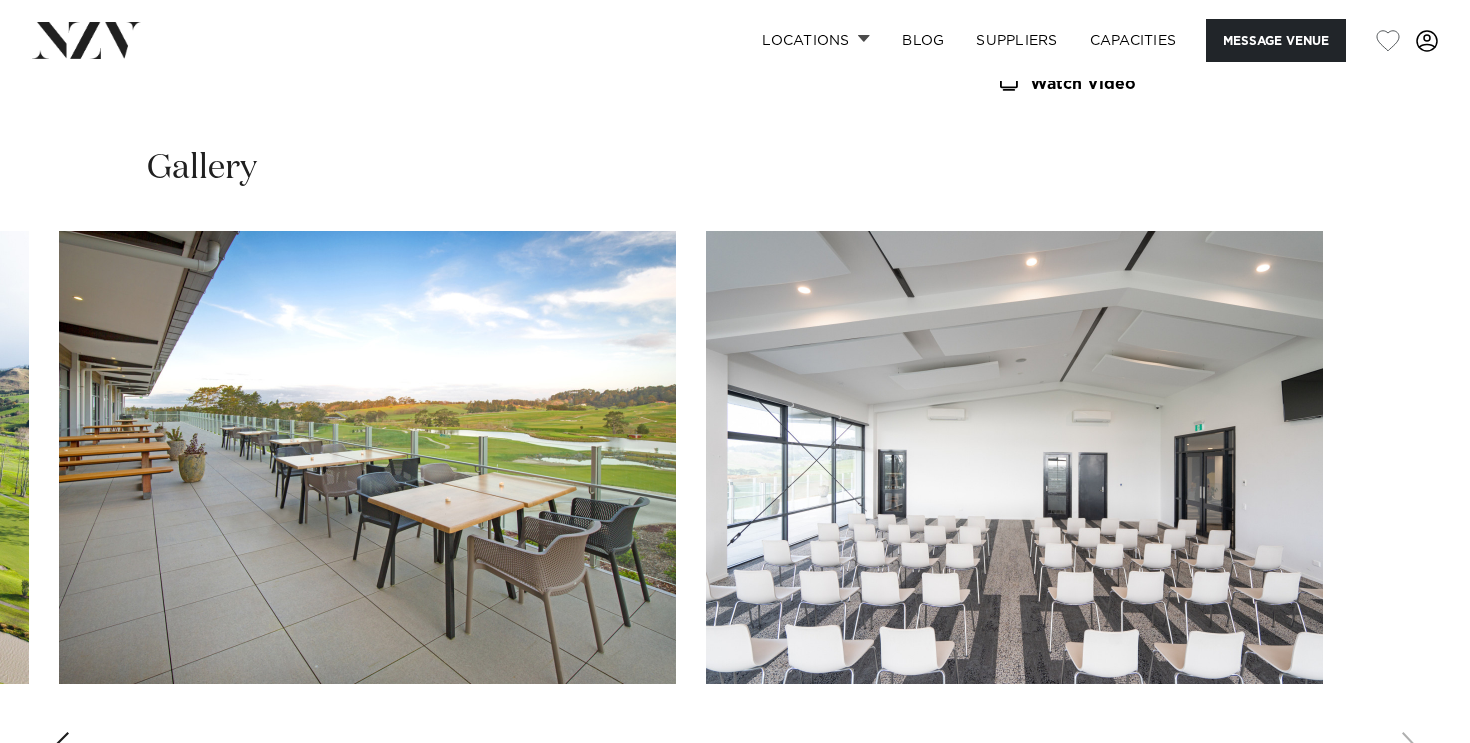 scroll, scrollTop: 2142, scrollLeft: 0, axis: vertical 